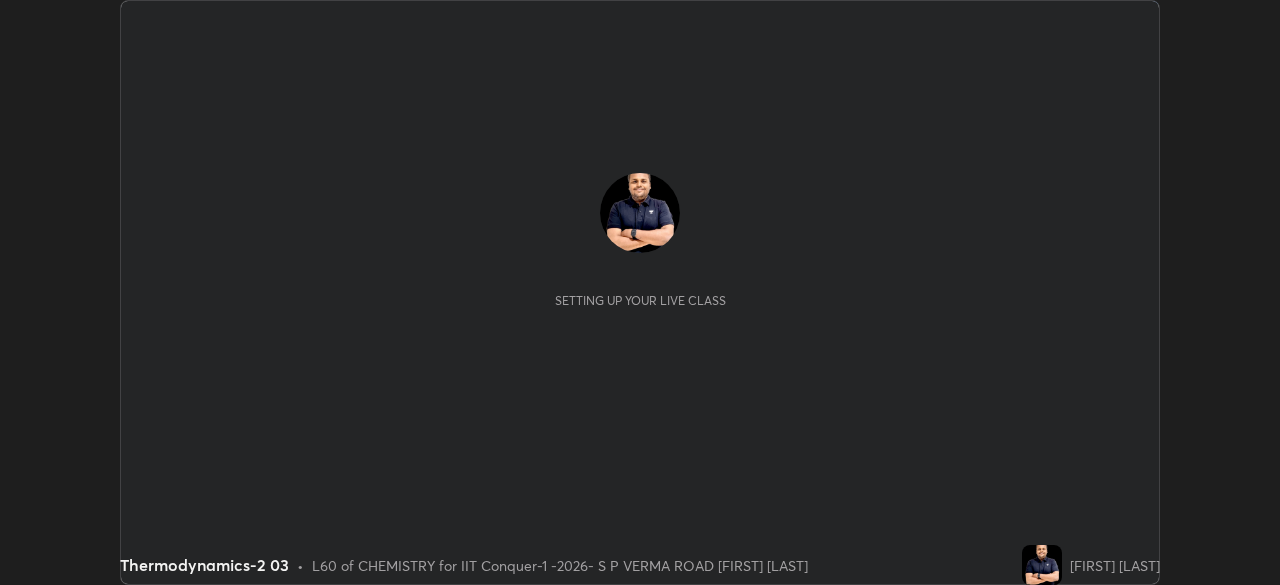 scroll, scrollTop: 0, scrollLeft: 0, axis: both 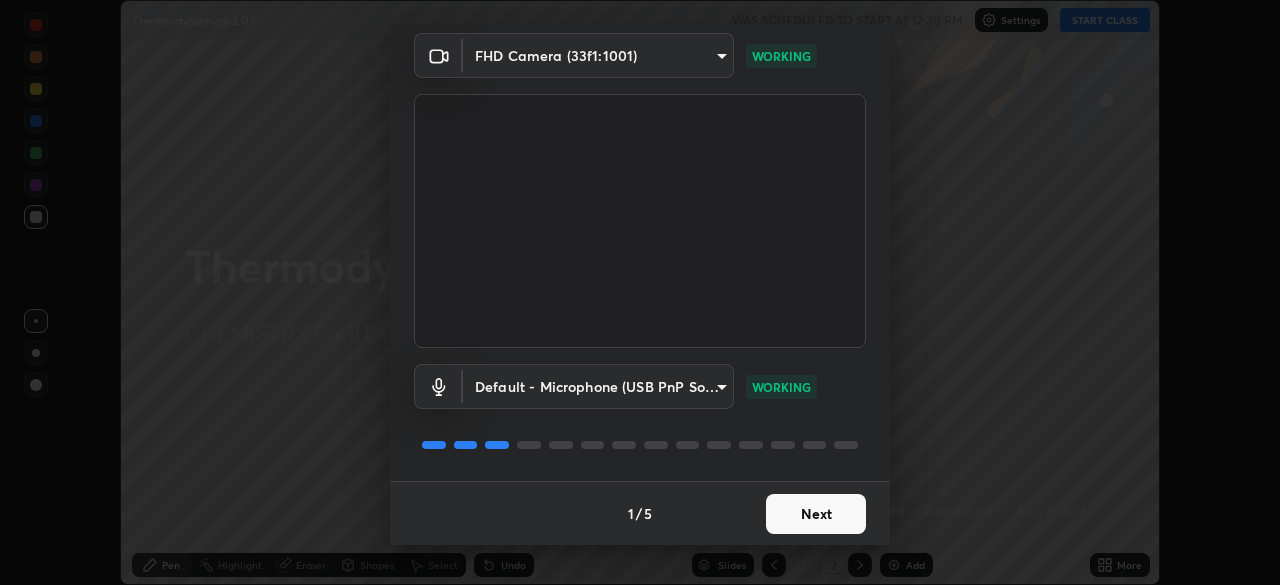 click on "Next" at bounding box center (816, 514) 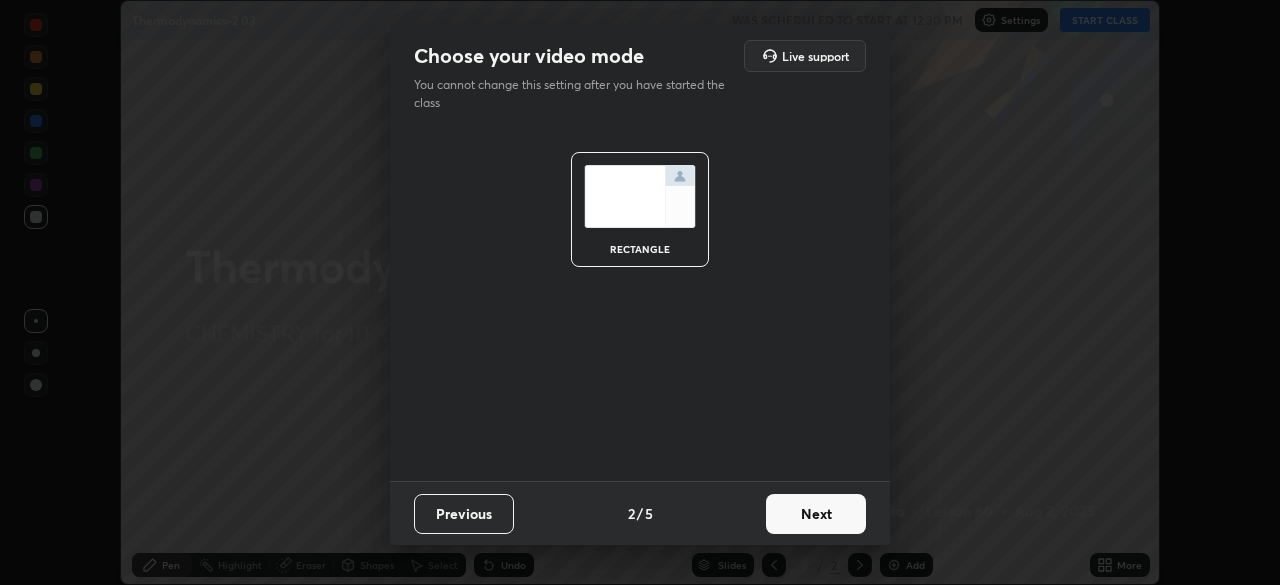click on "Next" at bounding box center [816, 514] 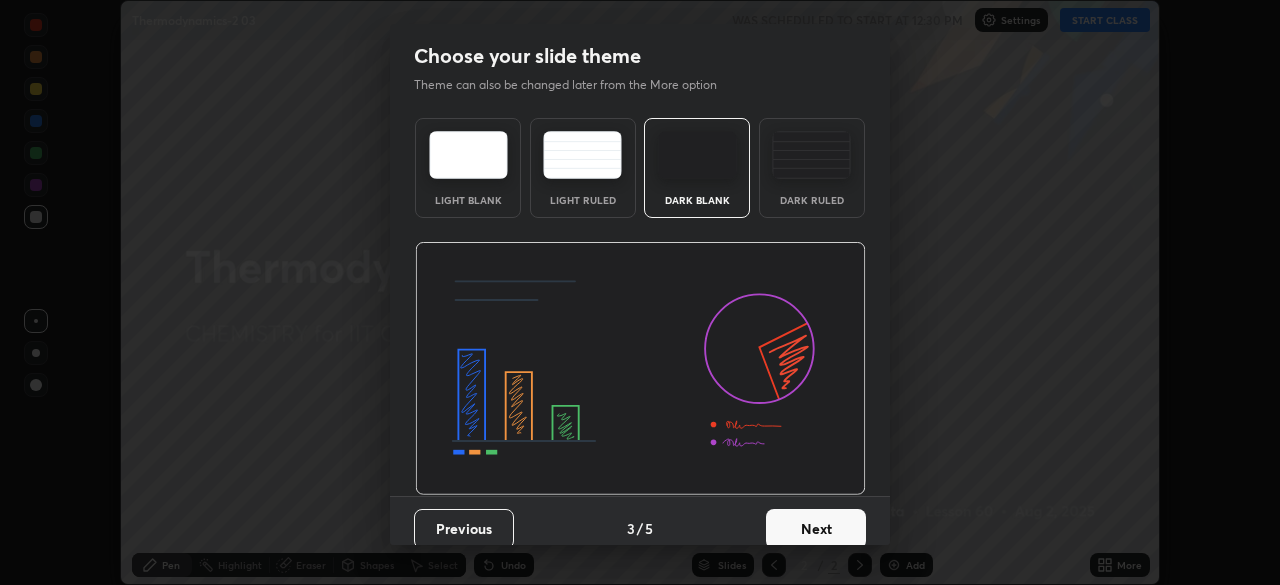 click on "Next" at bounding box center (816, 529) 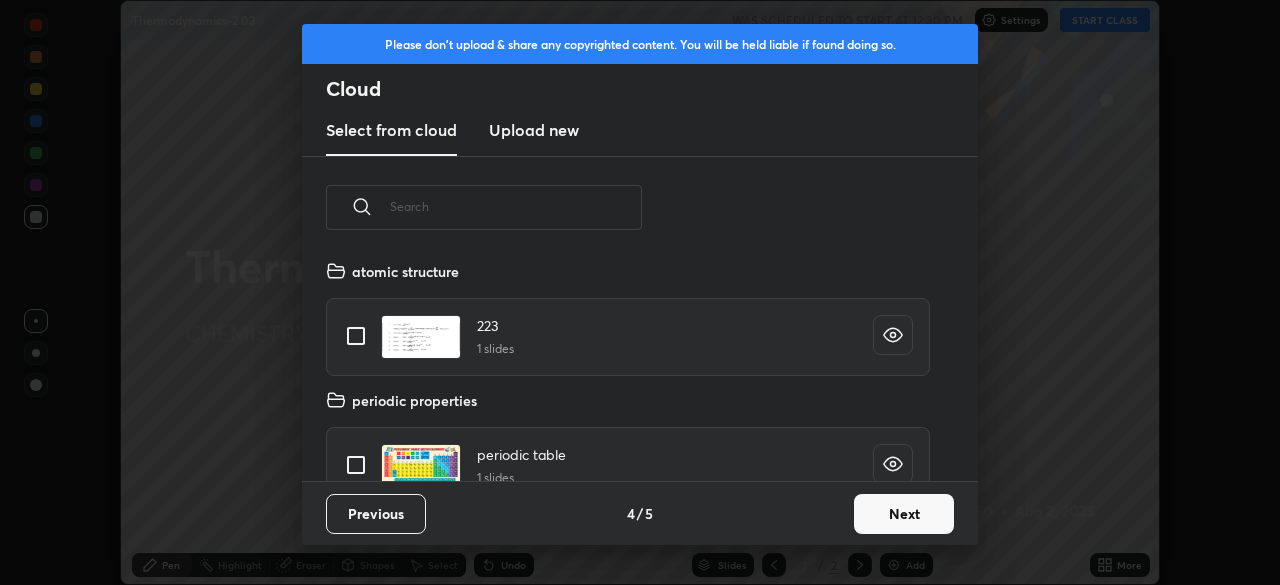 scroll, scrollTop: 7, scrollLeft: 11, axis: both 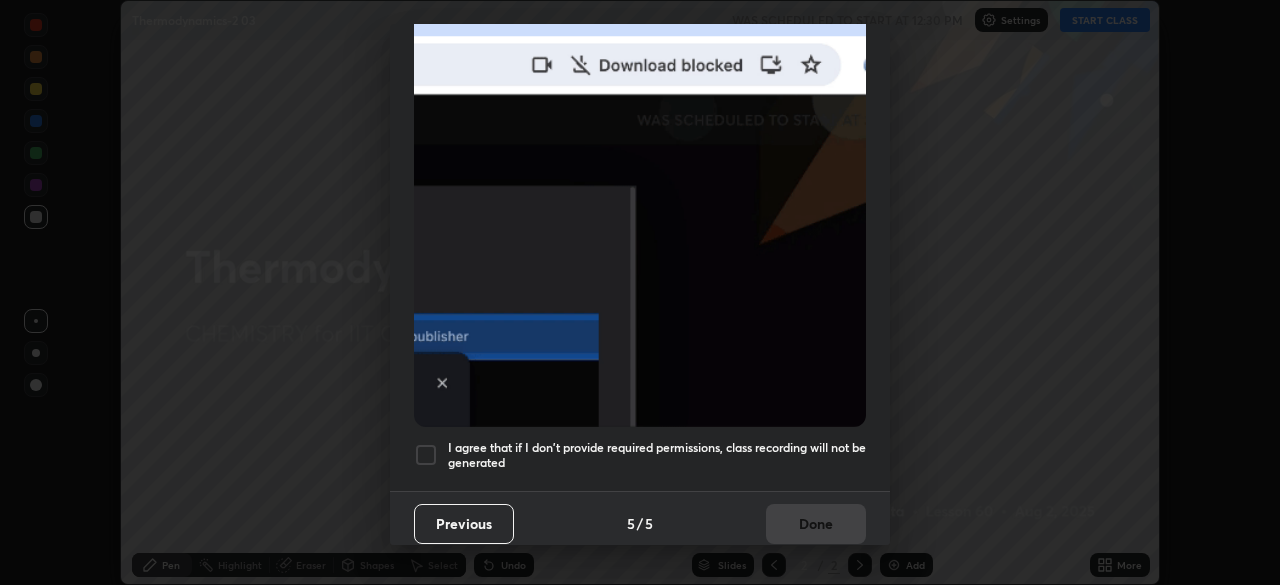 click at bounding box center (426, 455) 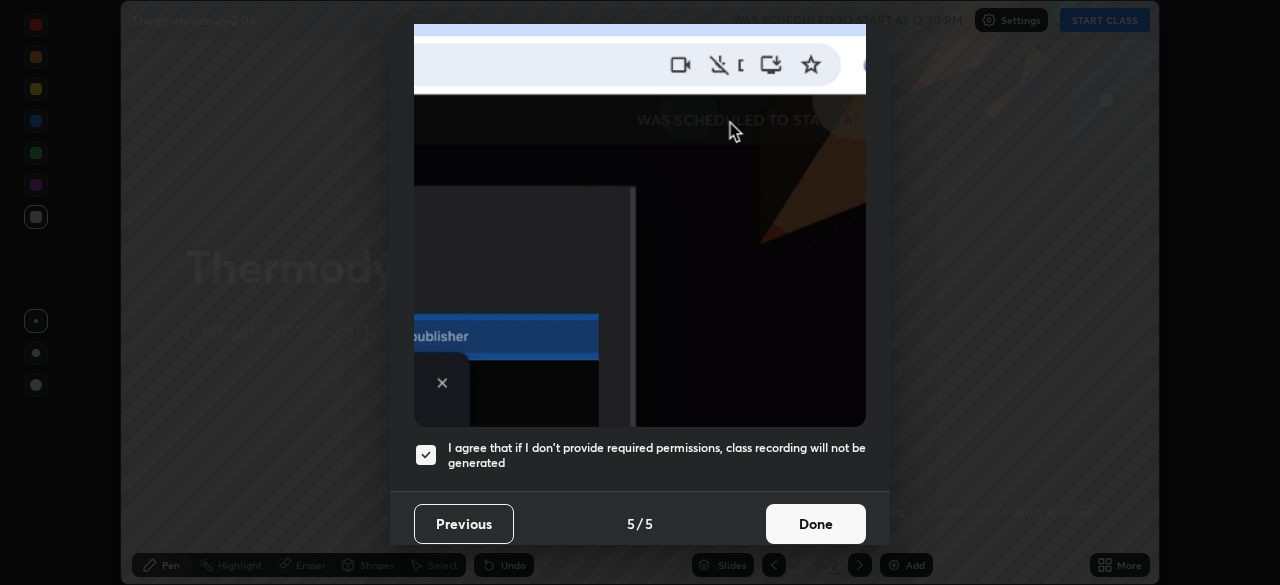 click on "Done" at bounding box center (816, 524) 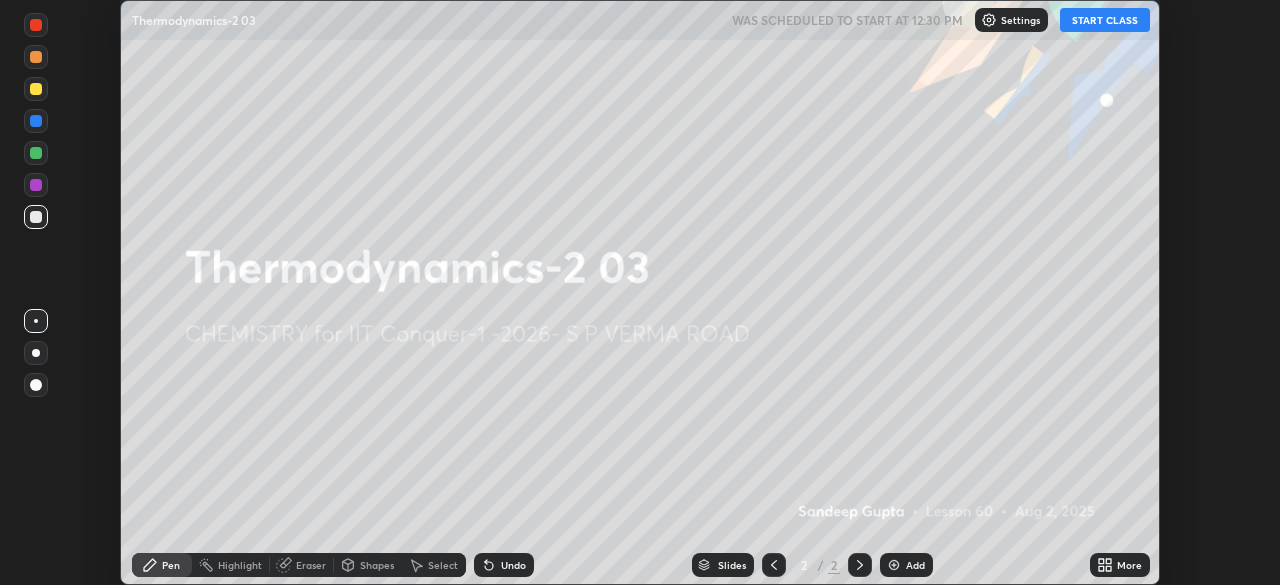 click on "START CLASS" at bounding box center [1105, 20] 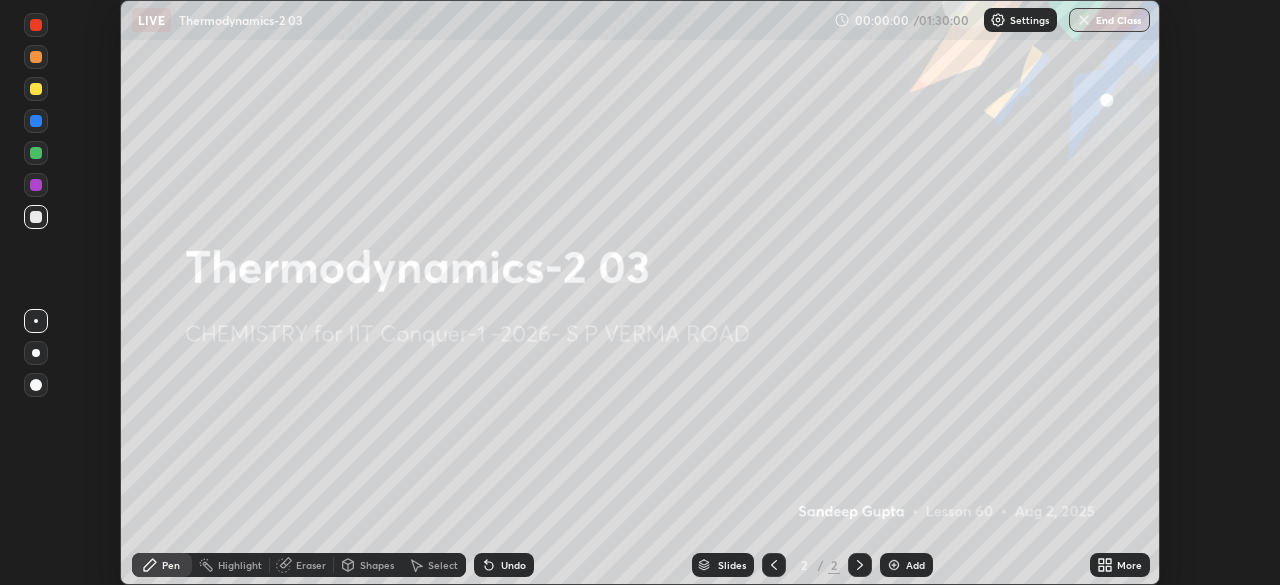 click 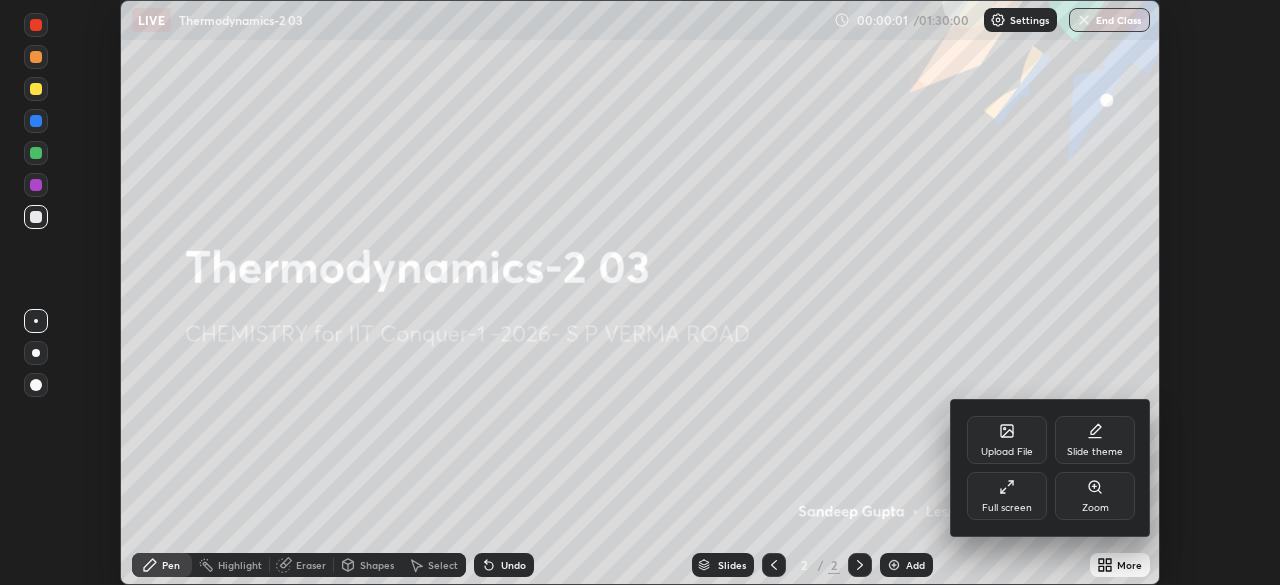 click on "Full screen" at bounding box center (1007, 508) 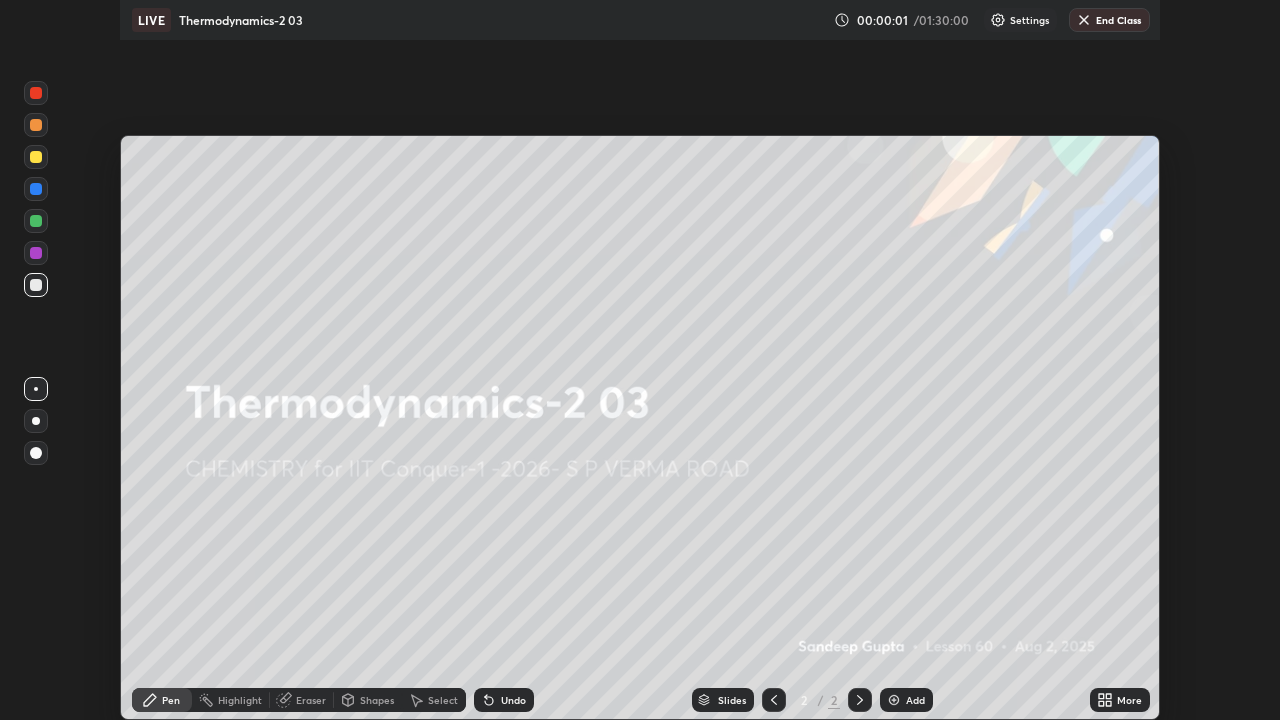 scroll, scrollTop: 99280, scrollLeft: 98720, axis: both 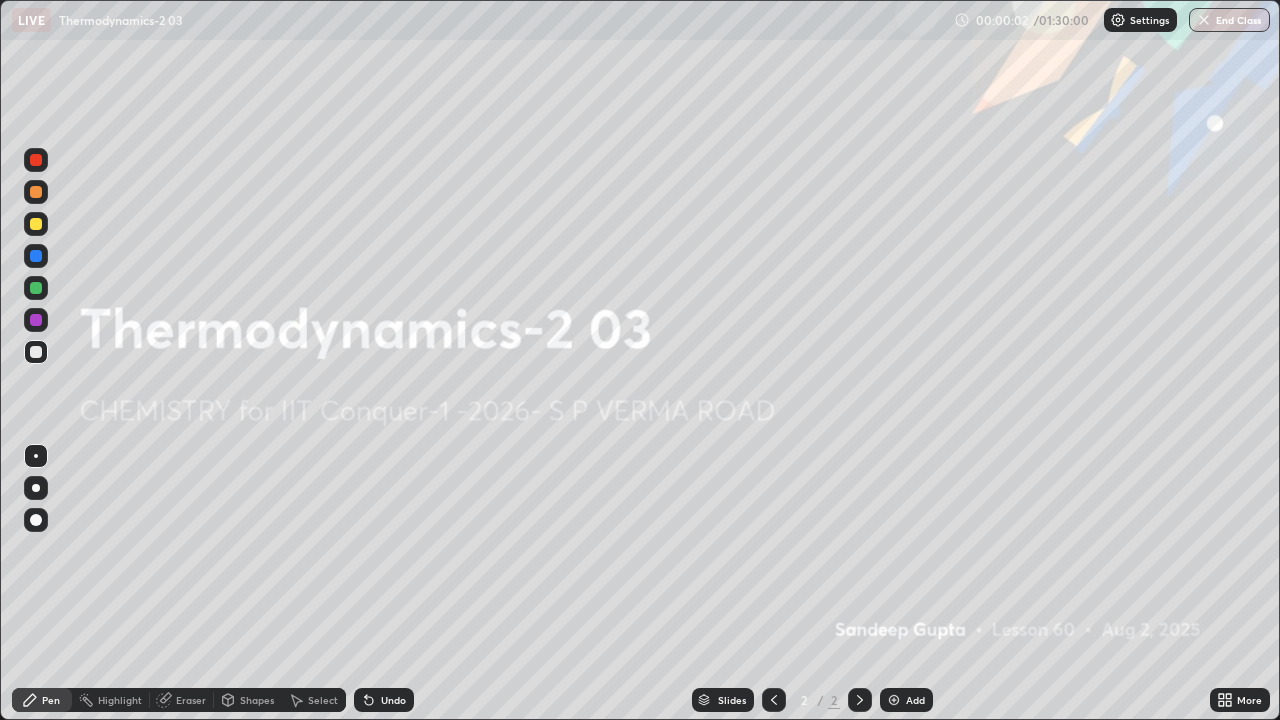 click at bounding box center [894, 700] 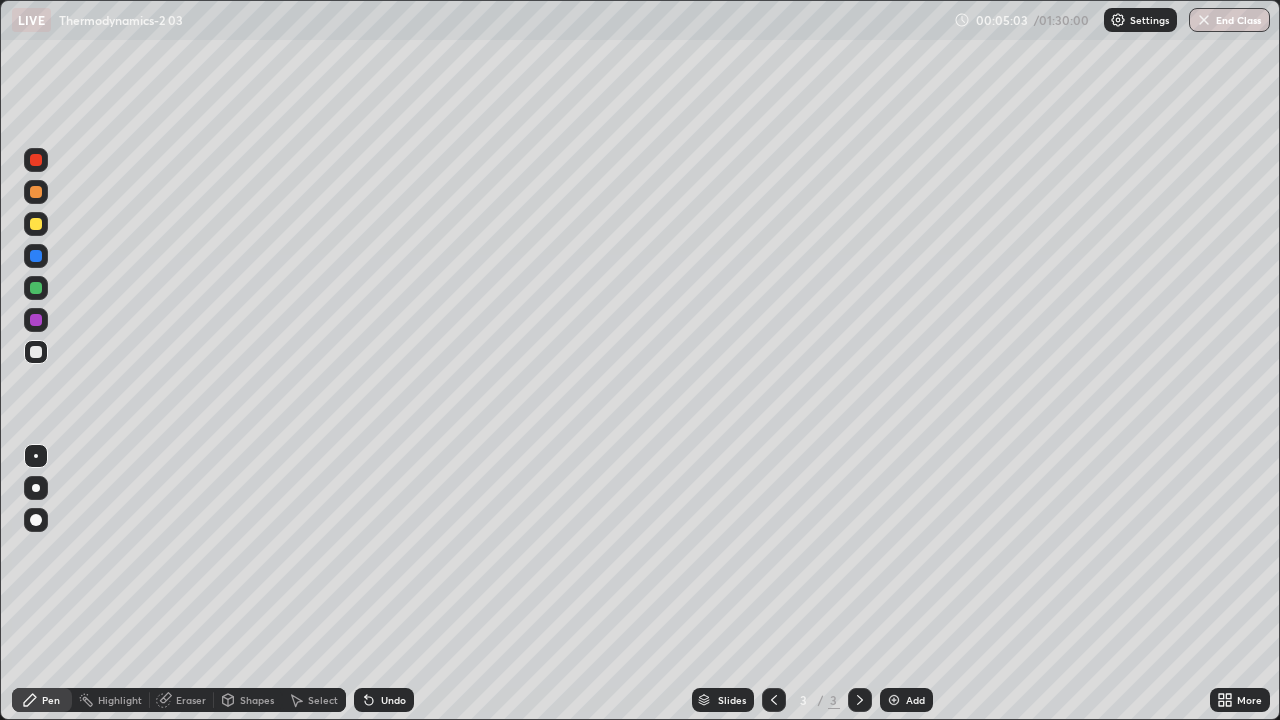 click at bounding box center [36, 224] 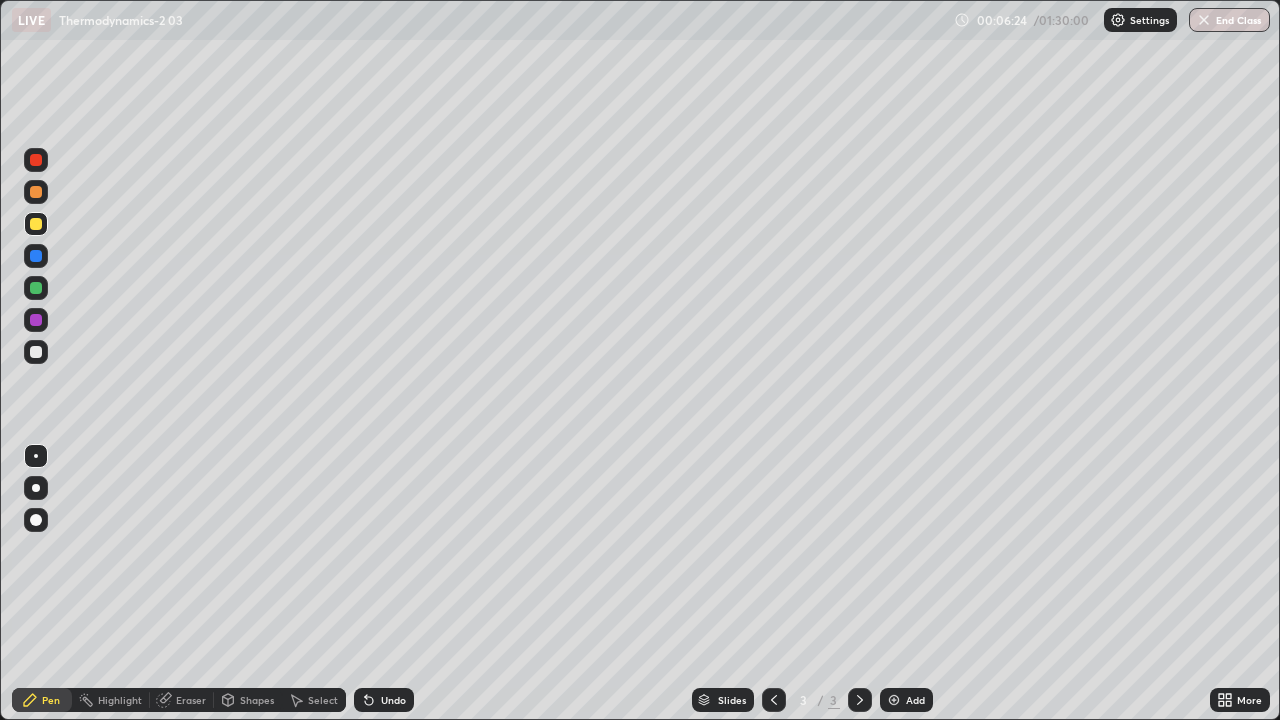 click on "Shapes" at bounding box center [248, 700] 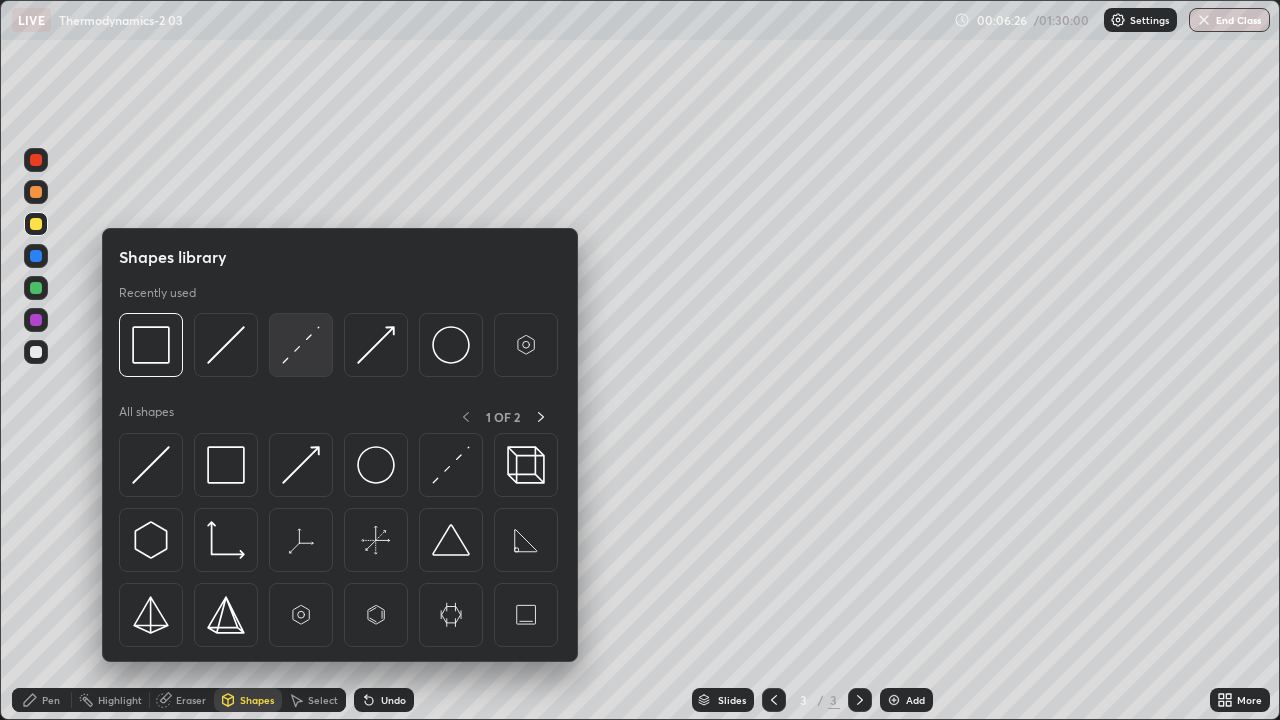 click at bounding box center (301, 345) 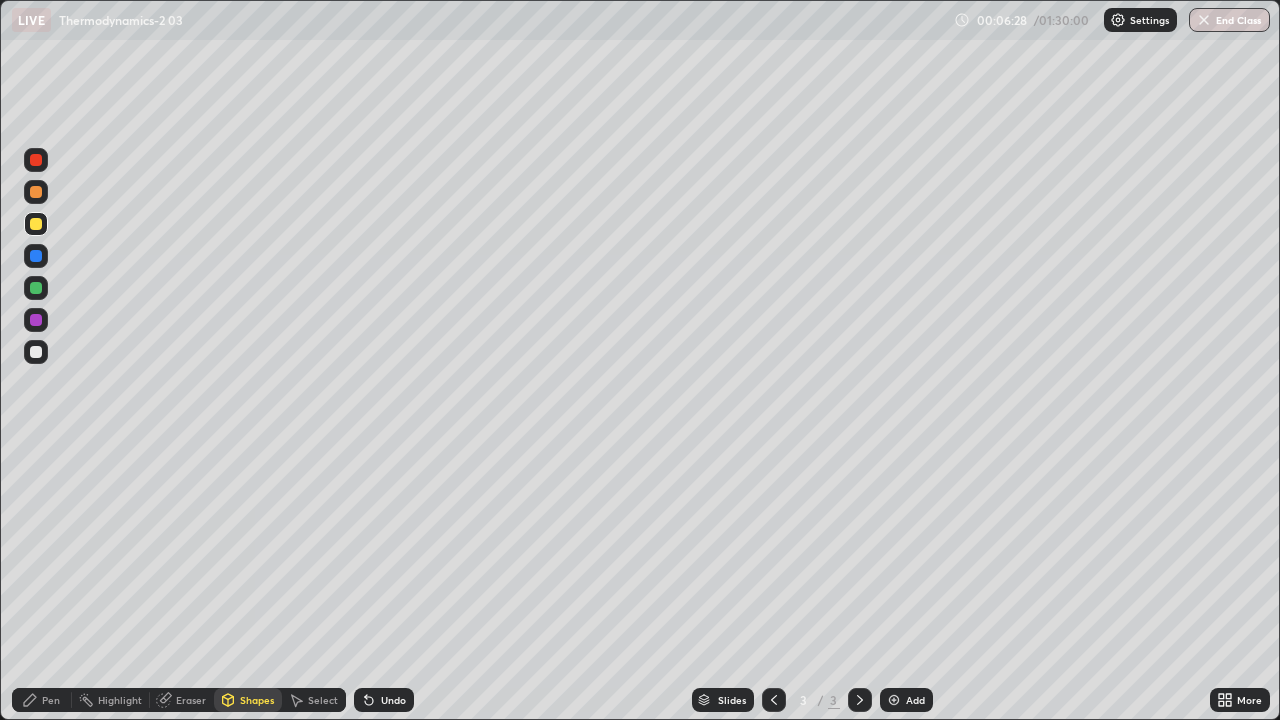 click on "Pen" at bounding box center [51, 700] 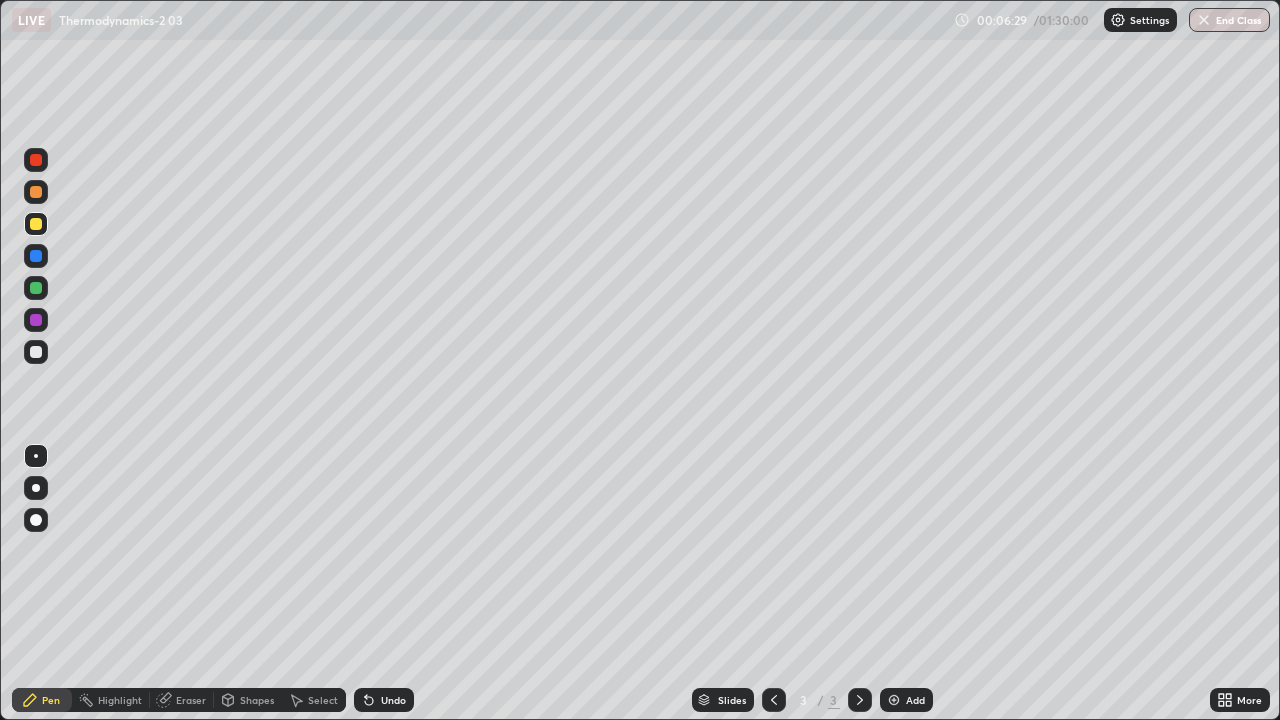 click at bounding box center [36, 288] 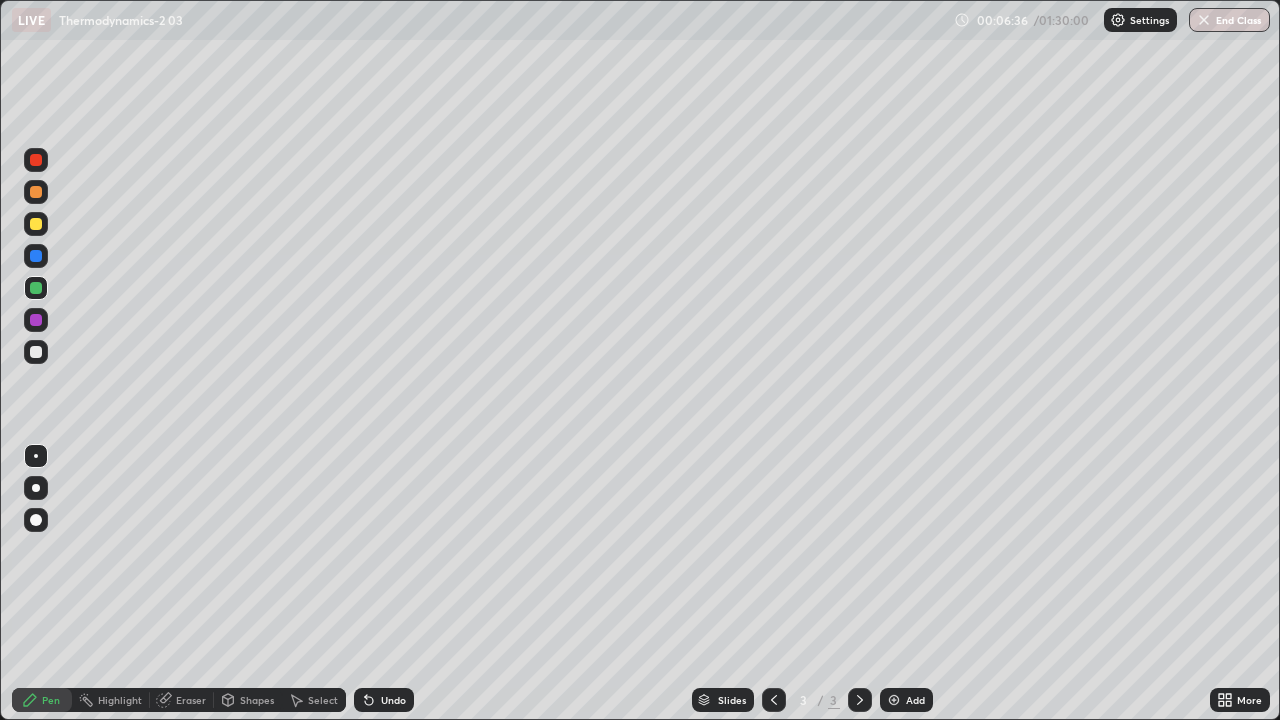 click on "Undo" at bounding box center (393, 700) 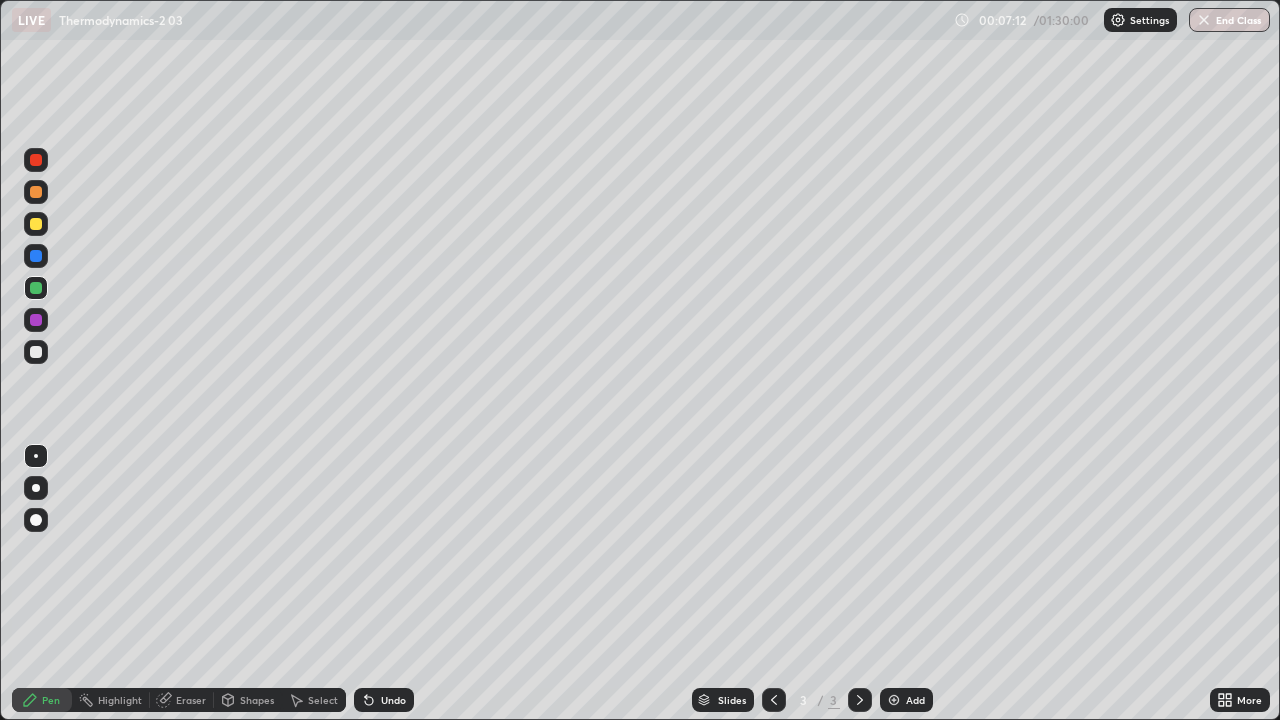 click on "Add" at bounding box center [915, 700] 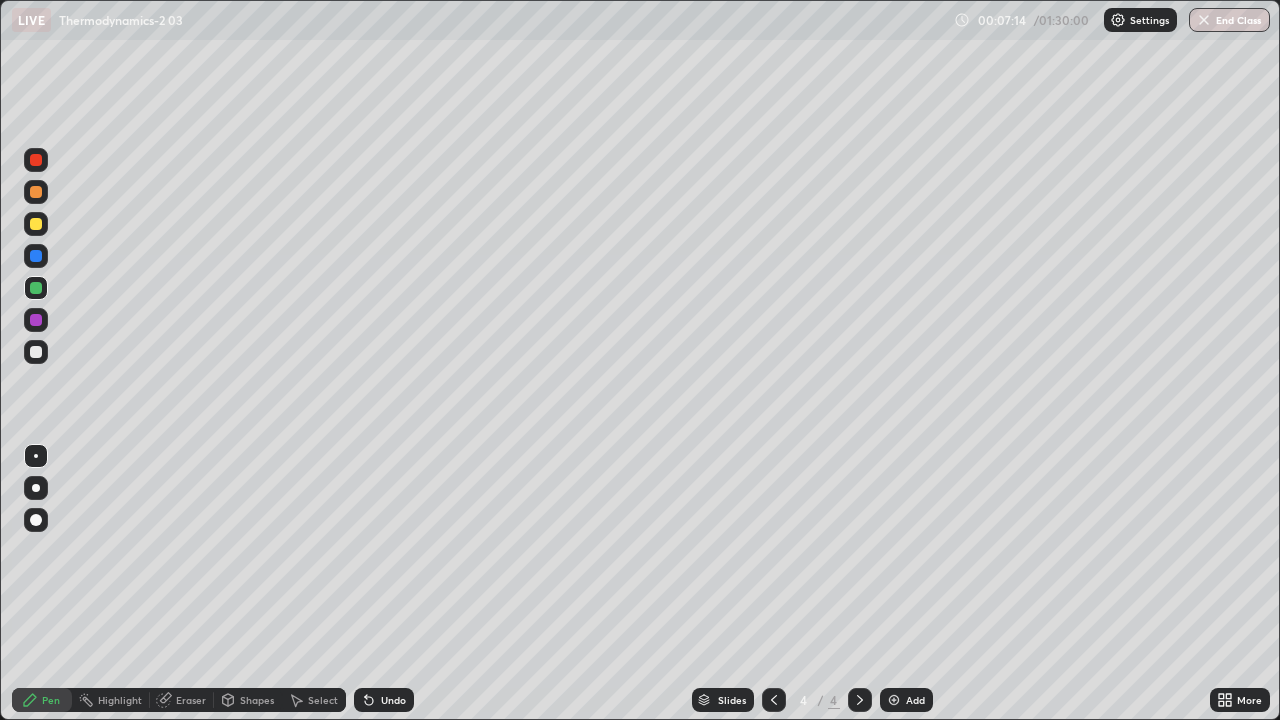 click at bounding box center (36, 352) 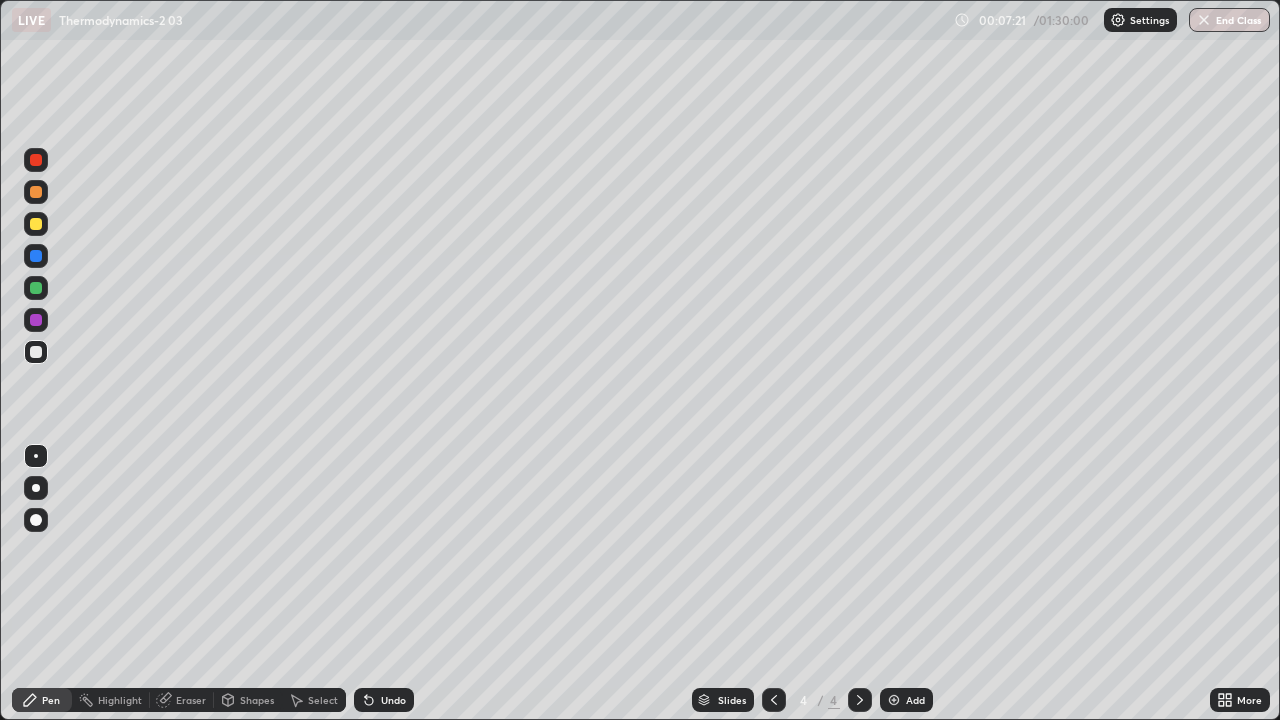 click 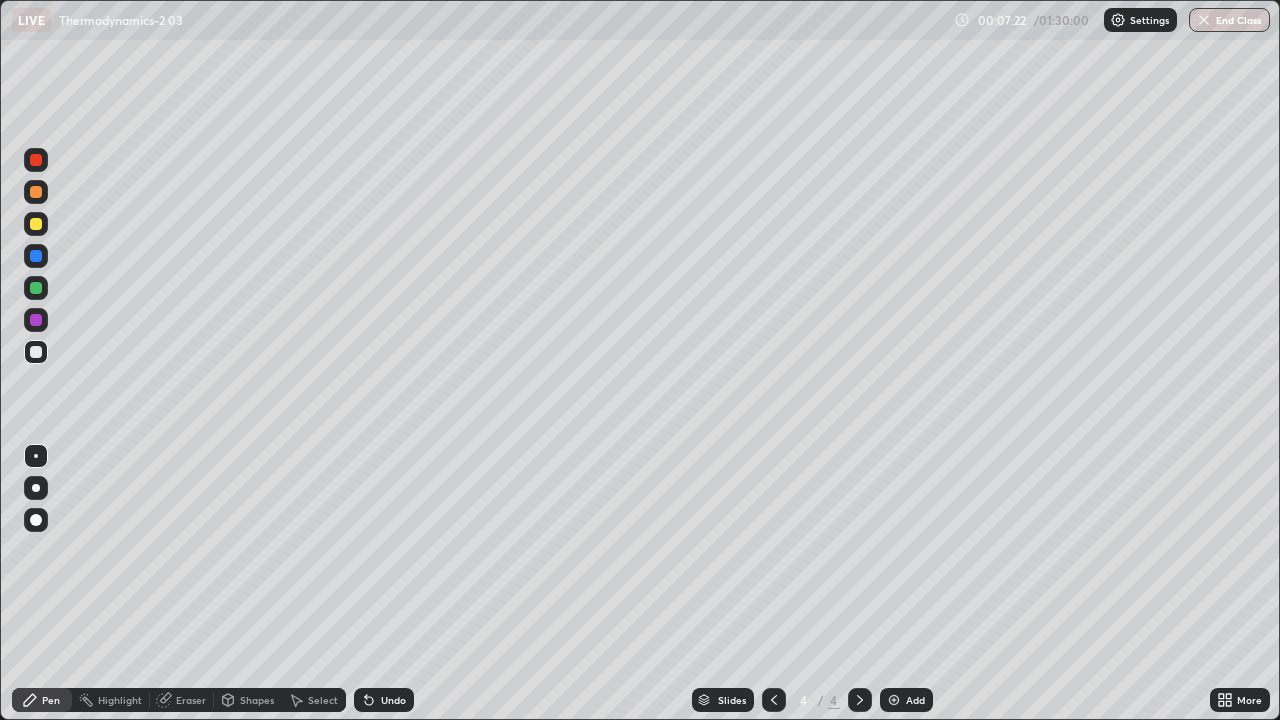 click 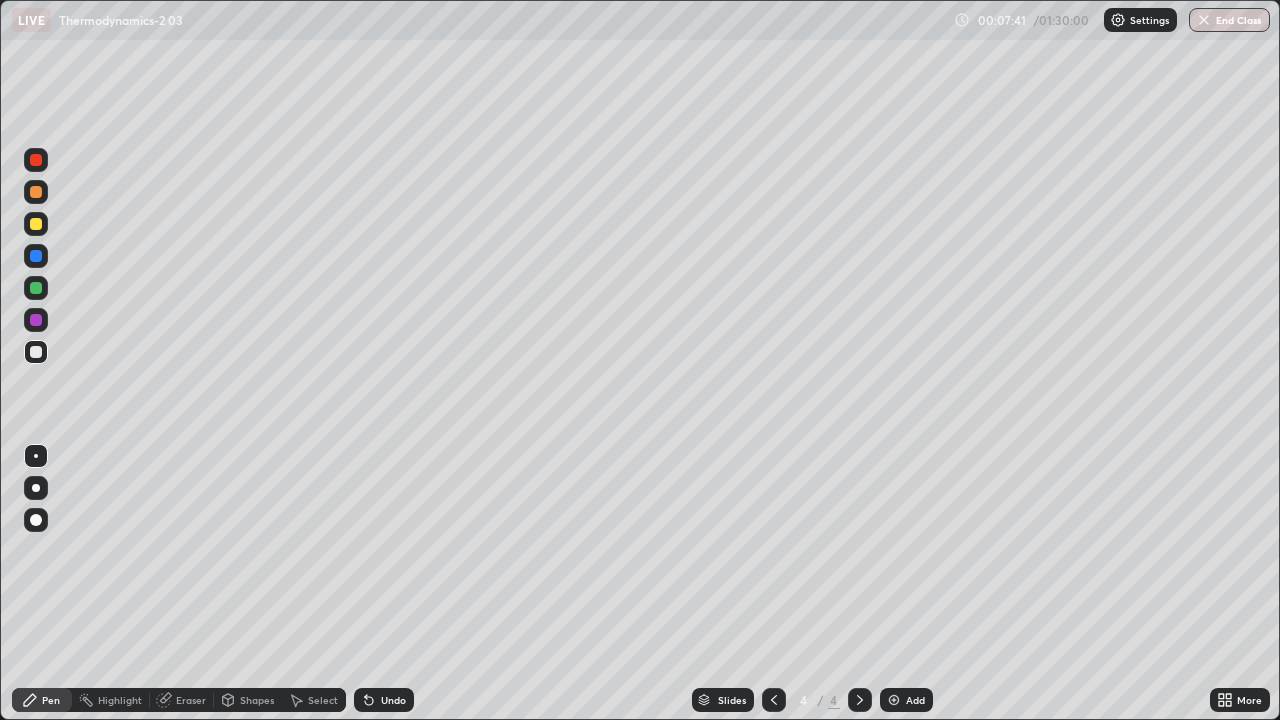 click on "Undo" at bounding box center (393, 700) 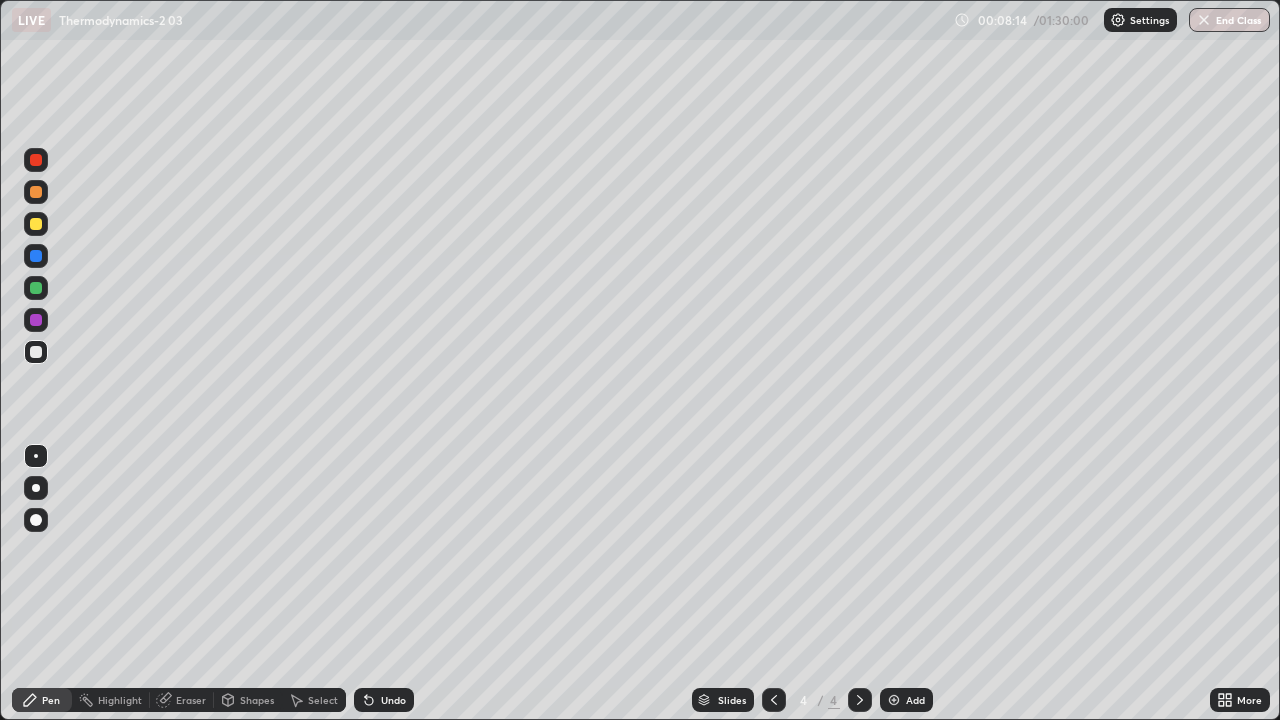 click on "Shapes" at bounding box center (257, 700) 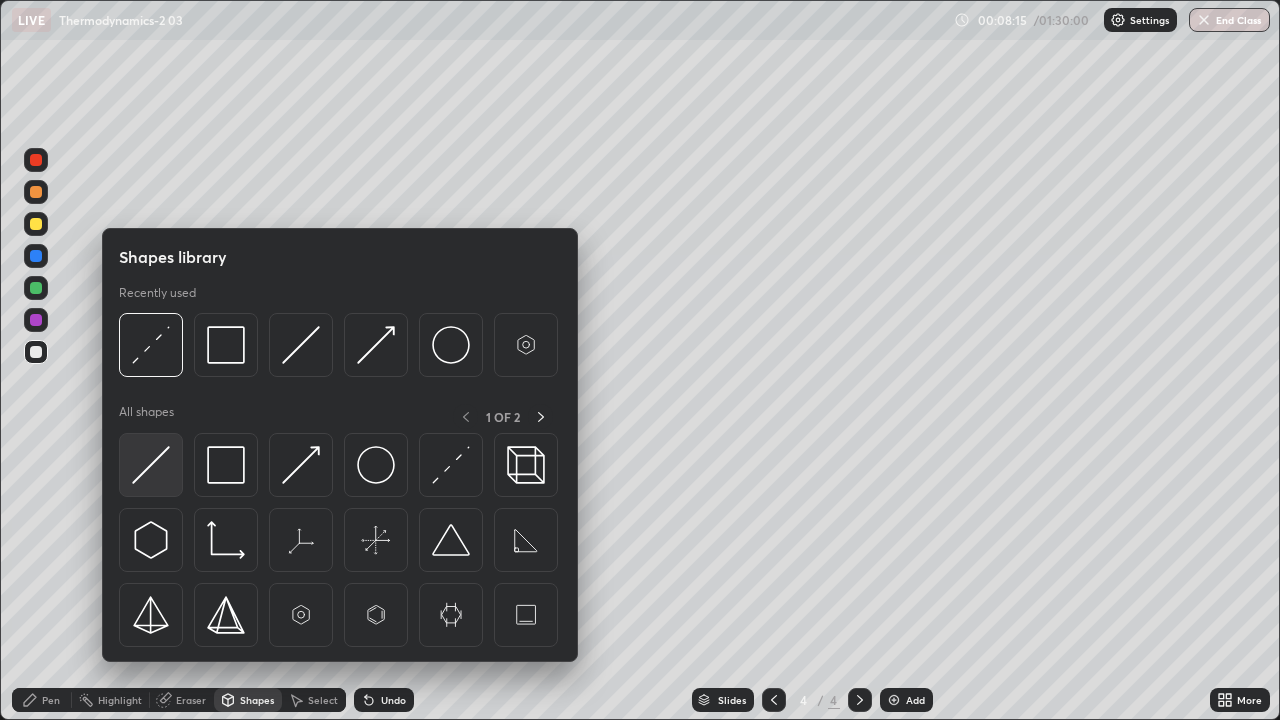 click at bounding box center [151, 465] 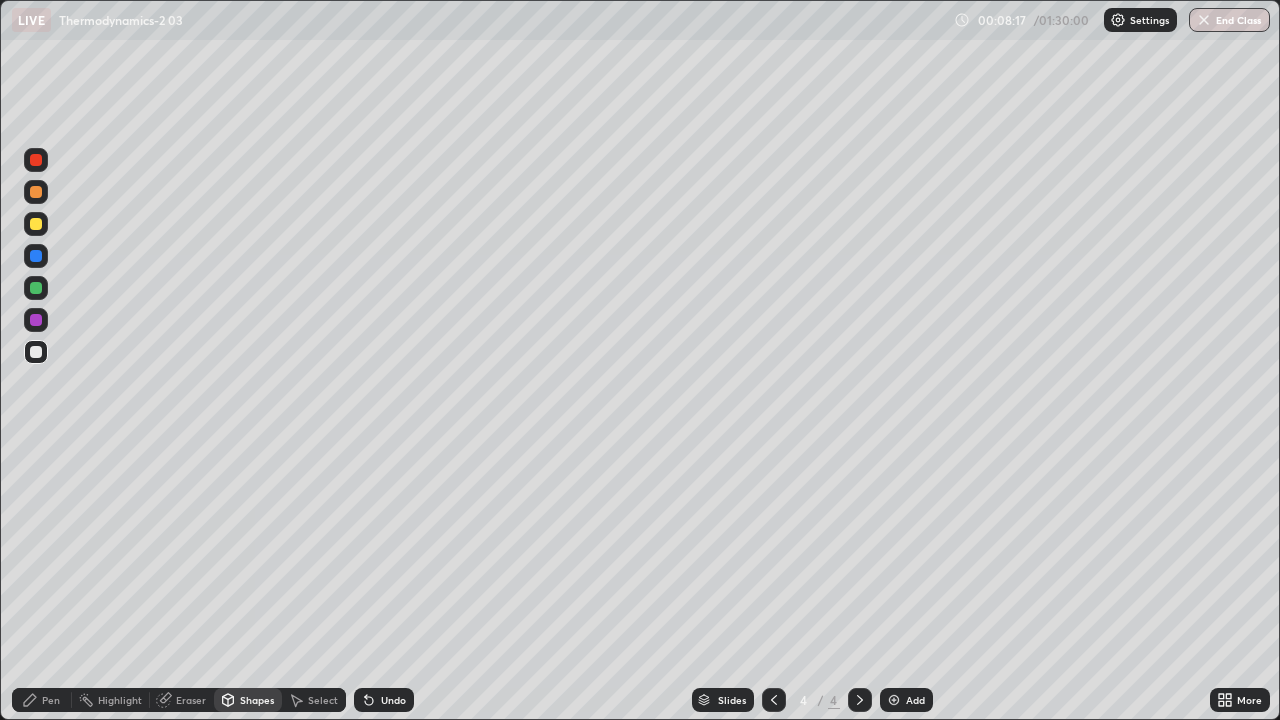 click on "Pen" at bounding box center (51, 700) 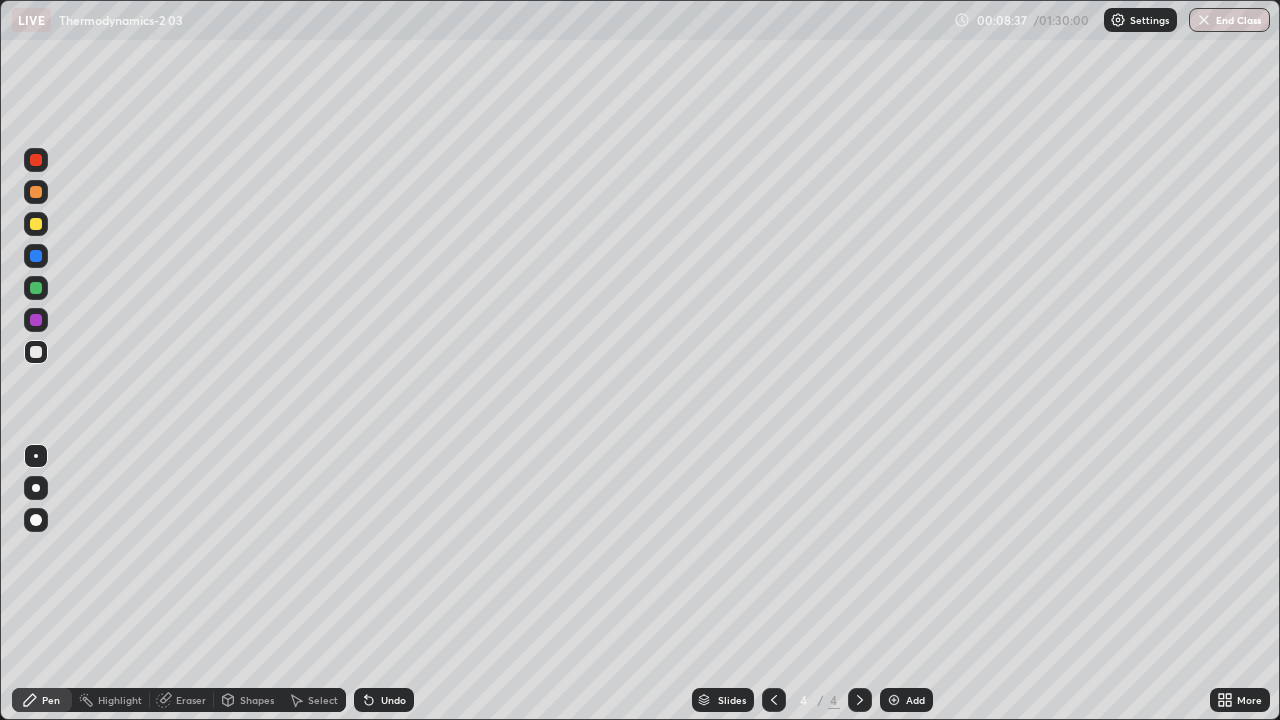 click on "Undo" at bounding box center [393, 700] 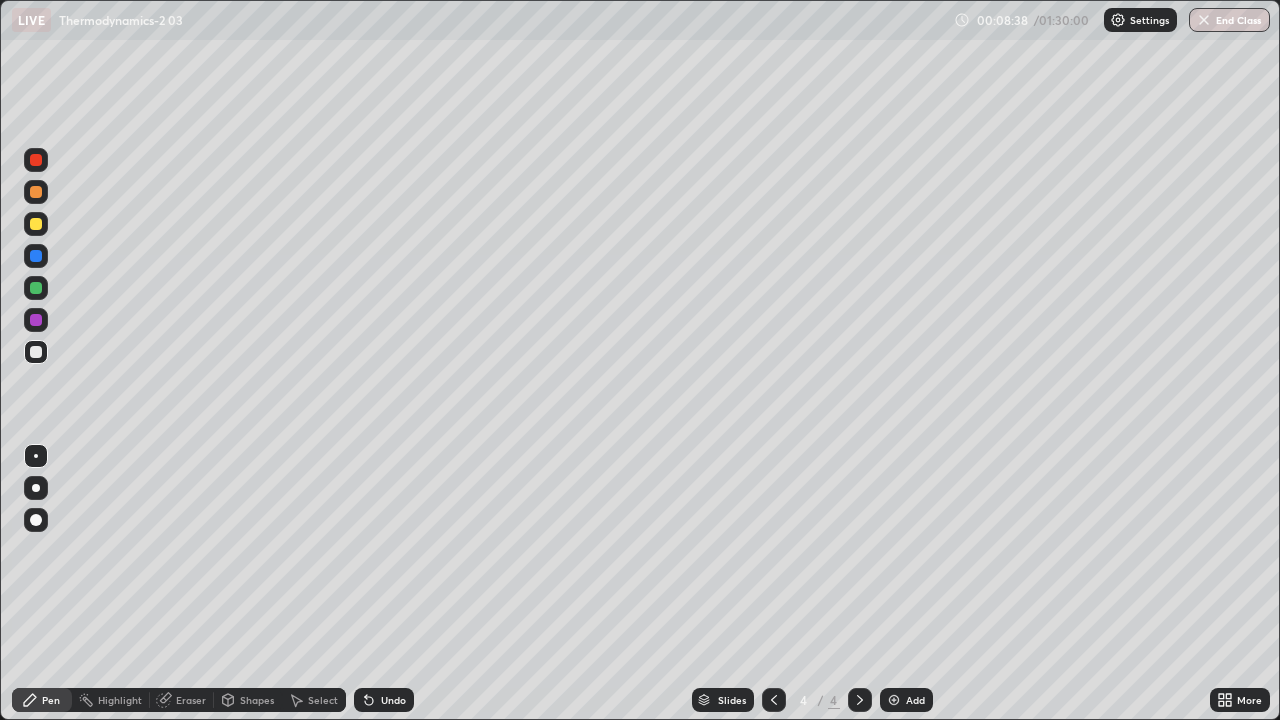 click on "Undo" at bounding box center (393, 700) 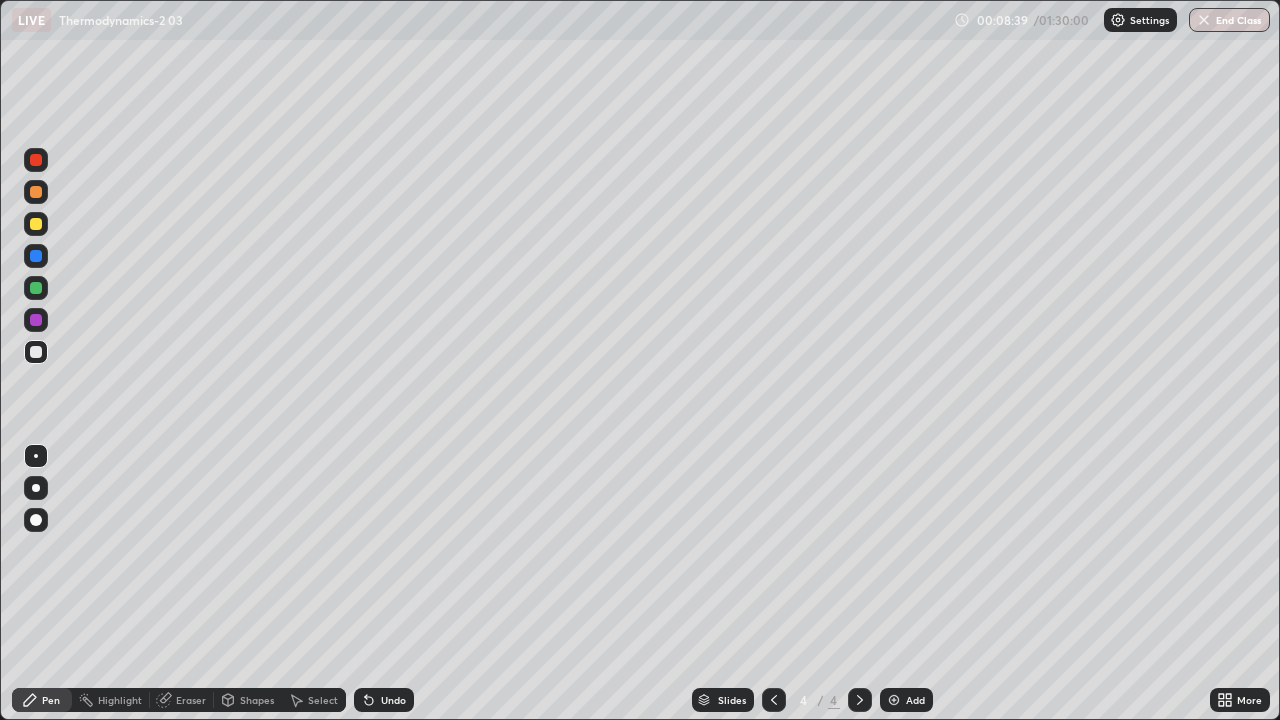 click 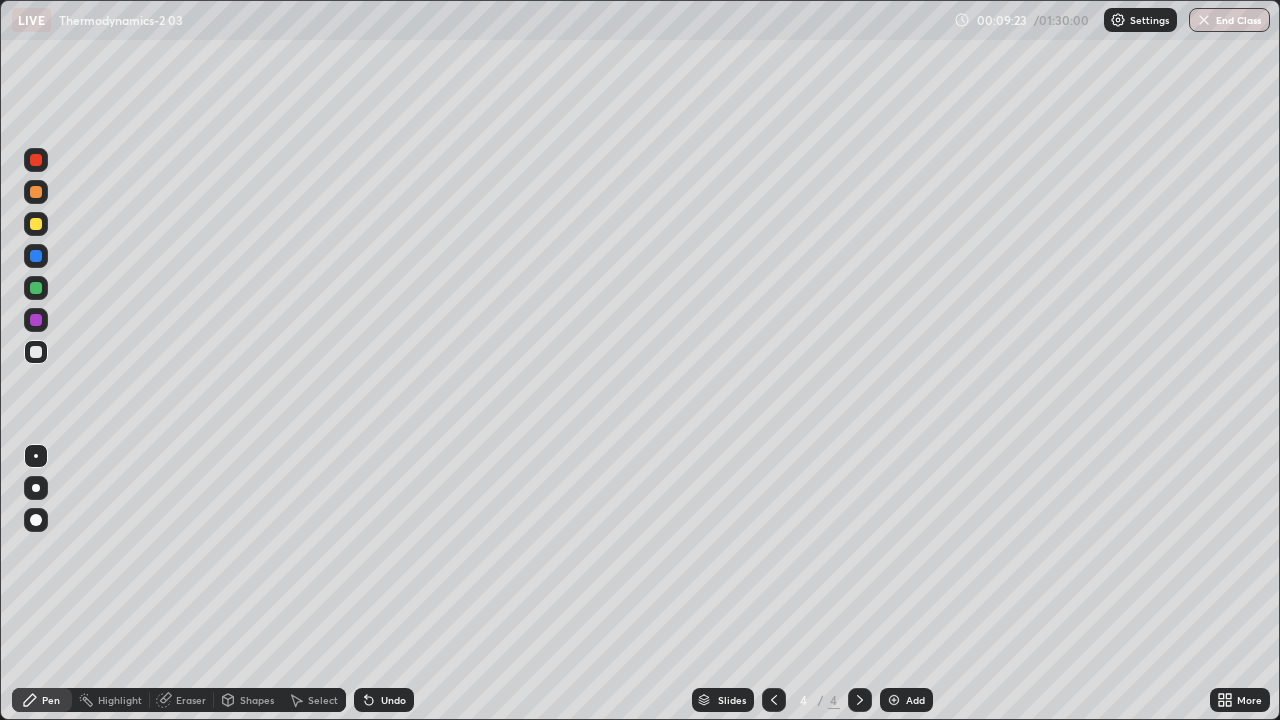 click on "Eraser" at bounding box center (191, 700) 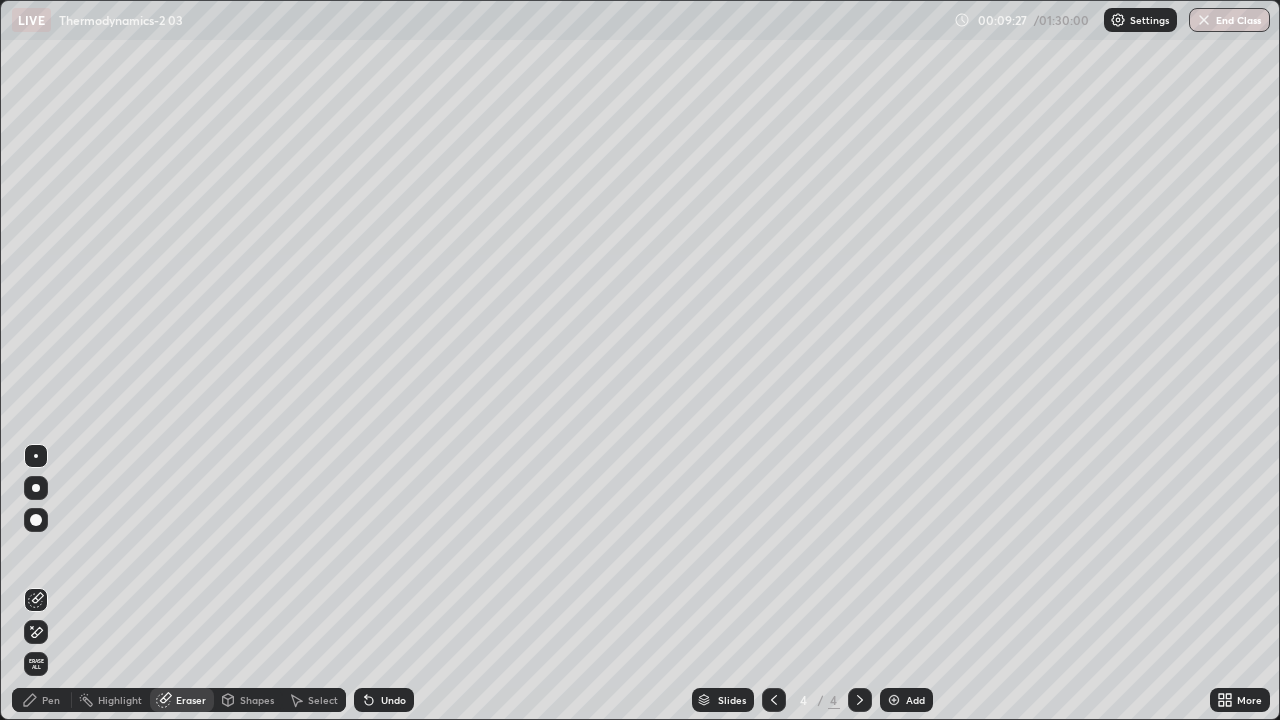 click on "Pen" at bounding box center (51, 700) 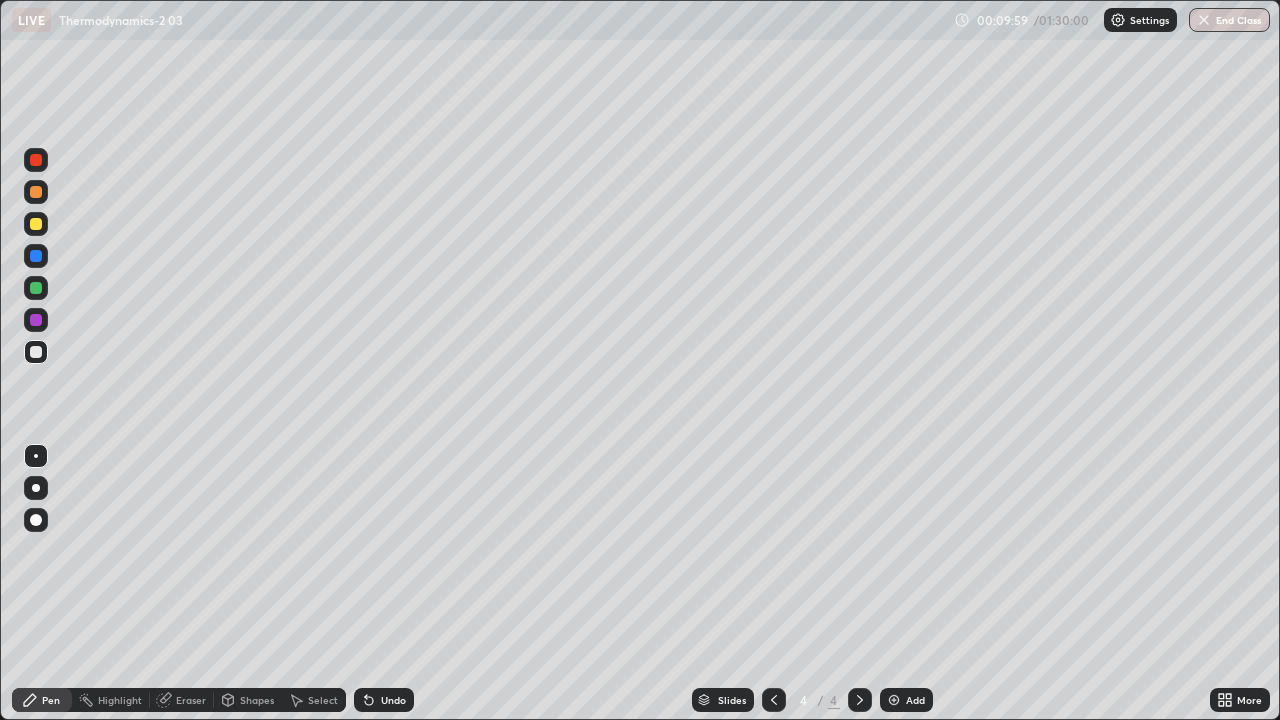 click on "Eraser" at bounding box center (191, 700) 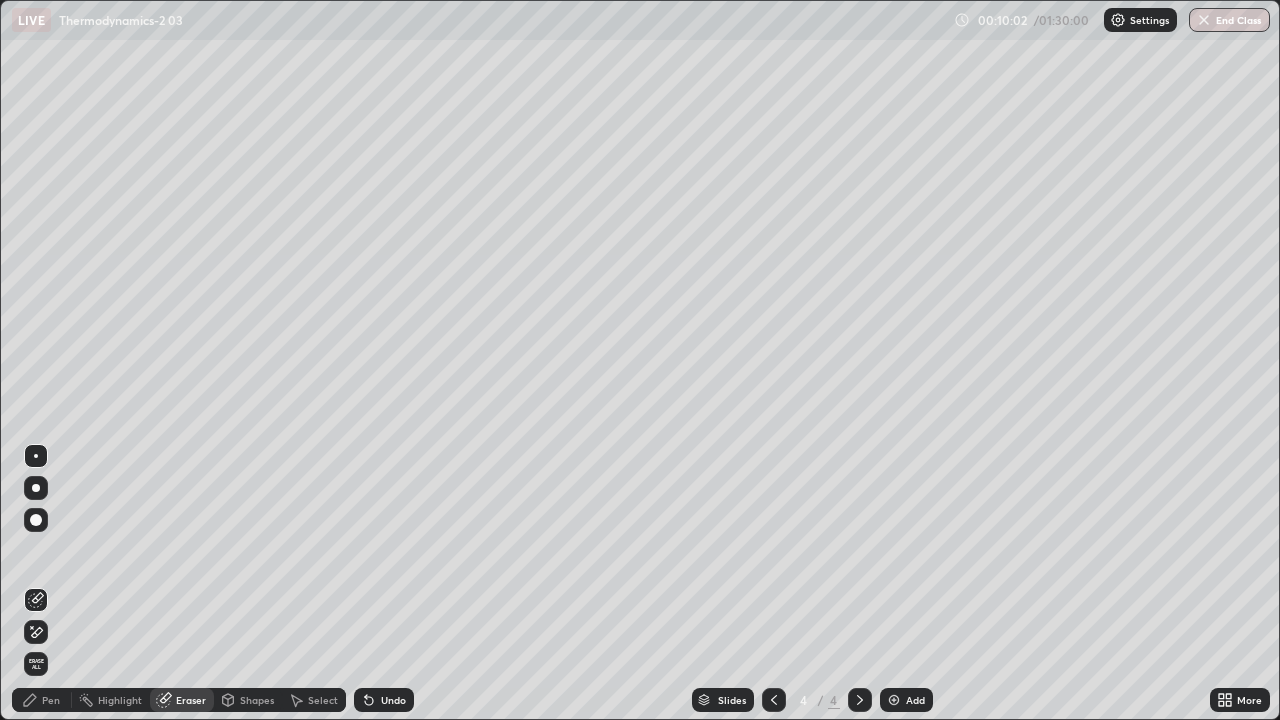 click on "Pen" at bounding box center [42, 700] 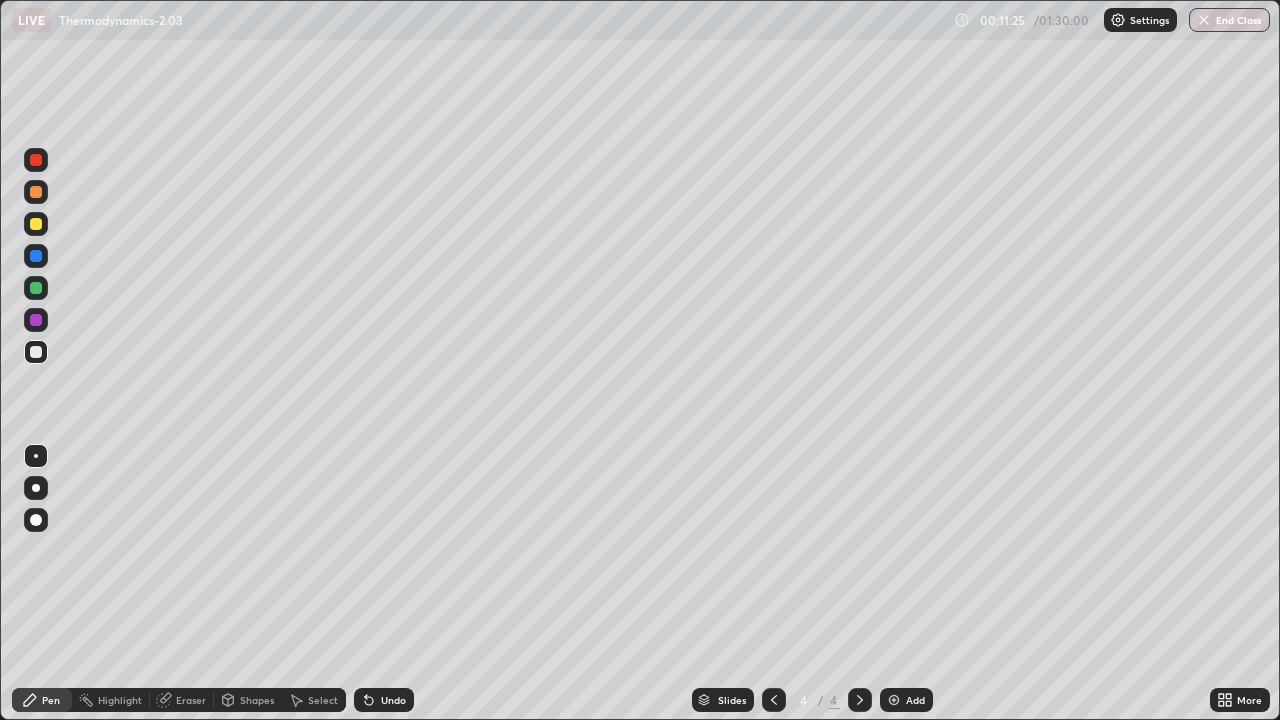 click 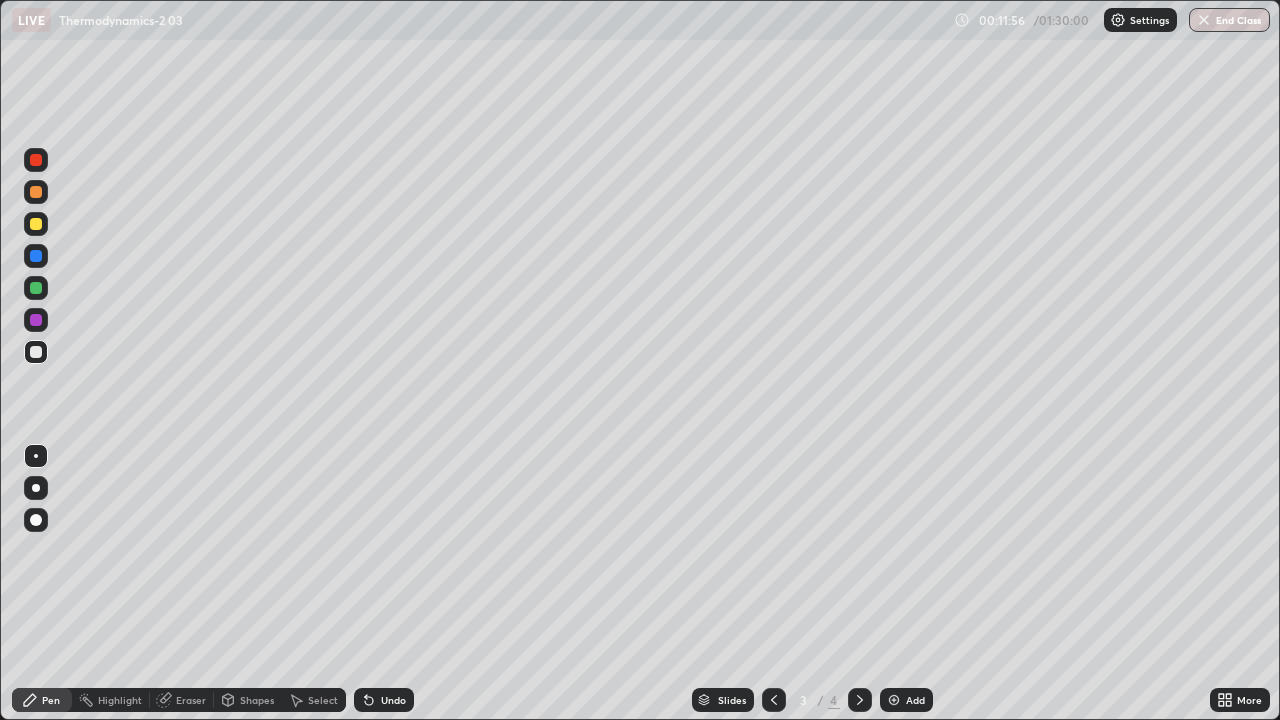 click on "Undo" at bounding box center [384, 700] 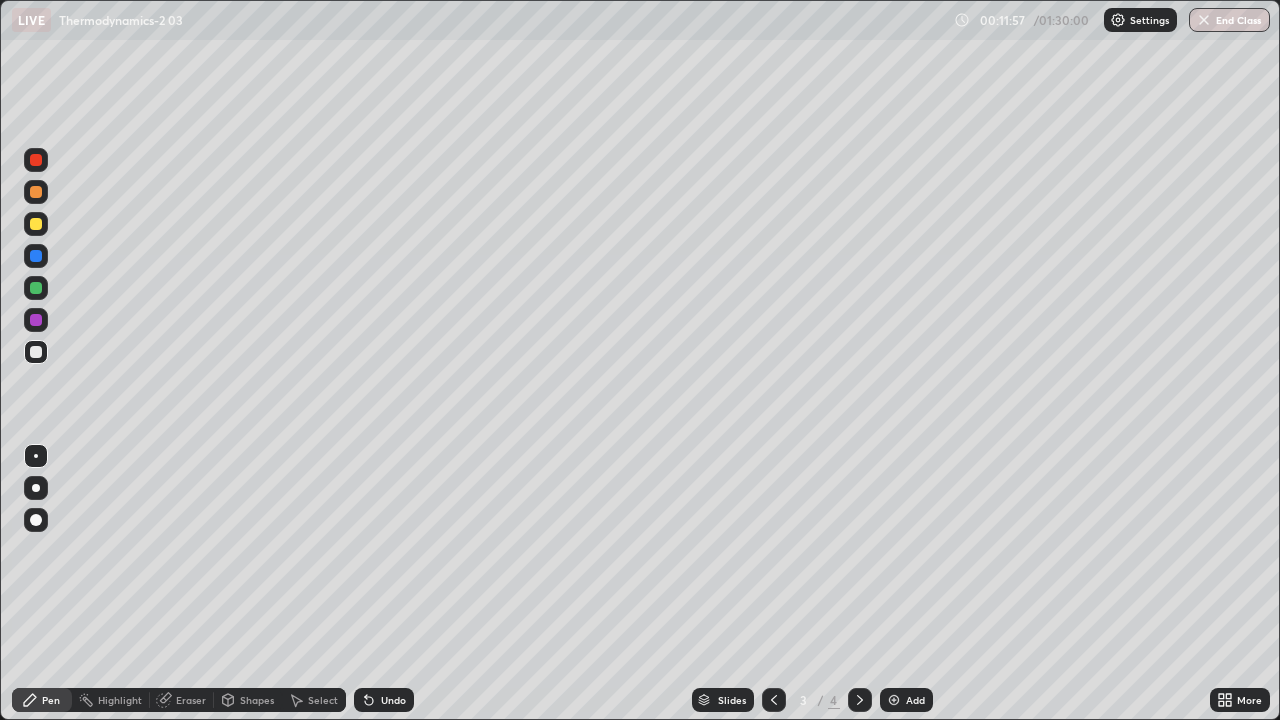 click on "Undo" at bounding box center (384, 700) 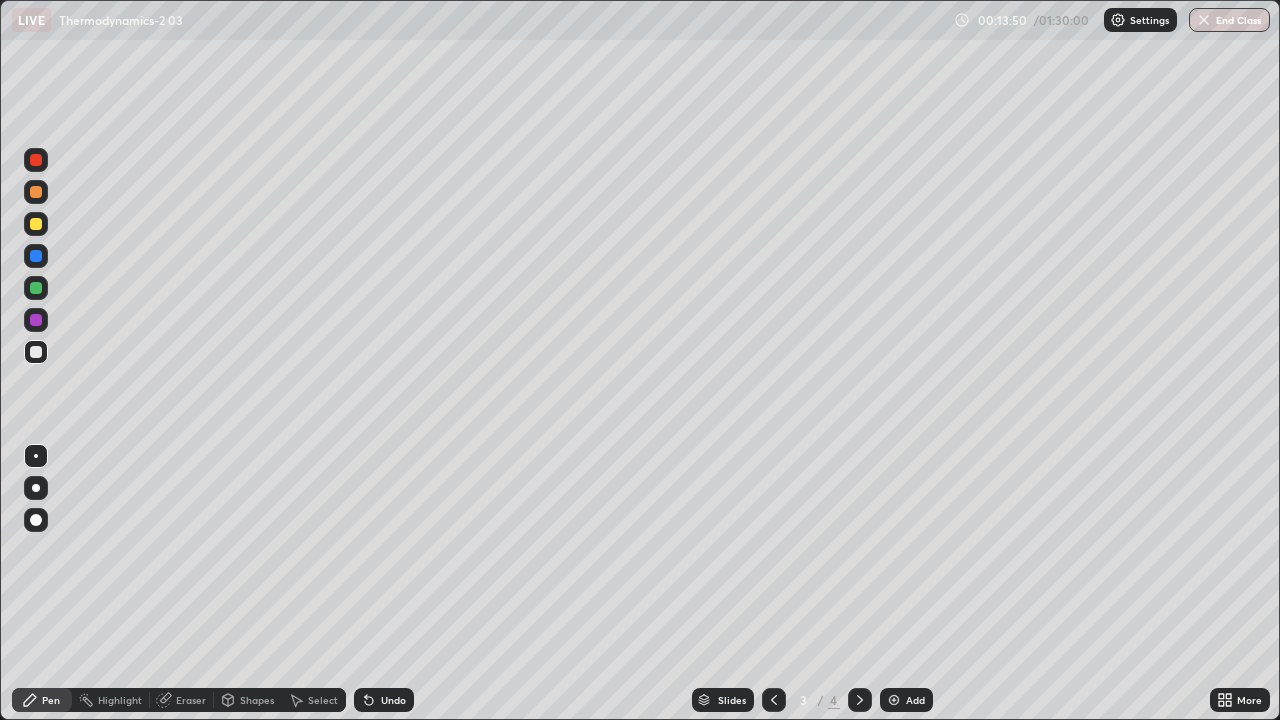 click on "Select" at bounding box center [314, 700] 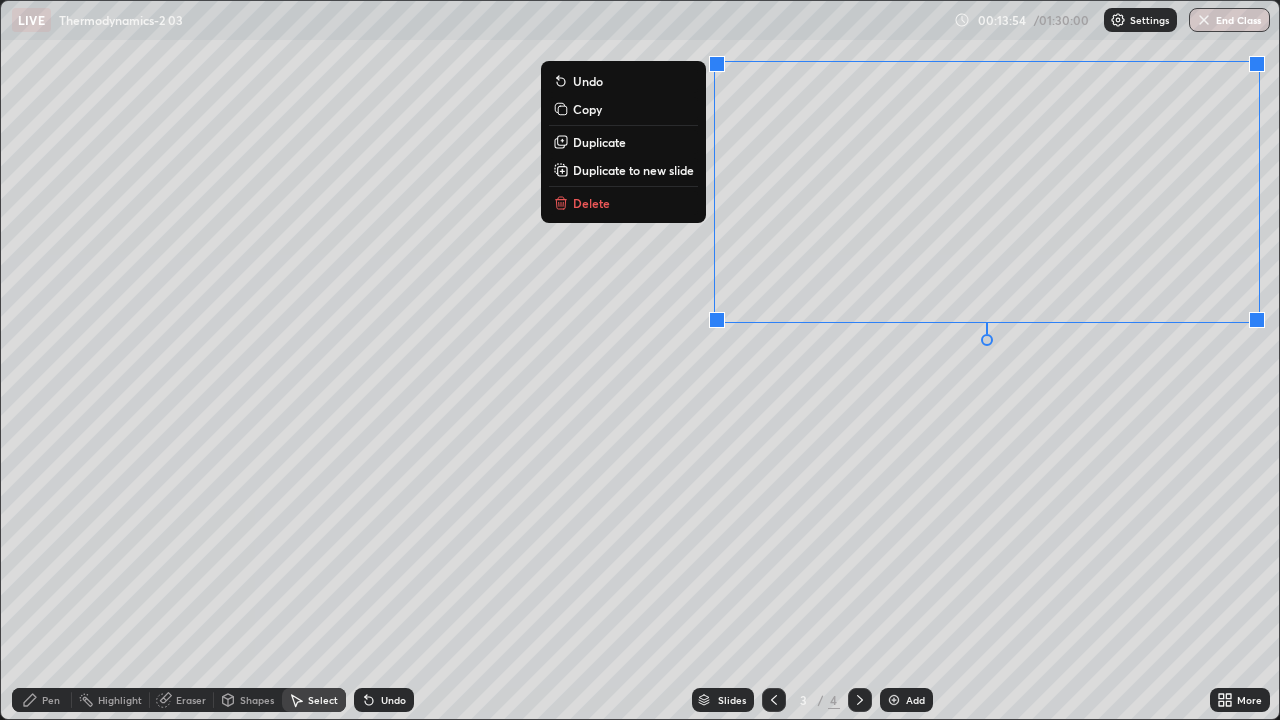 click on "Duplicate to new slide" at bounding box center (633, 170) 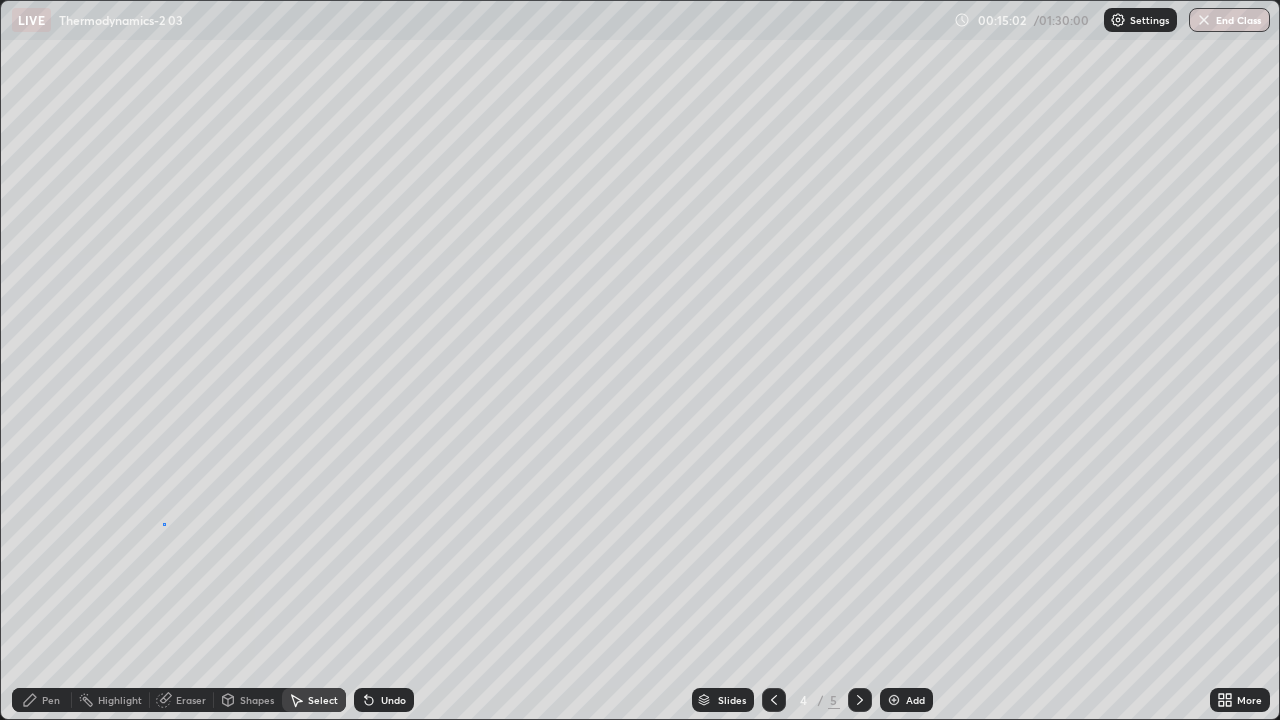 click on "0 ° Undo Copy Duplicate Duplicate to new slide Delete" at bounding box center [640, 360] 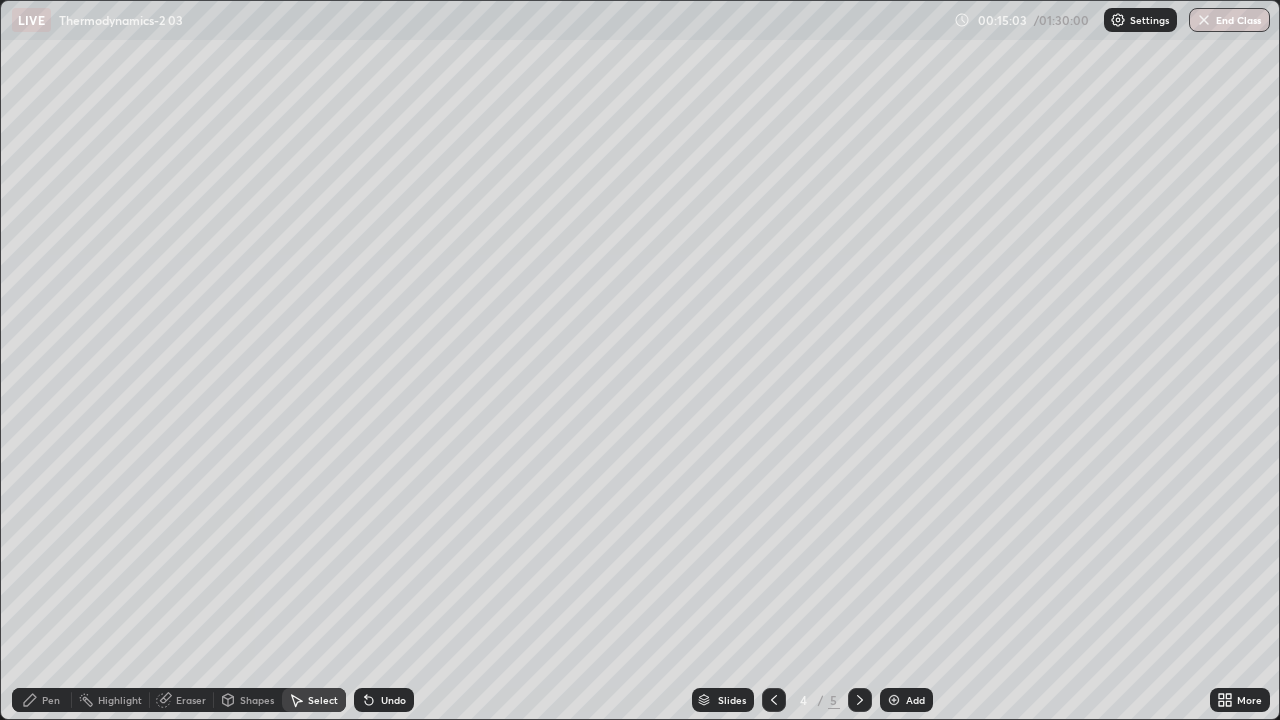 click on "Pen" at bounding box center (51, 700) 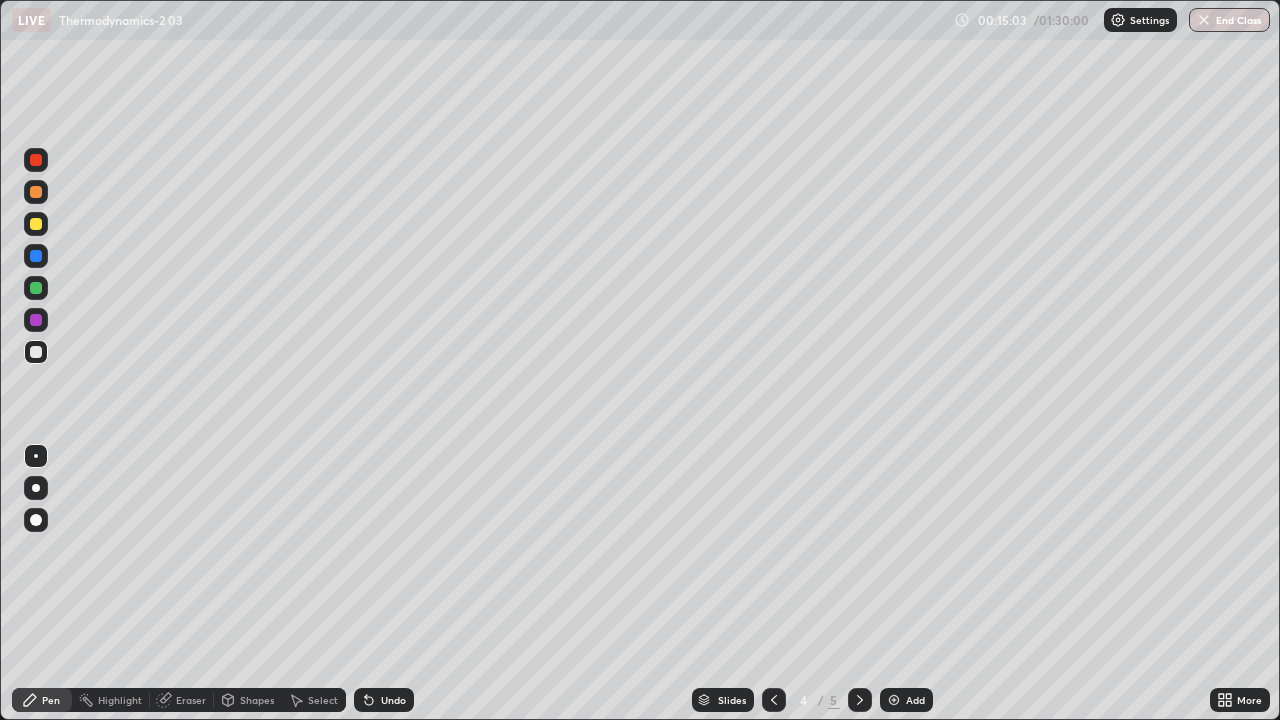 click at bounding box center [36, 288] 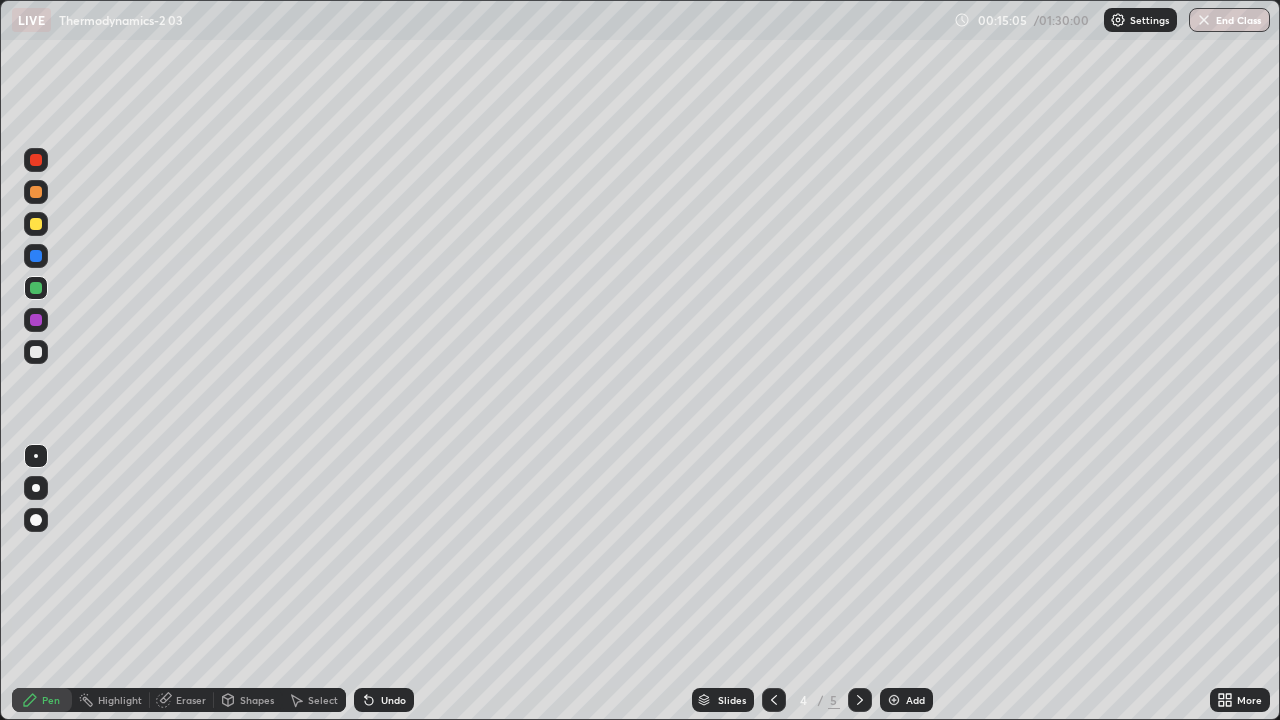 click on "Shapes" at bounding box center (257, 700) 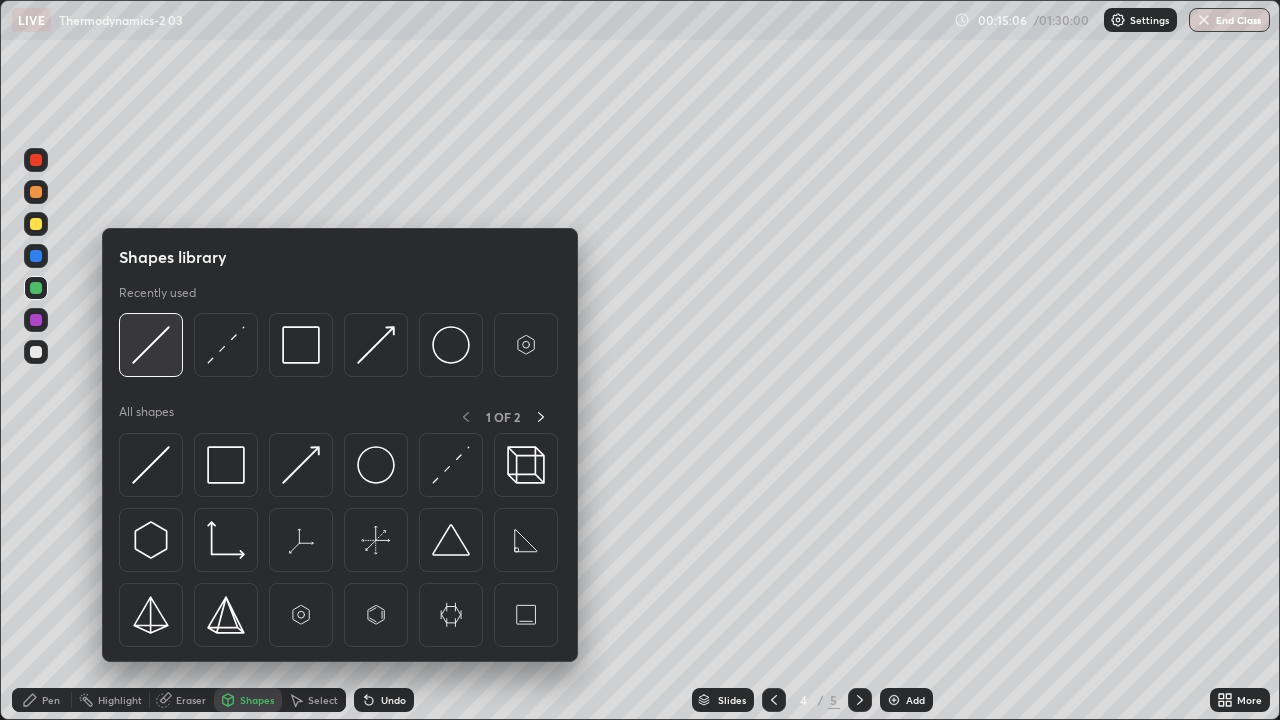 click at bounding box center (151, 345) 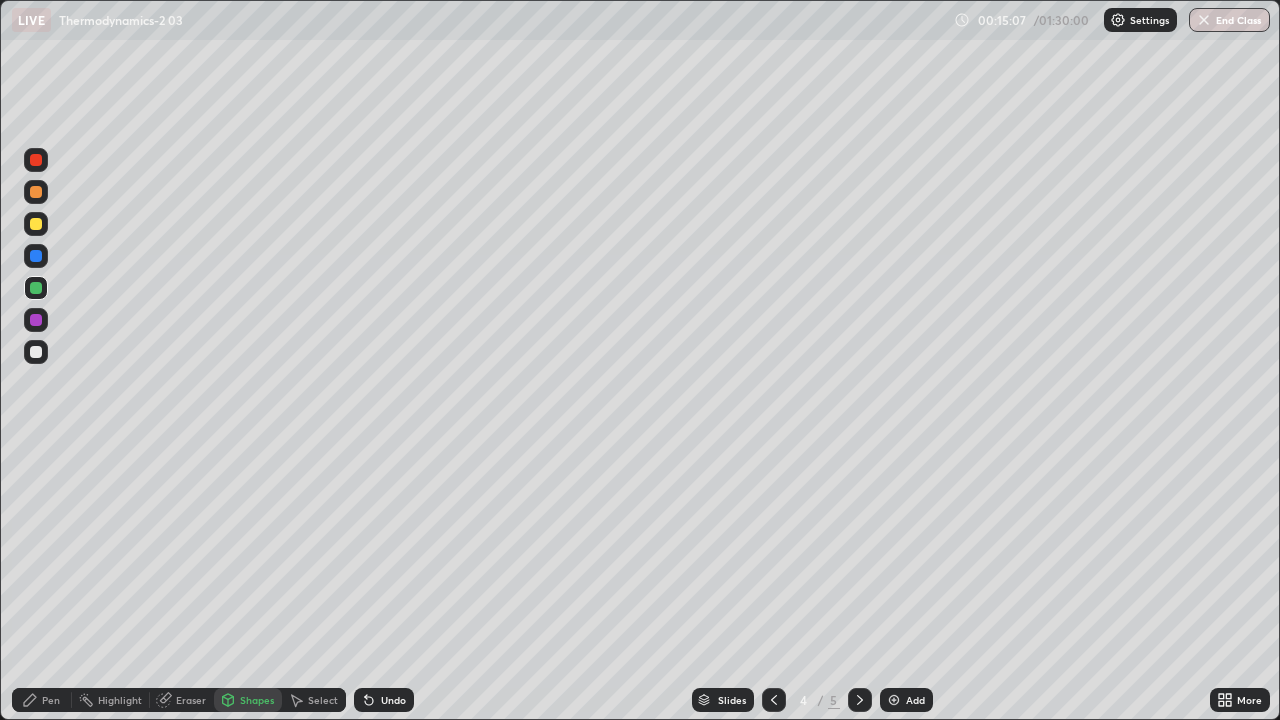 click at bounding box center (36, 320) 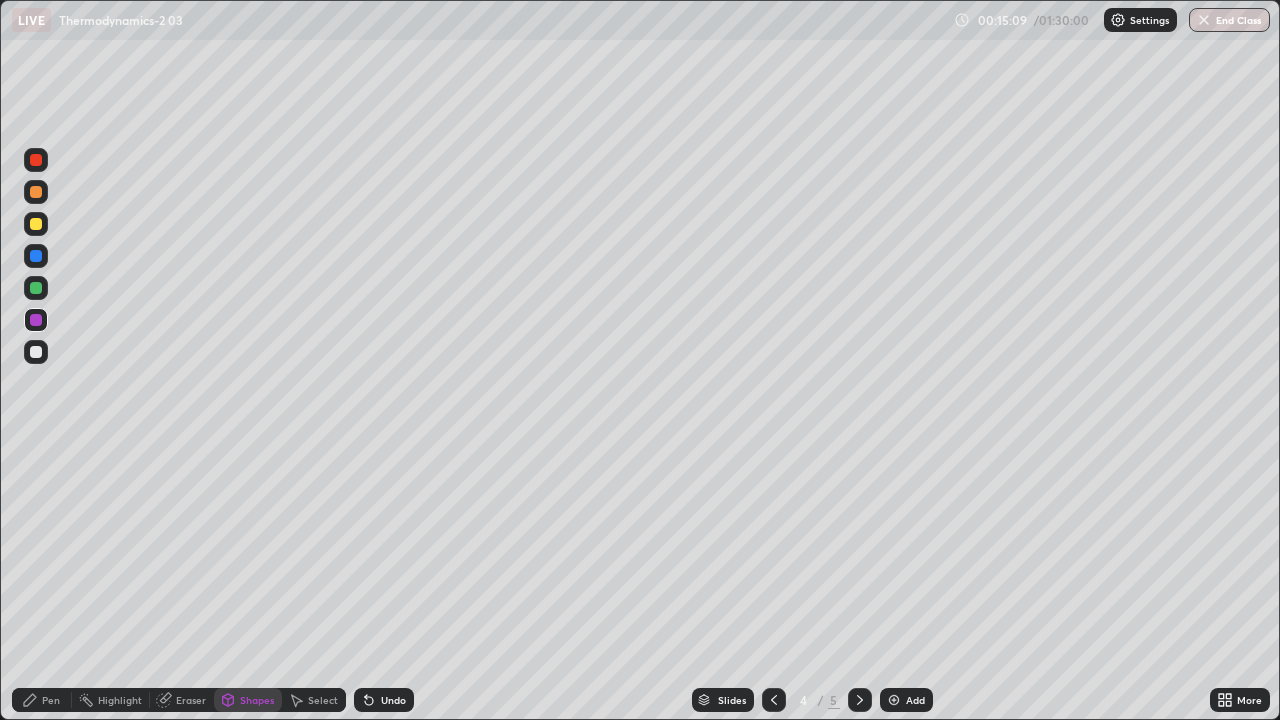 click on "Pen" at bounding box center [51, 700] 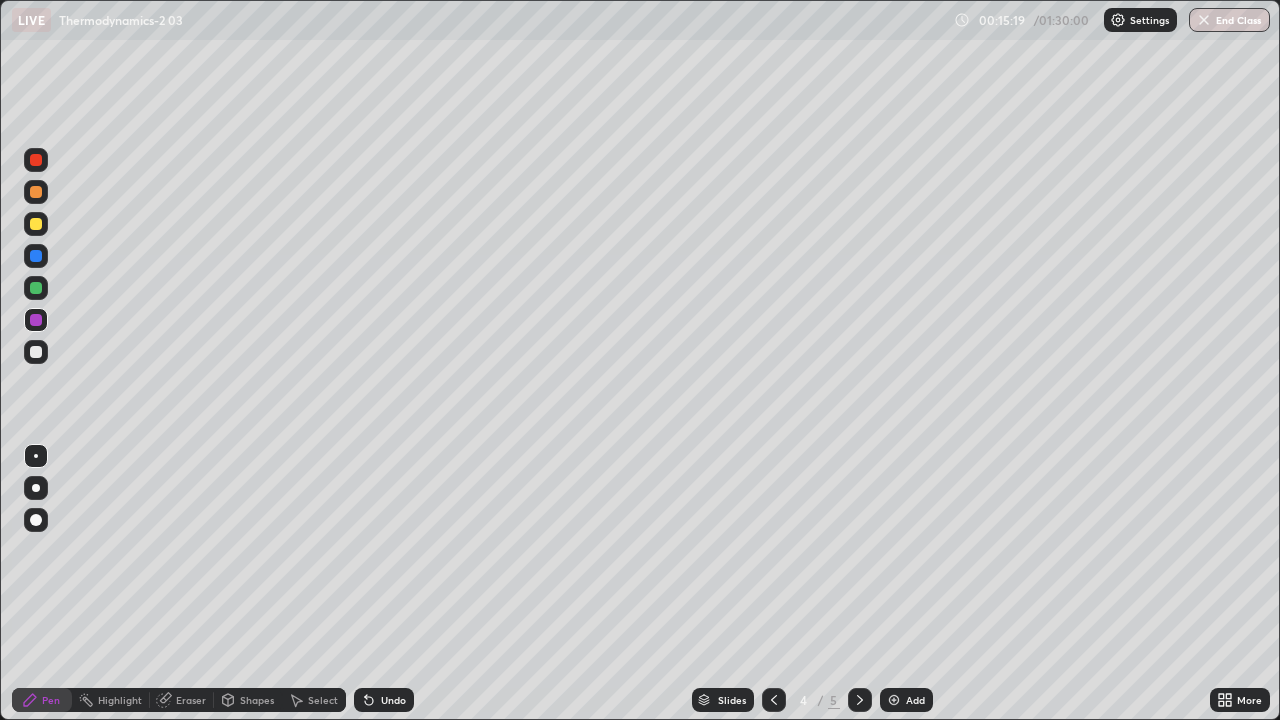 click at bounding box center [36, 352] 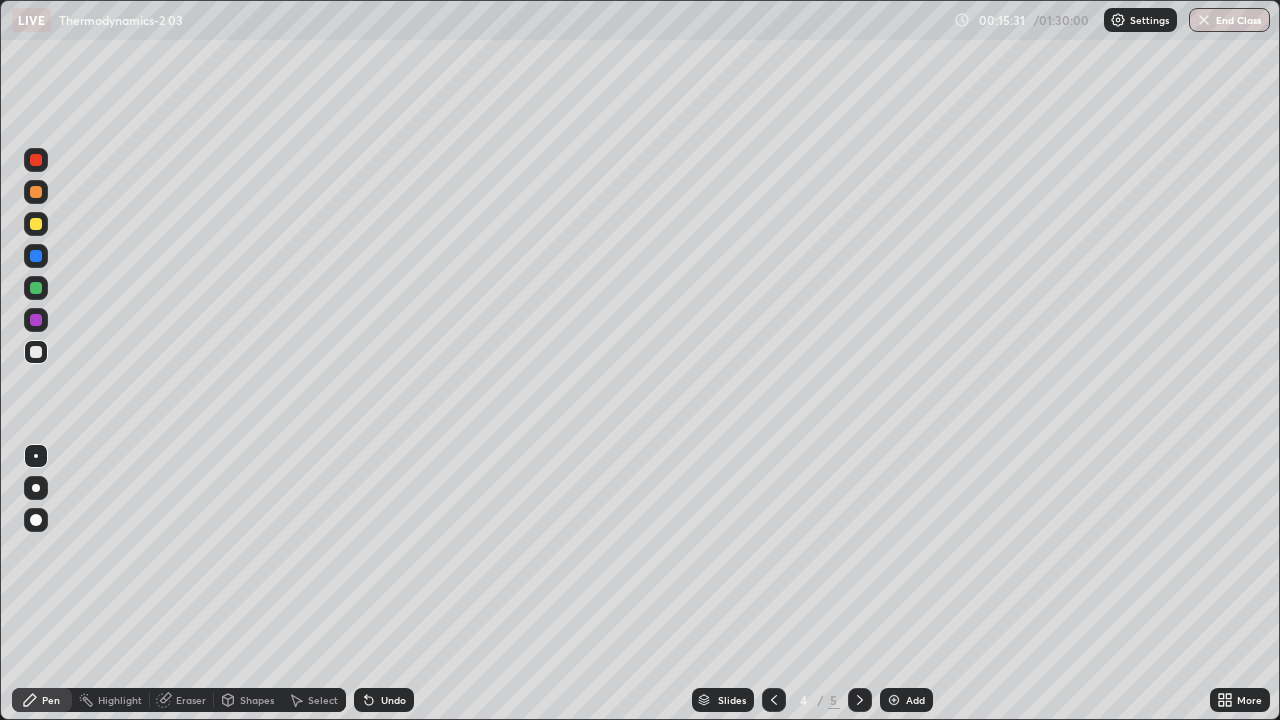 click on "Undo" at bounding box center [393, 700] 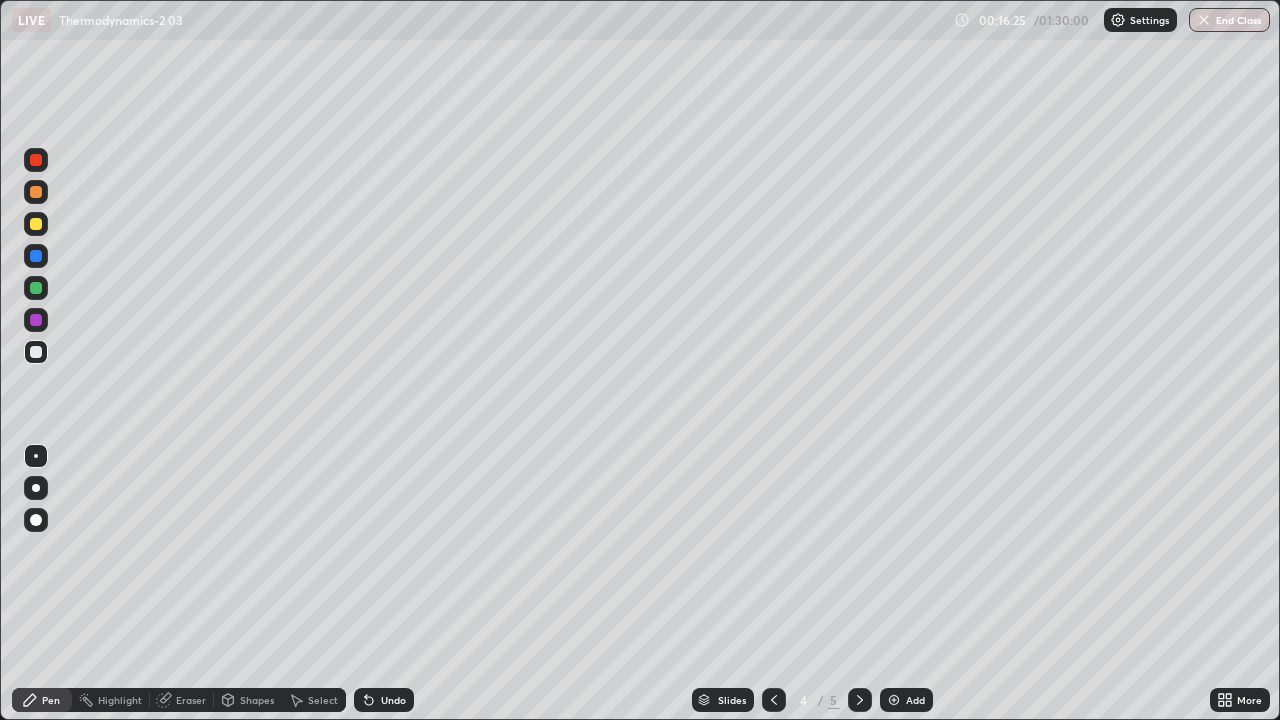 click on "Undo" at bounding box center (393, 700) 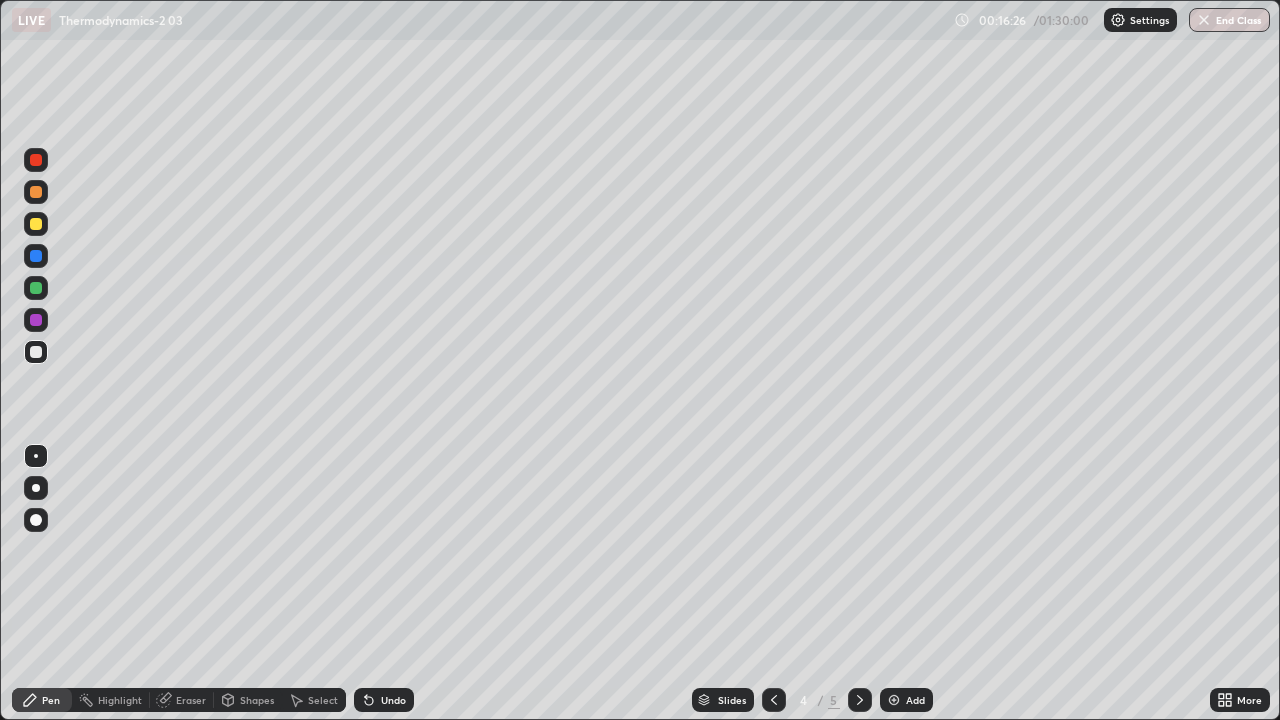click on "Undo" at bounding box center [393, 700] 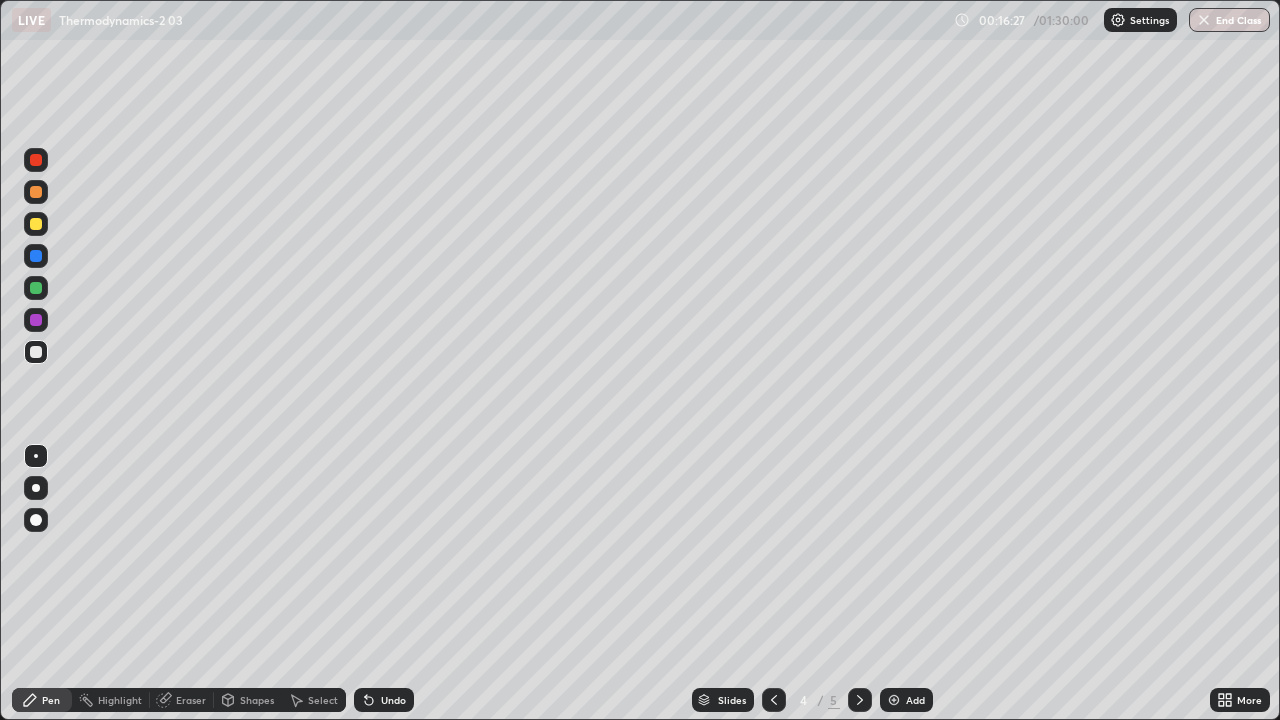 click 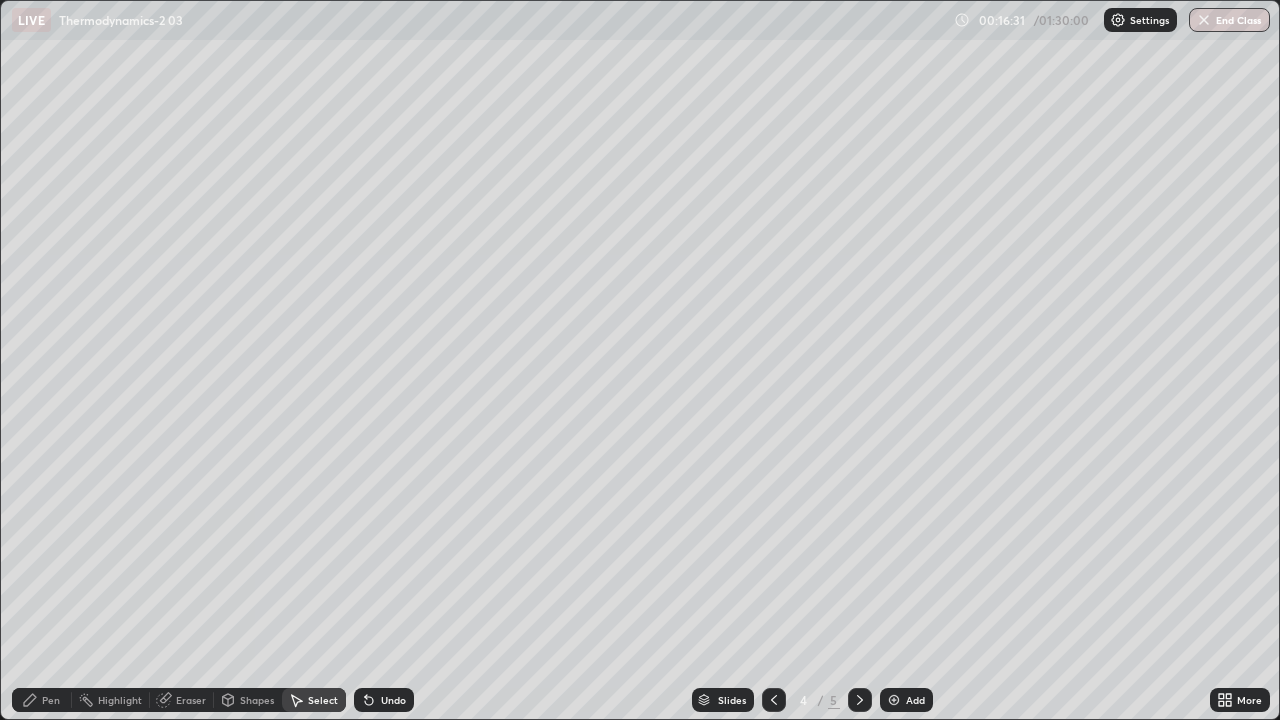 click 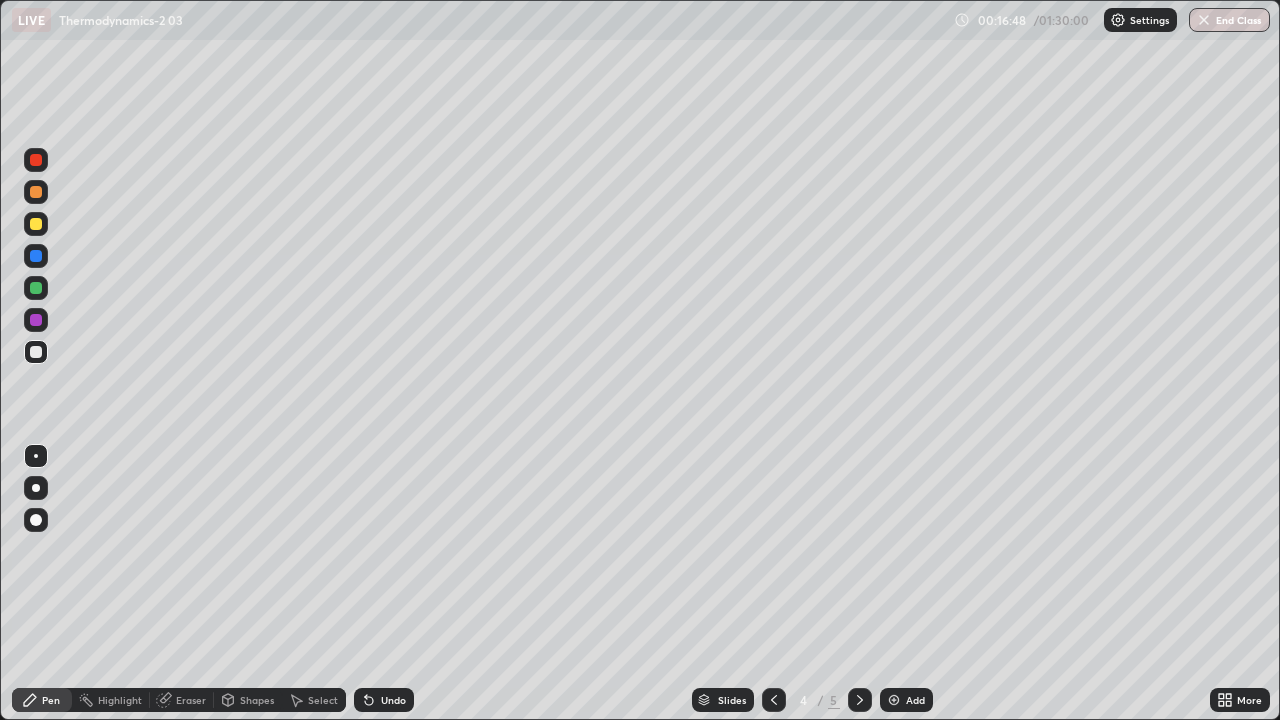click at bounding box center (36, 288) 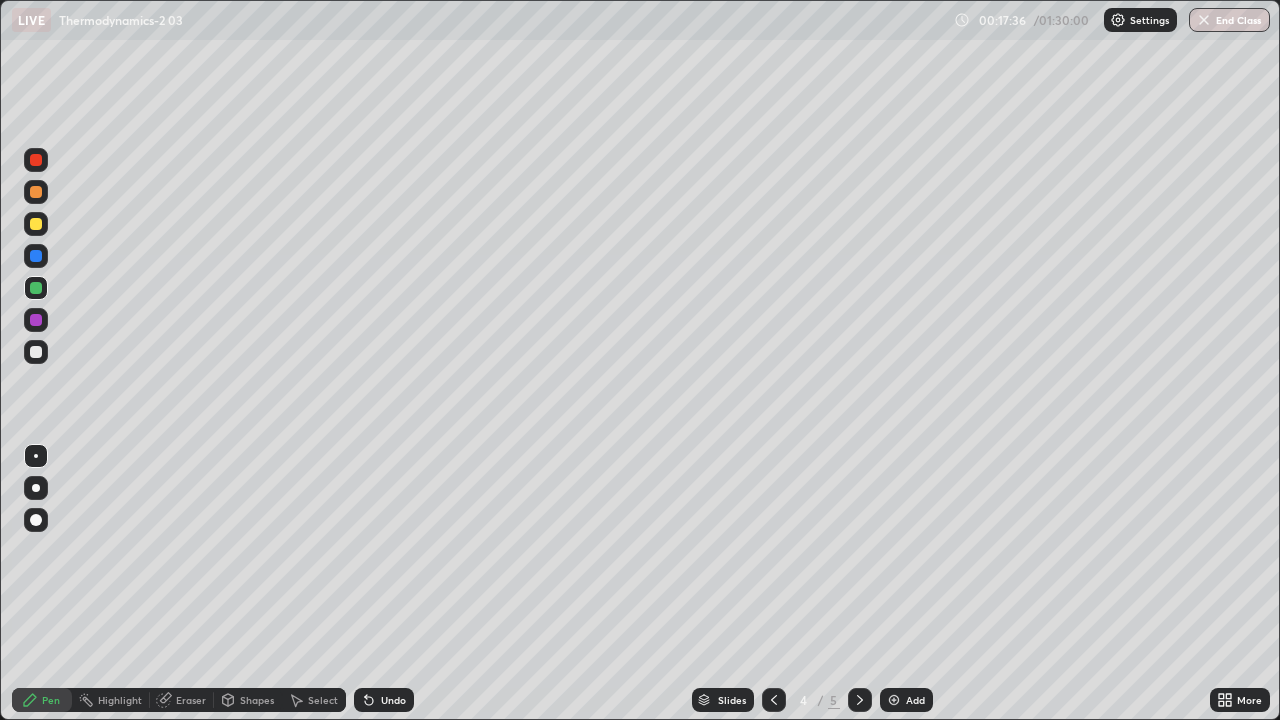 click at bounding box center (36, 352) 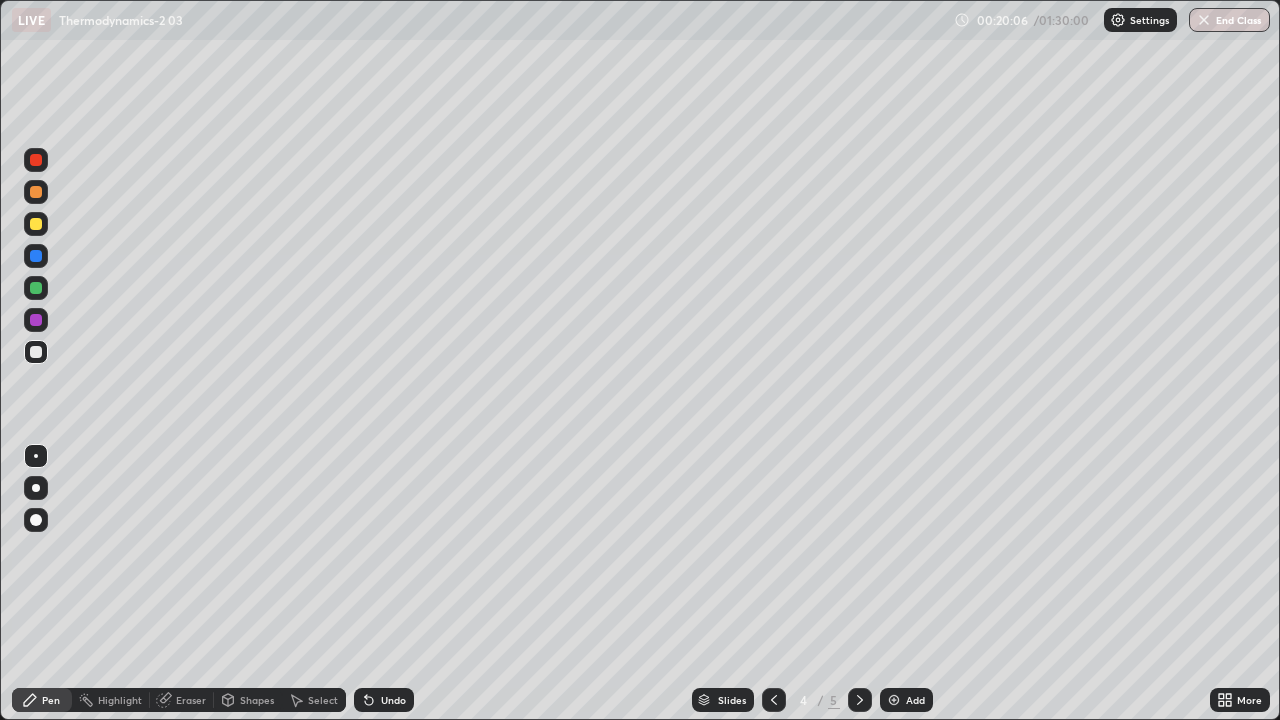 click 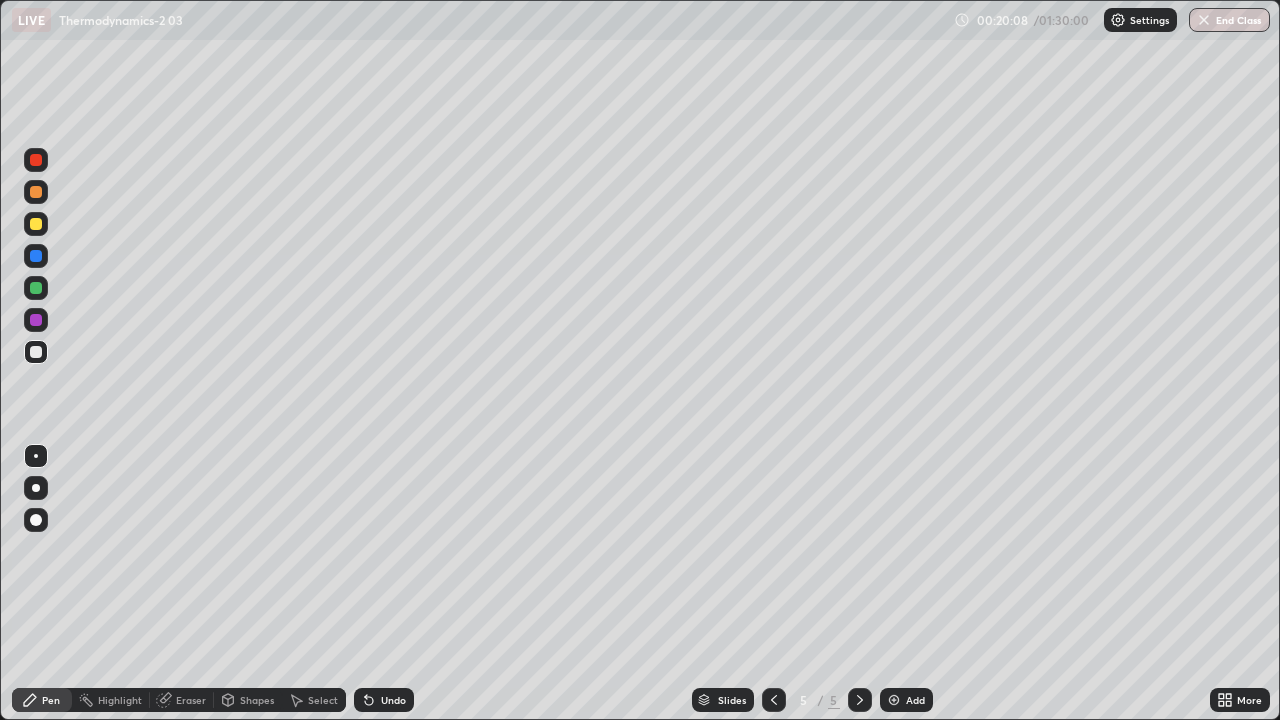 click on "Add" at bounding box center [906, 700] 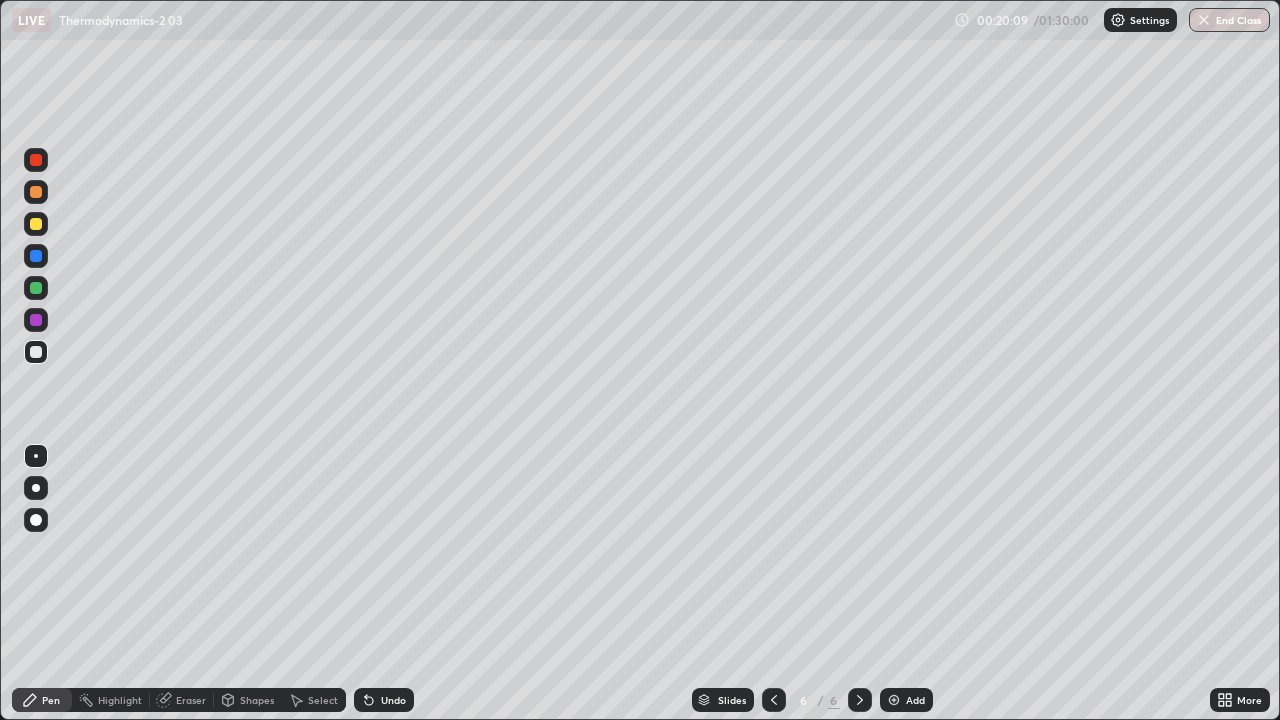 click at bounding box center [36, 352] 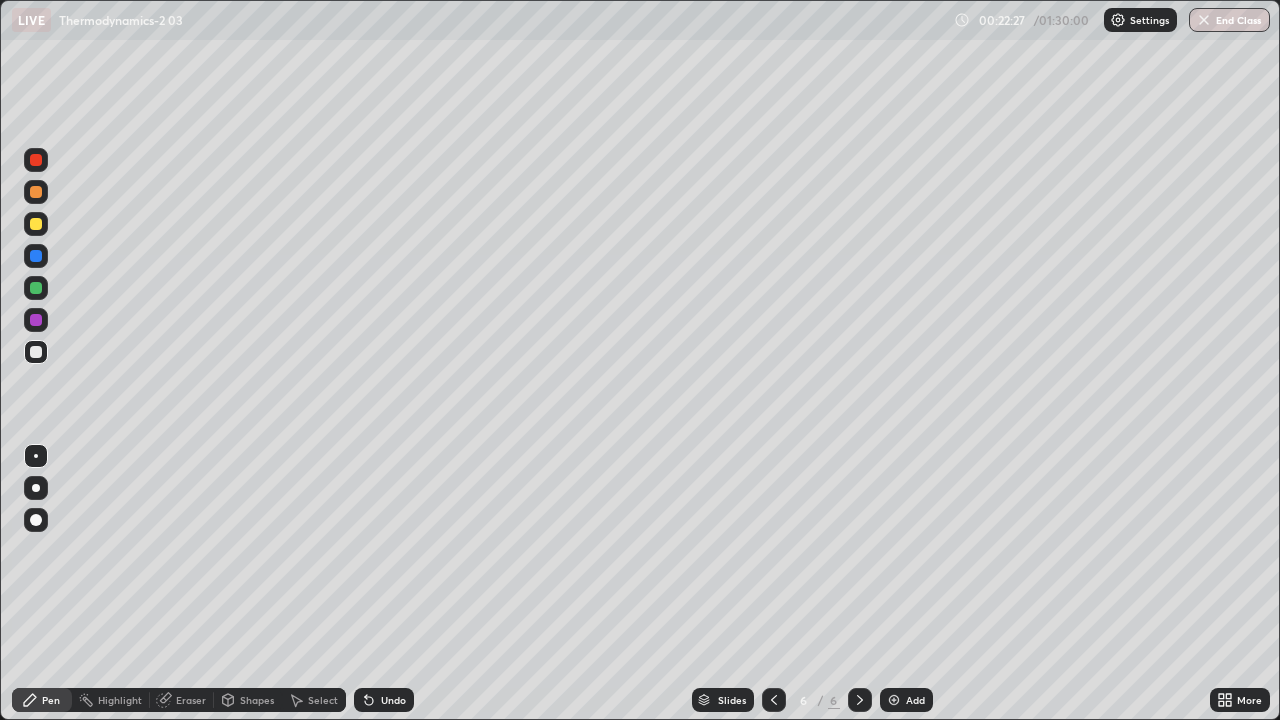 click 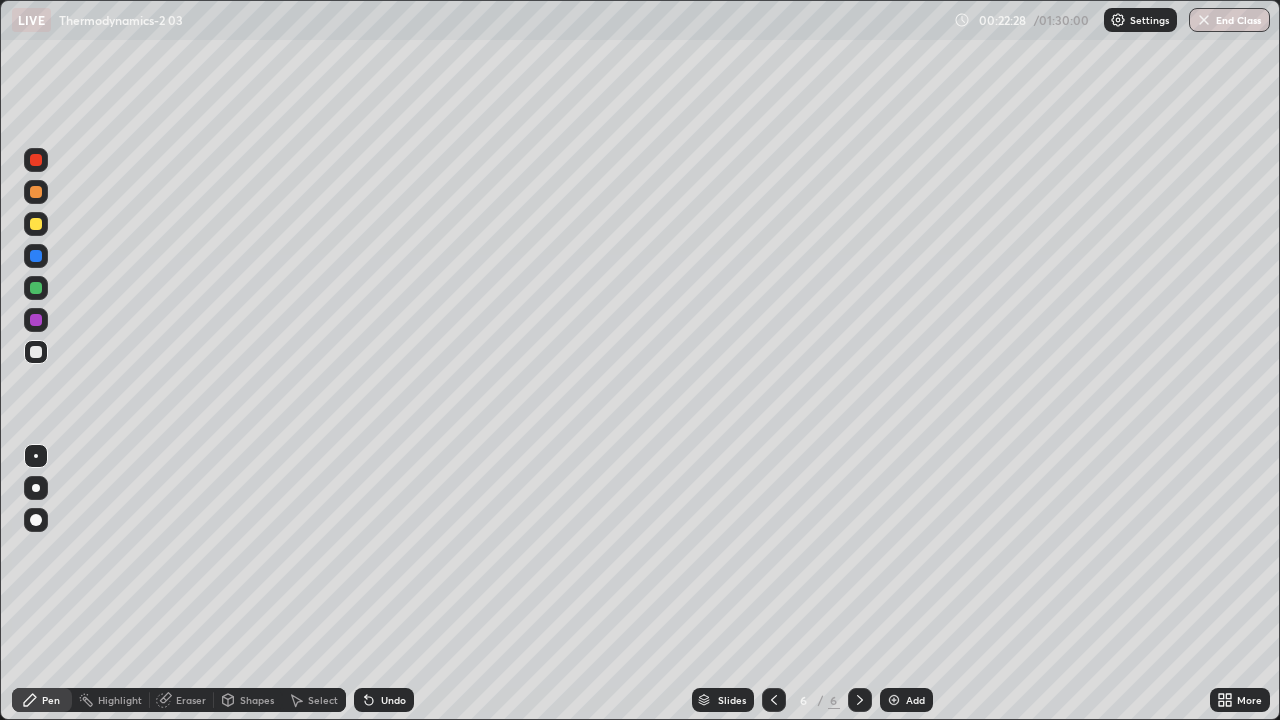 click 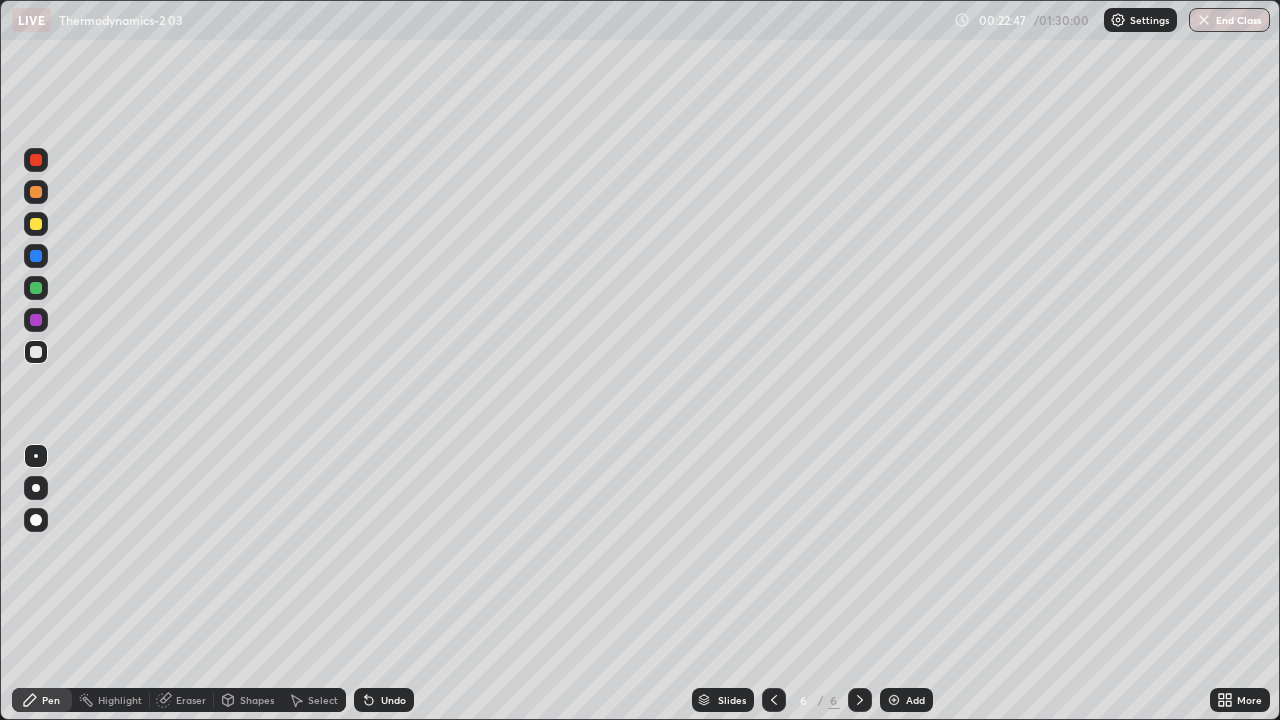 click on "Shapes" at bounding box center (257, 700) 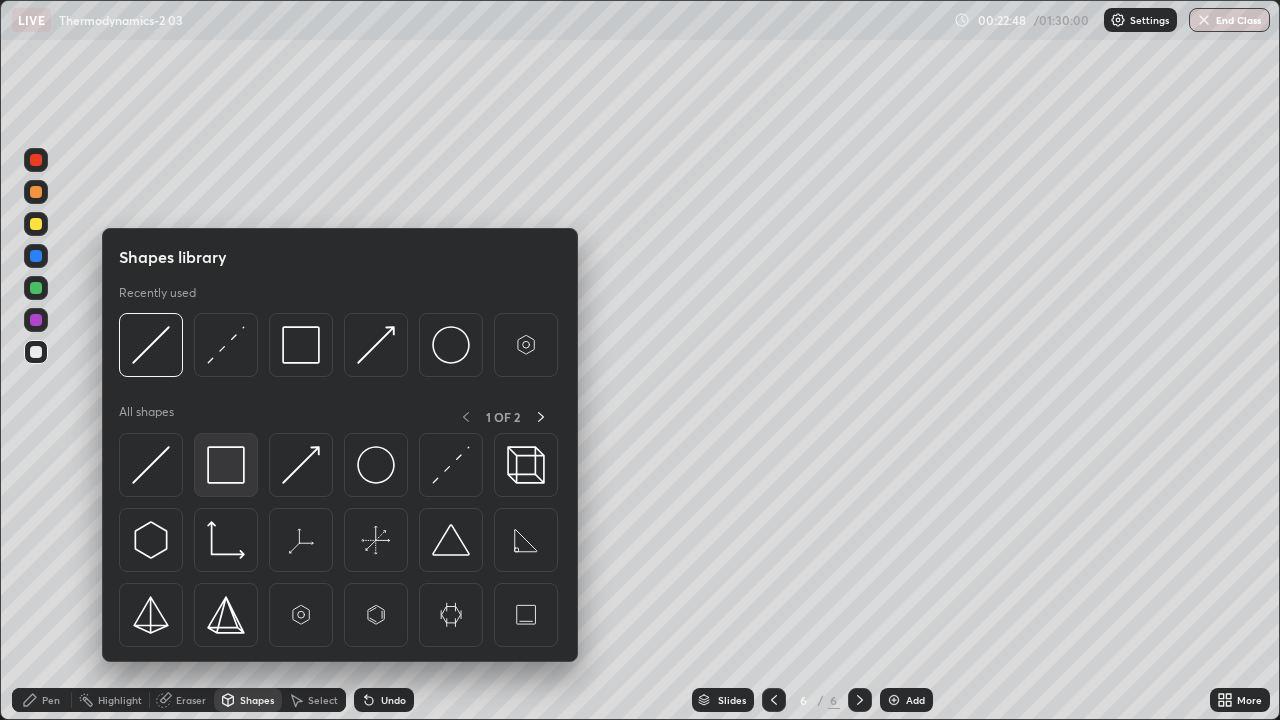 click at bounding box center [226, 465] 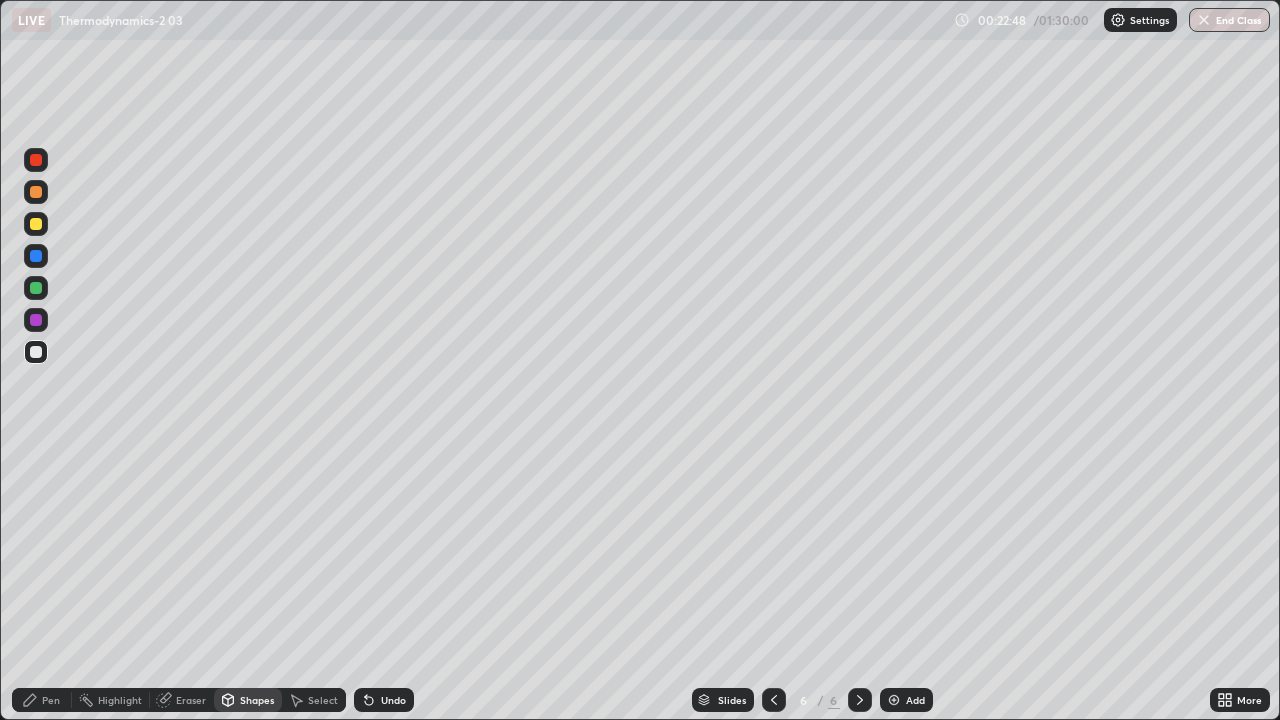 click at bounding box center (36, 288) 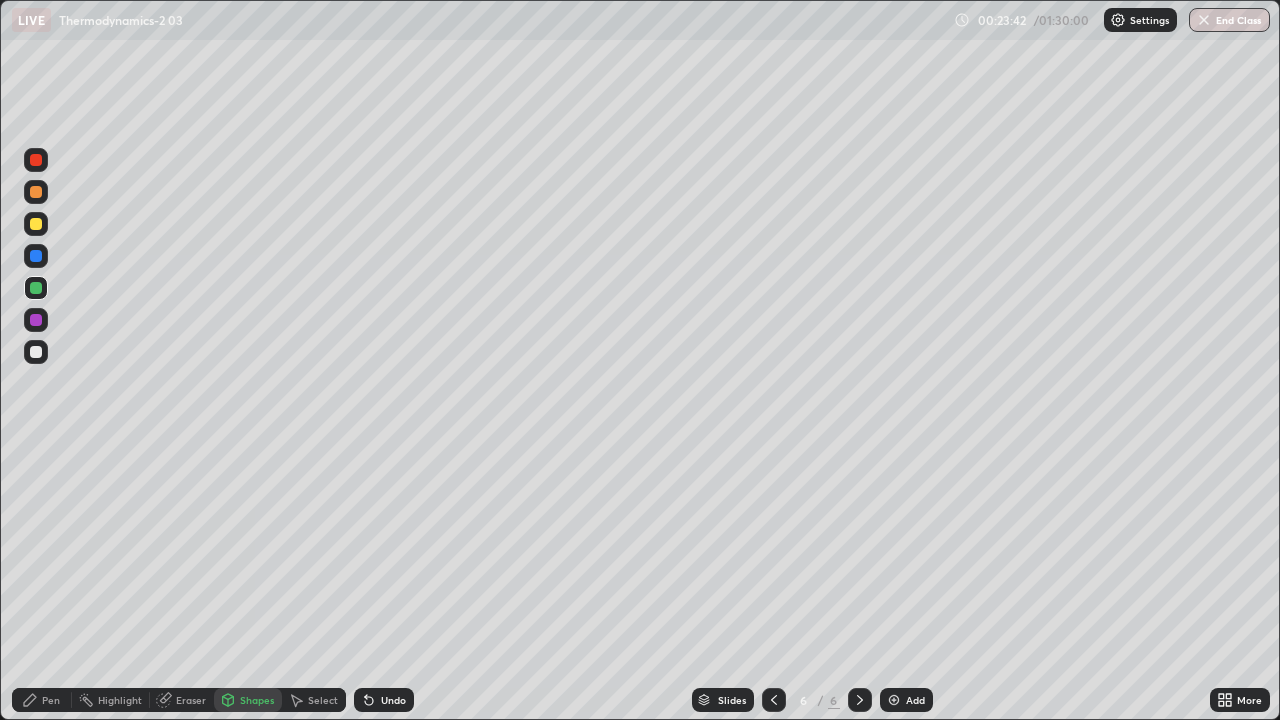 click at bounding box center (894, 700) 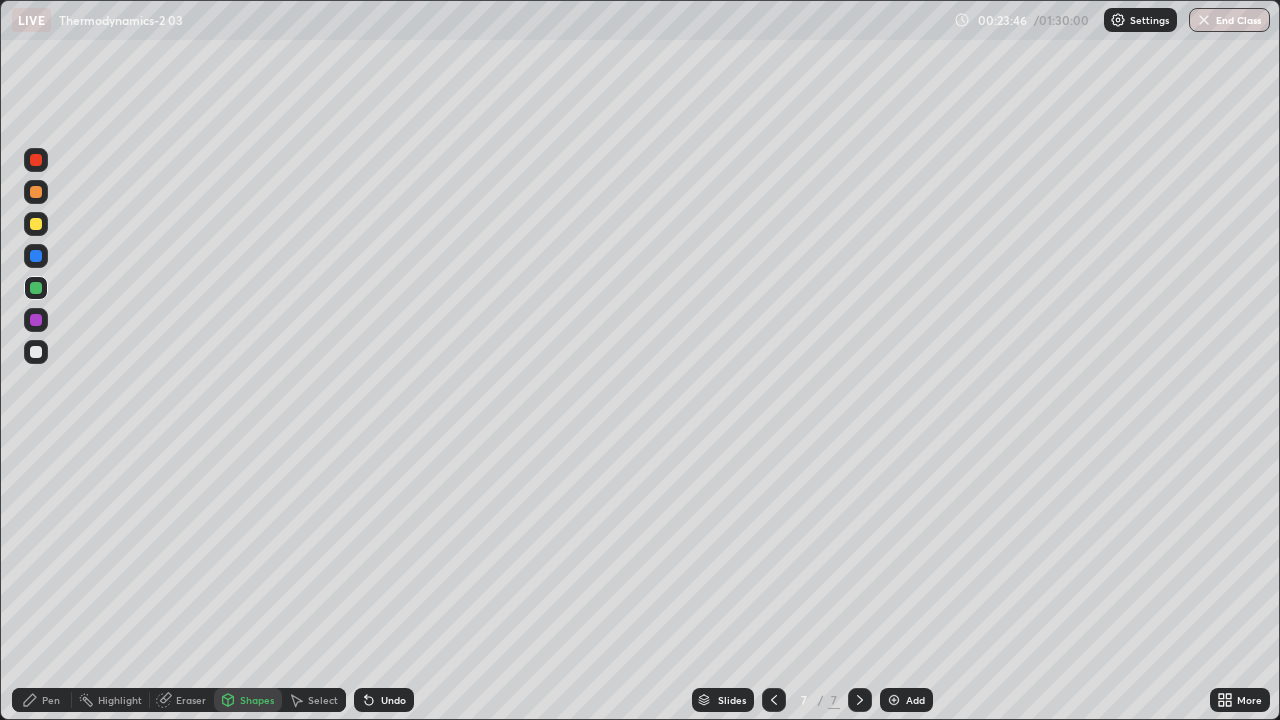 click on "Undo" at bounding box center [384, 700] 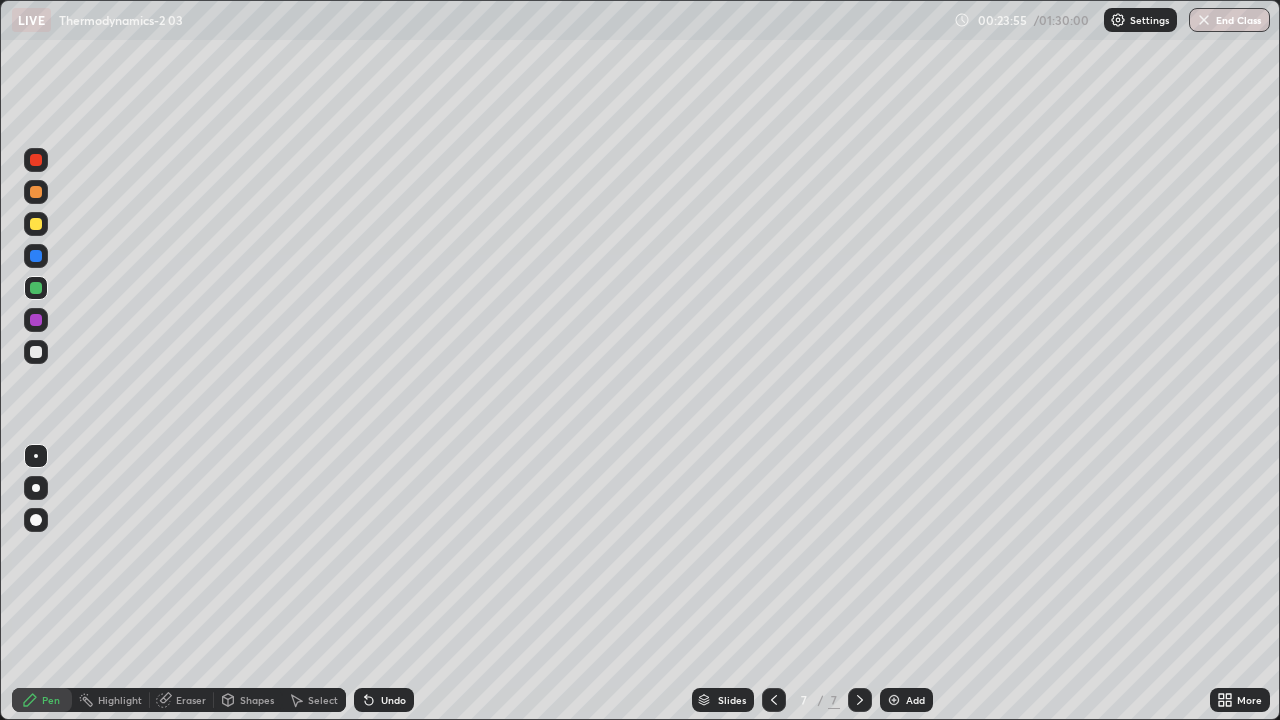 click on "Undo" at bounding box center [393, 700] 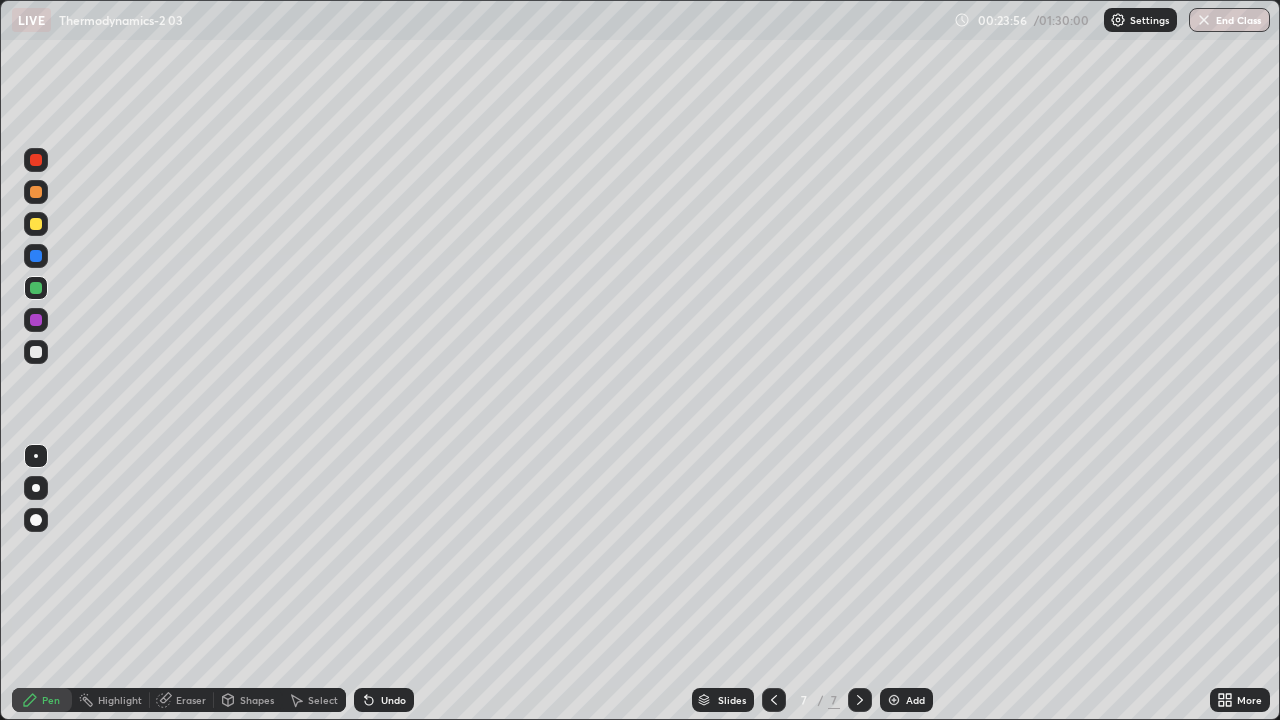 click on "Undo" at bounding box center (393, 700) 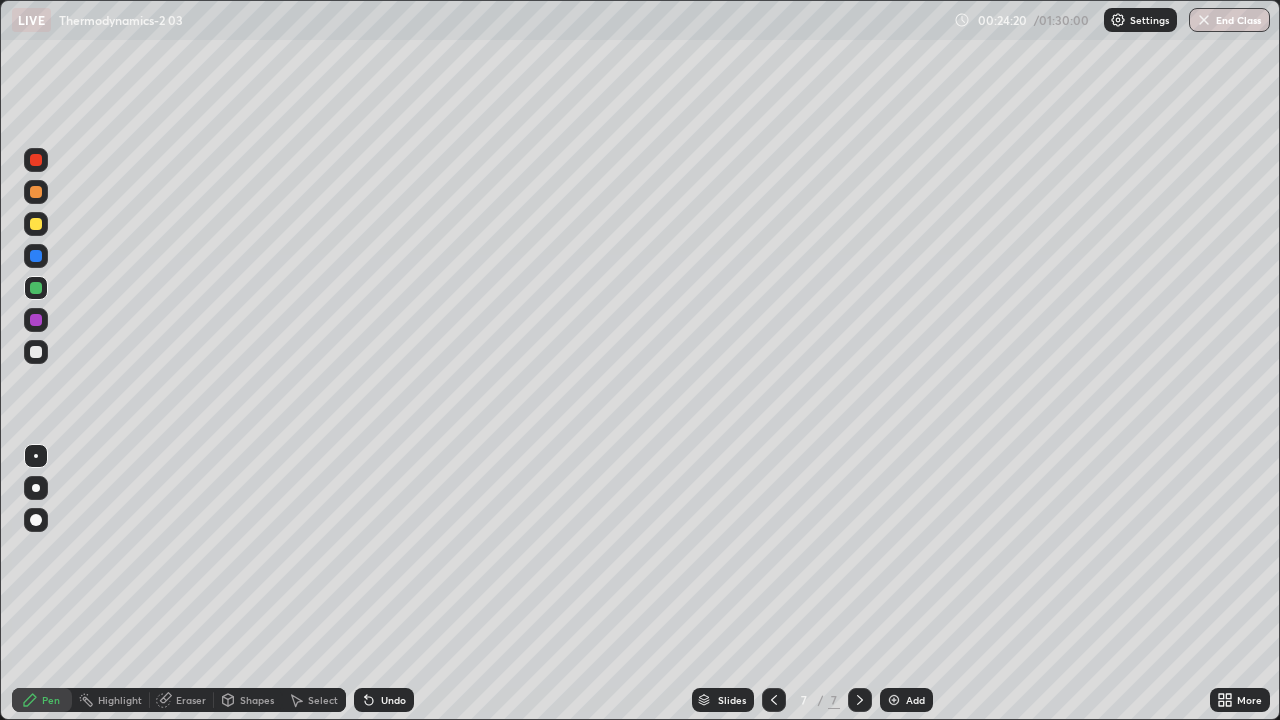 click at bounding box center (36, 224) 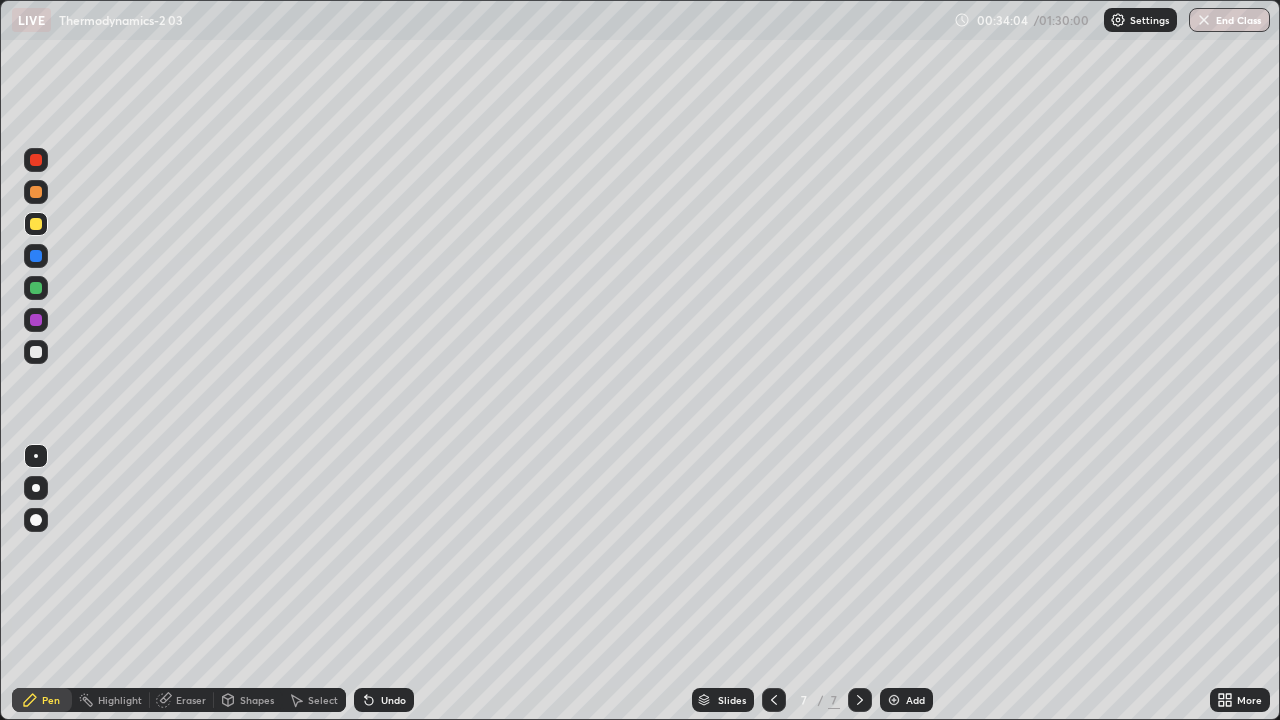click 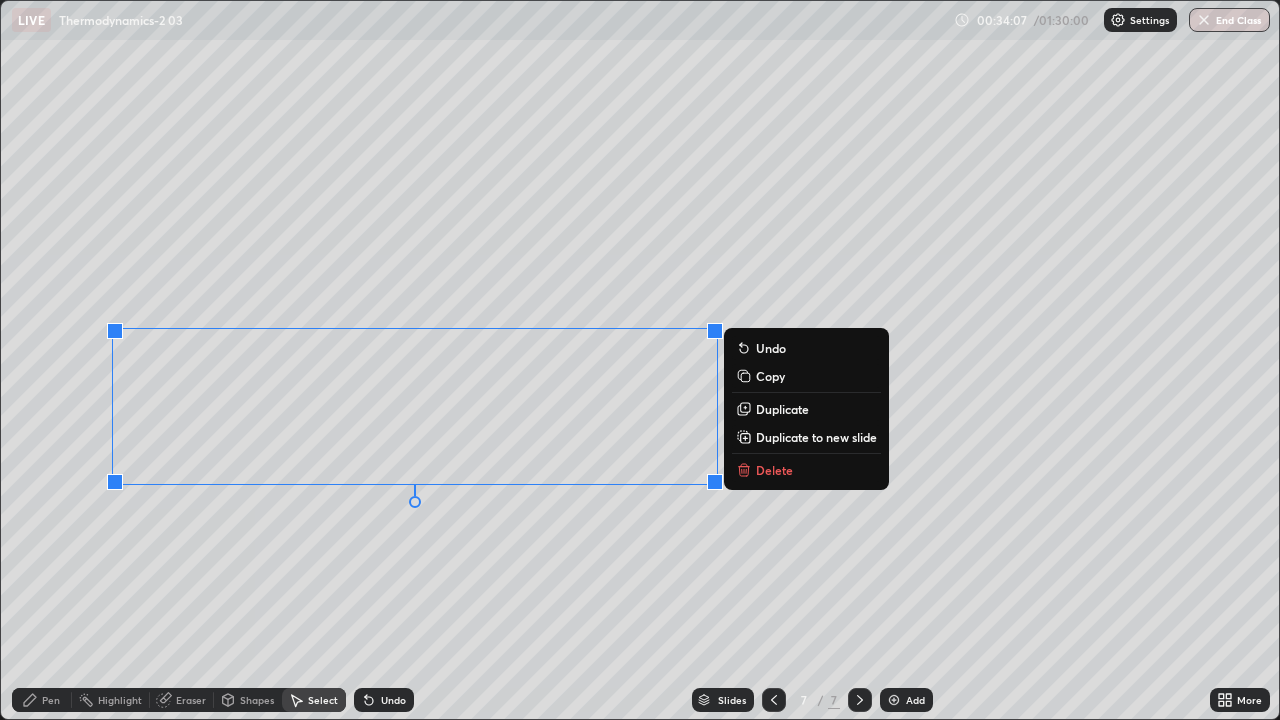 click on "Duplicate to new slide" at bounding box center [806, 437] 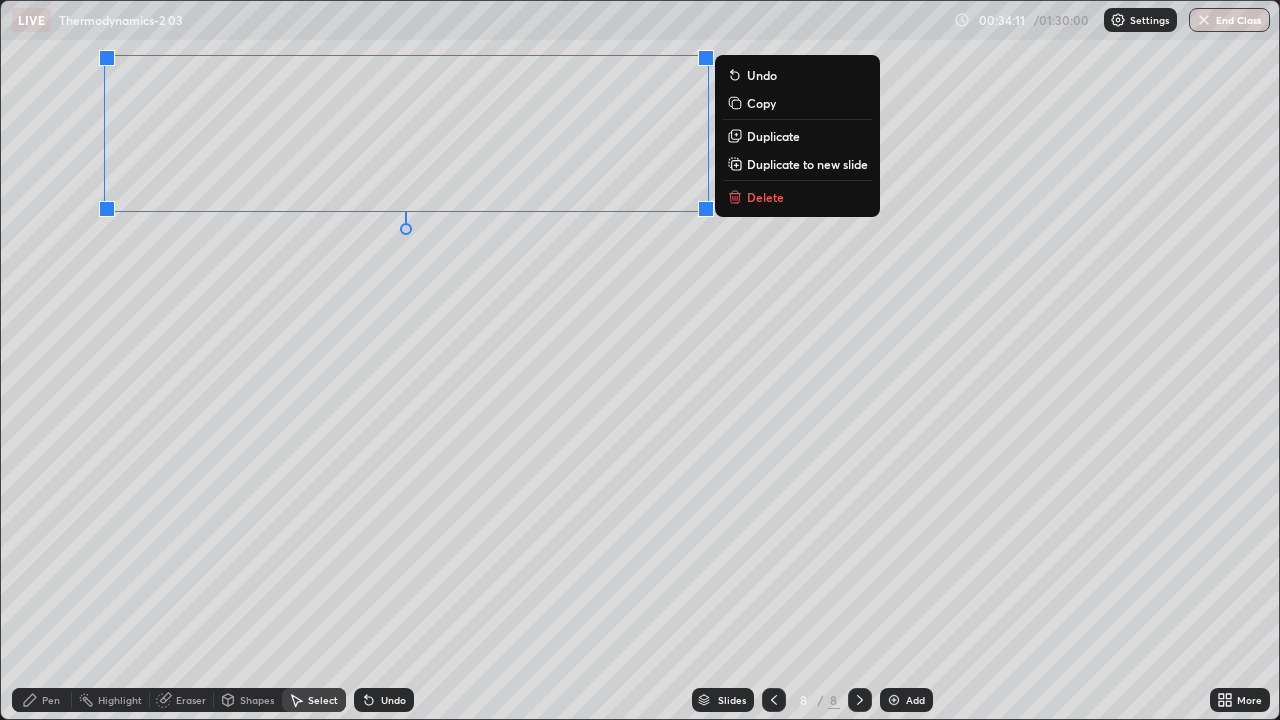 click on "0 ° Undo Copy Duplicate Duplicate to new slide Delete" at bounding box center [640, 360] 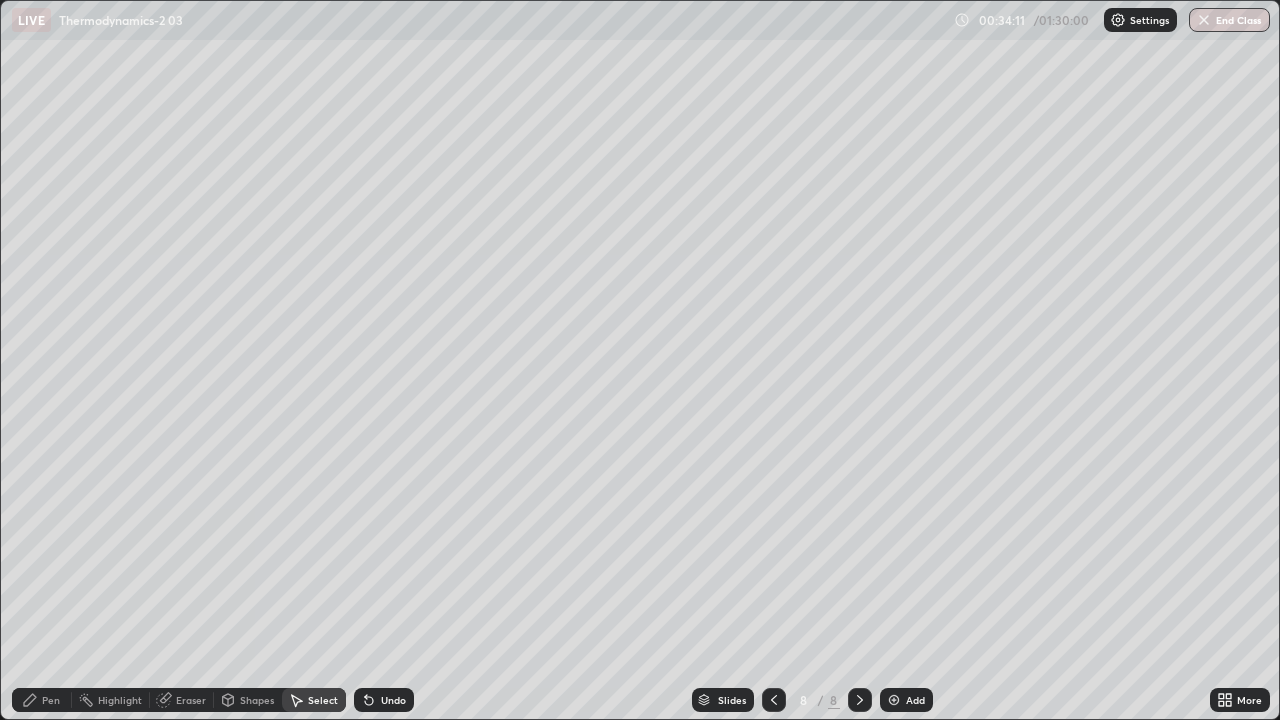 click on "Pen" at bounding box center [51, 700] 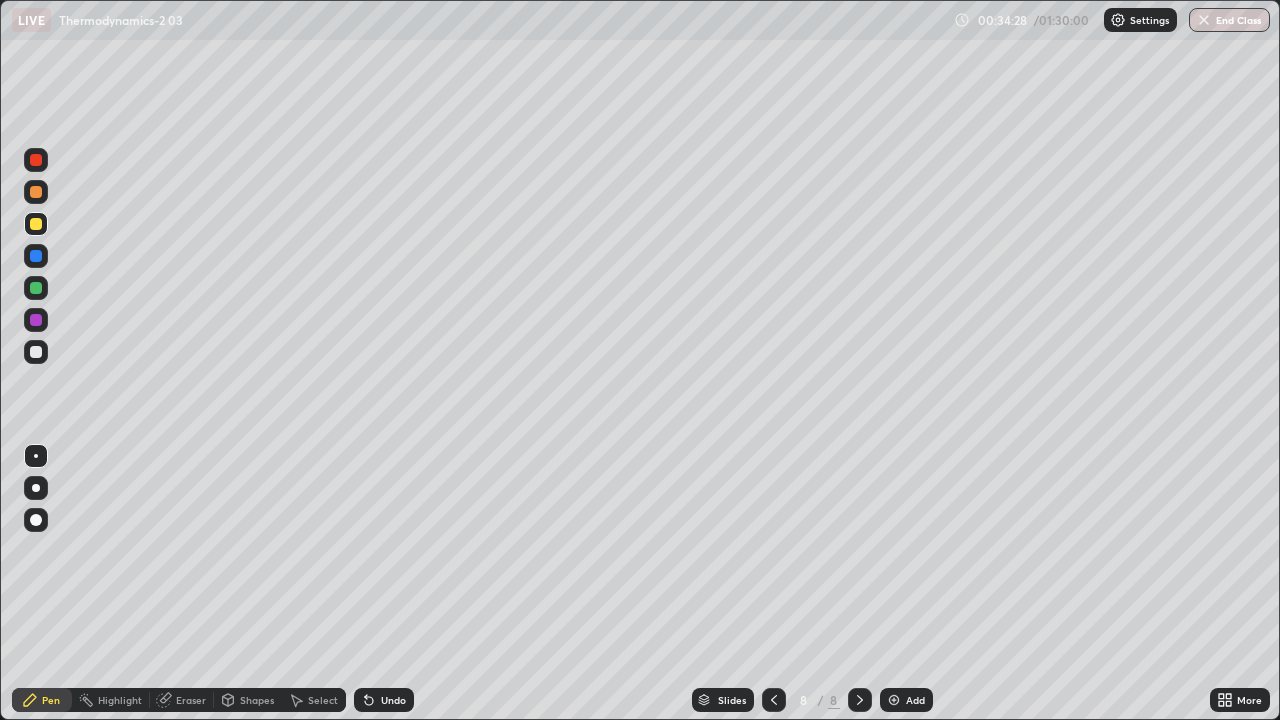 click on "Undo" at bounding box center (393, 700) 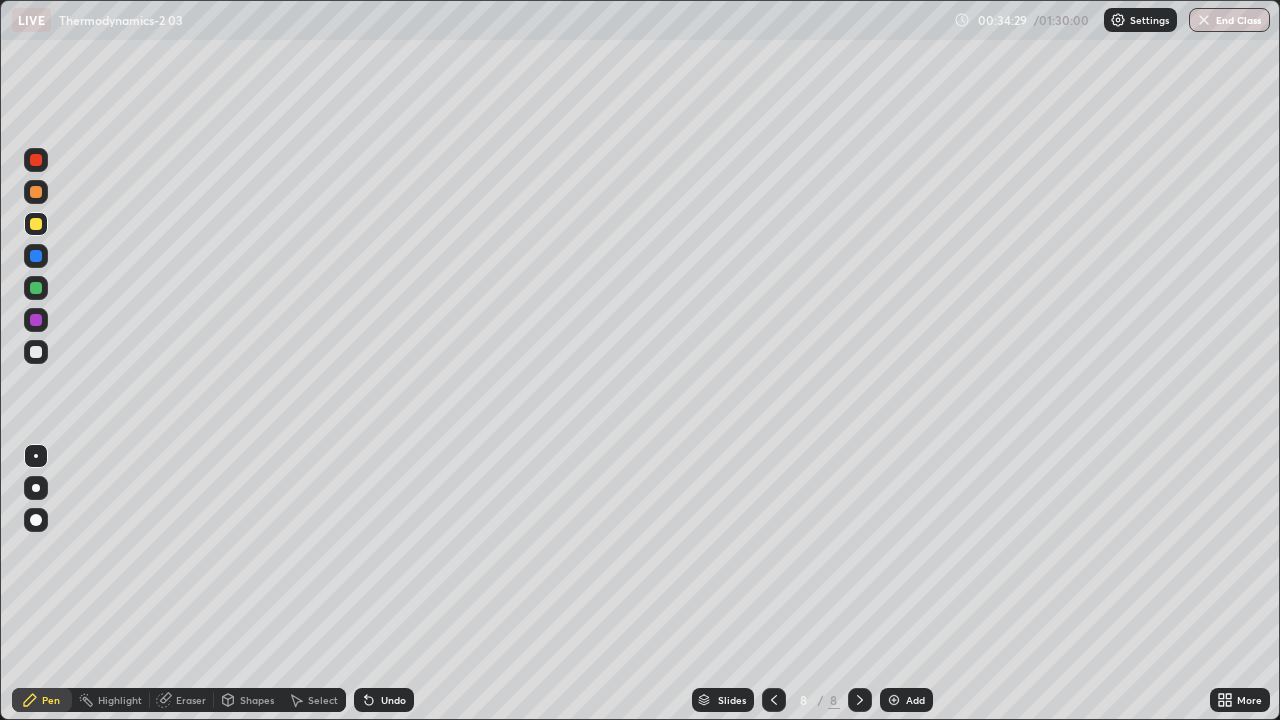 click on "Undo" at bounding box center [384, 700] 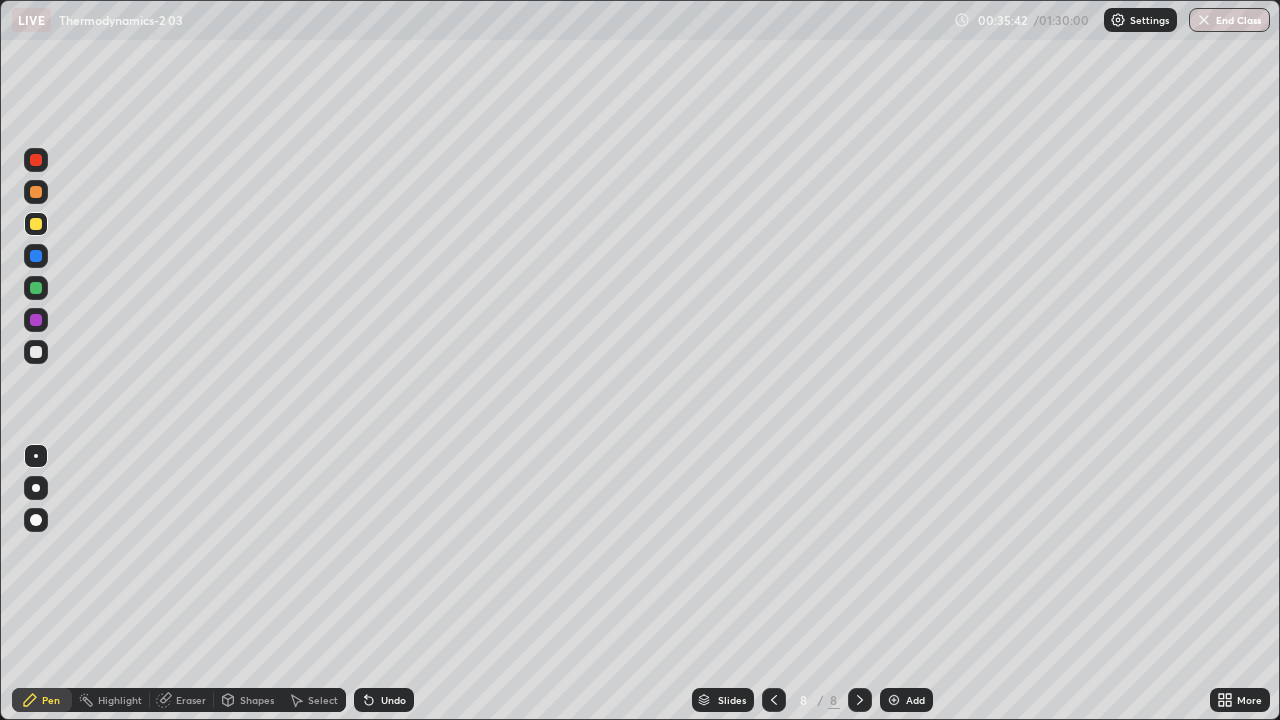click on "Undo" at bounding box center (393, 700) 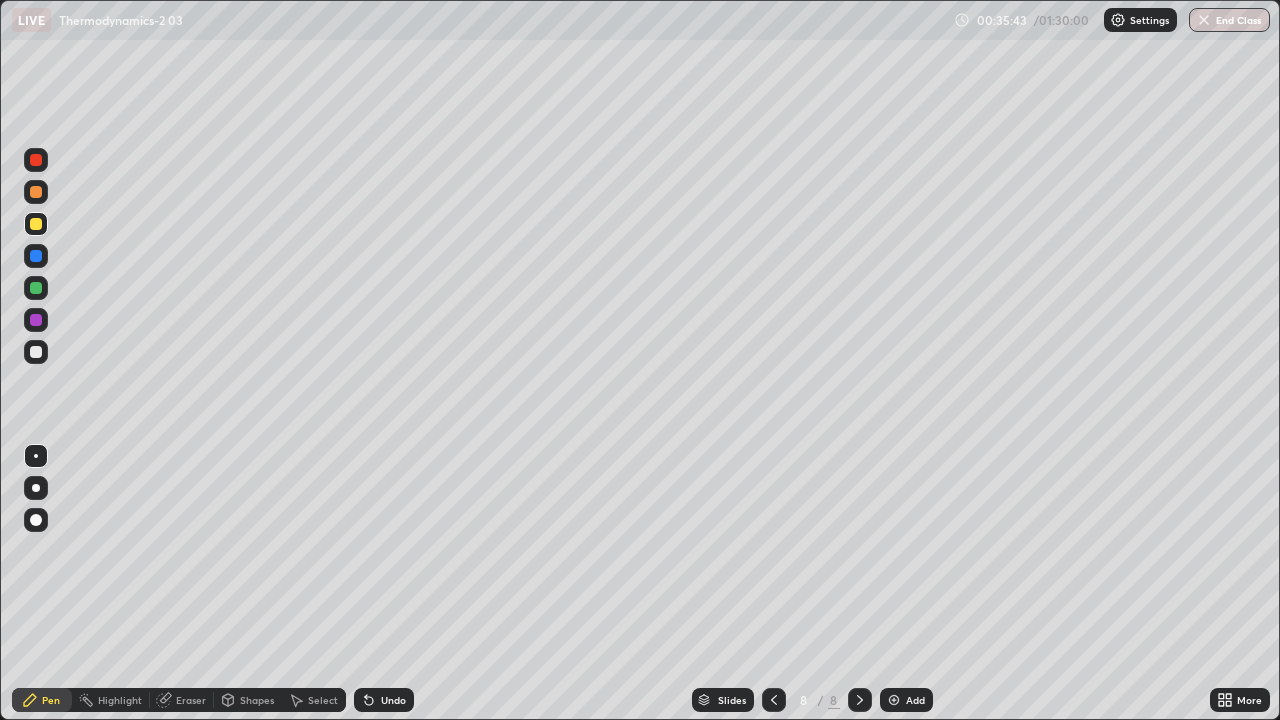 click on "Undo" at bounding box center (384, 700) 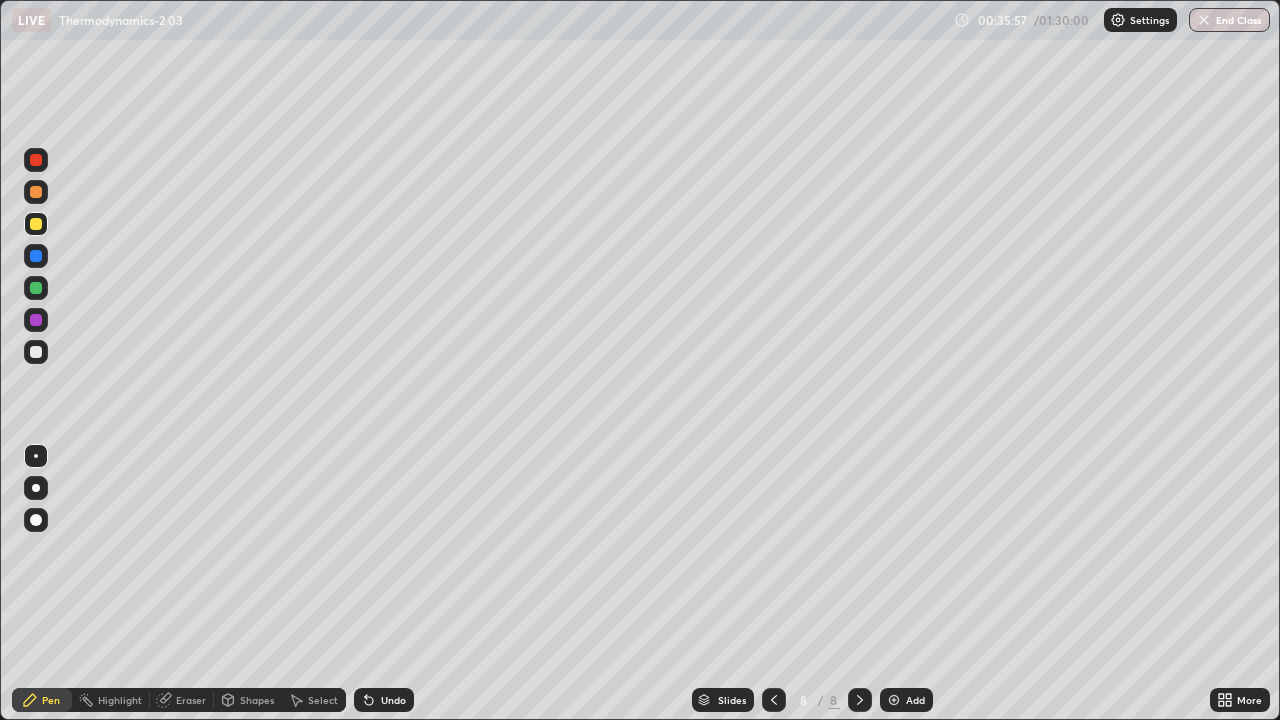 click at bounding box center [36, 288] 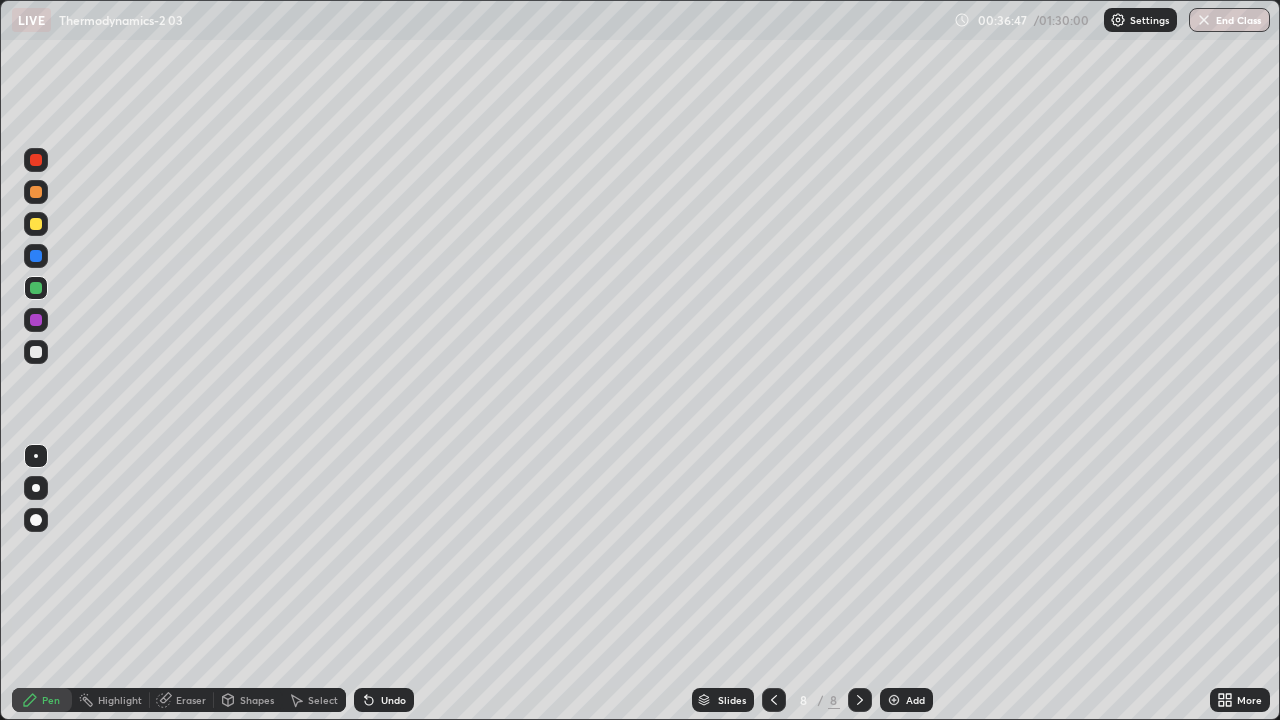 click 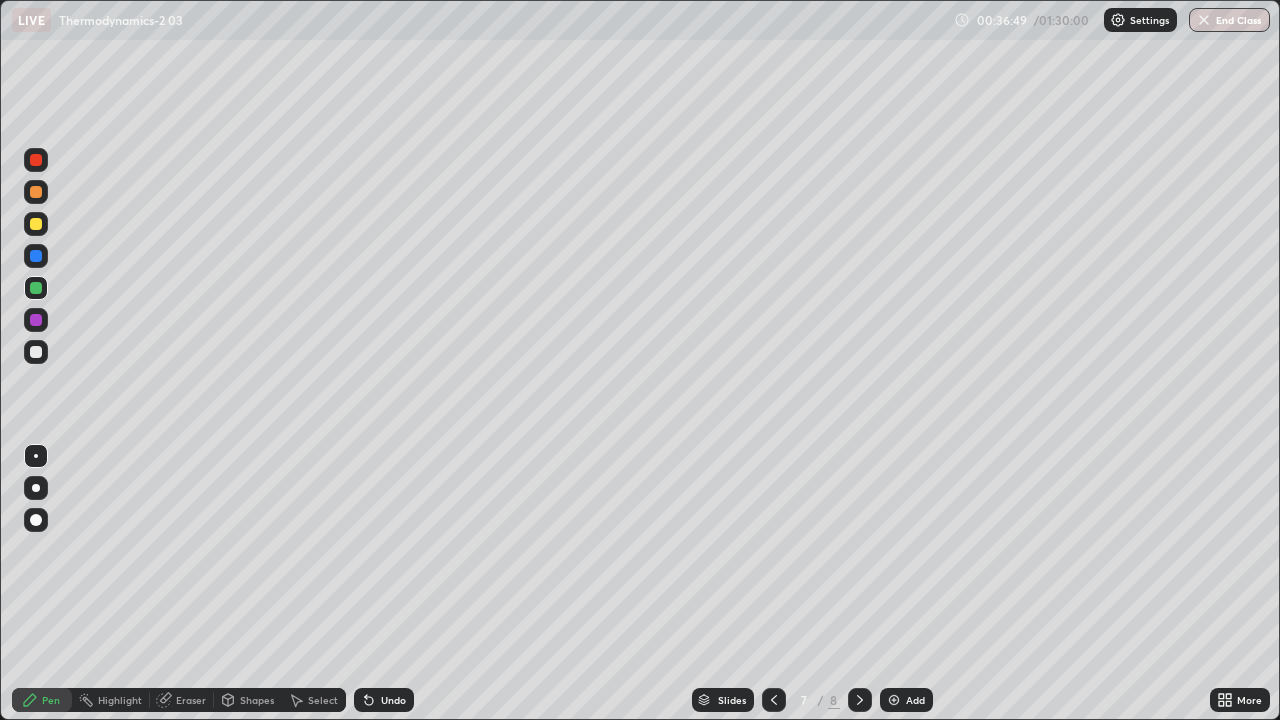 click 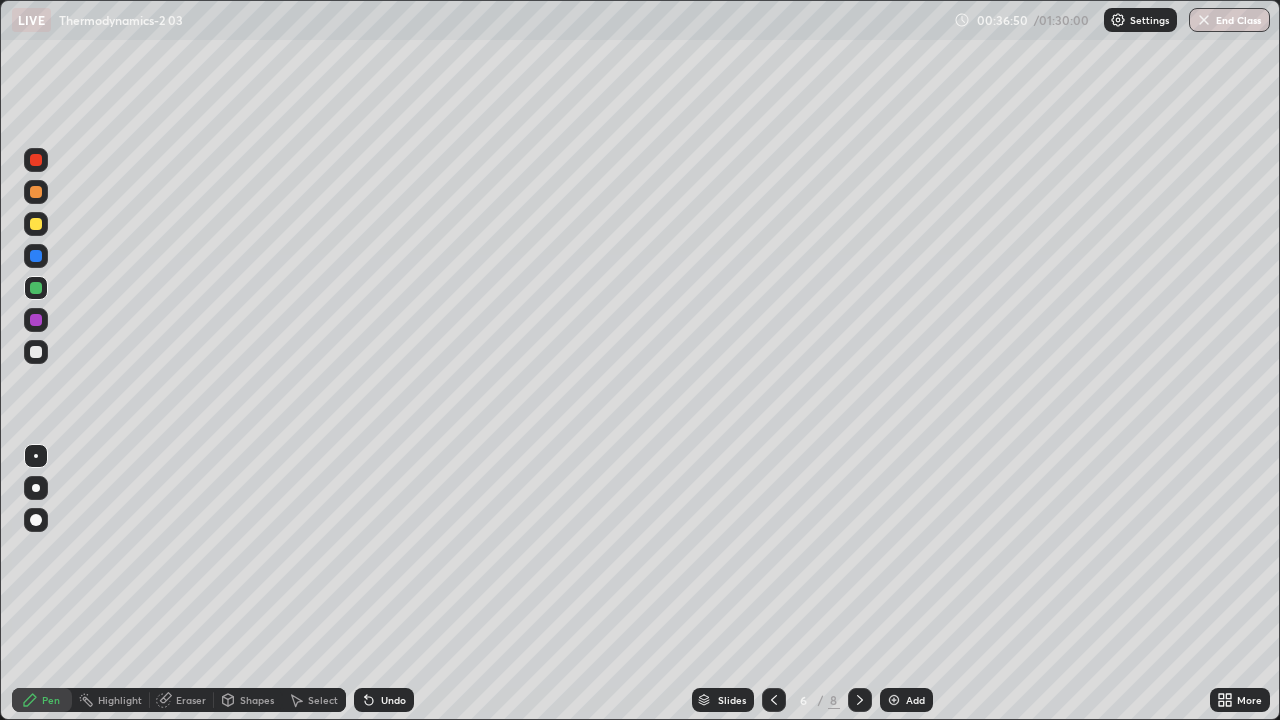 click 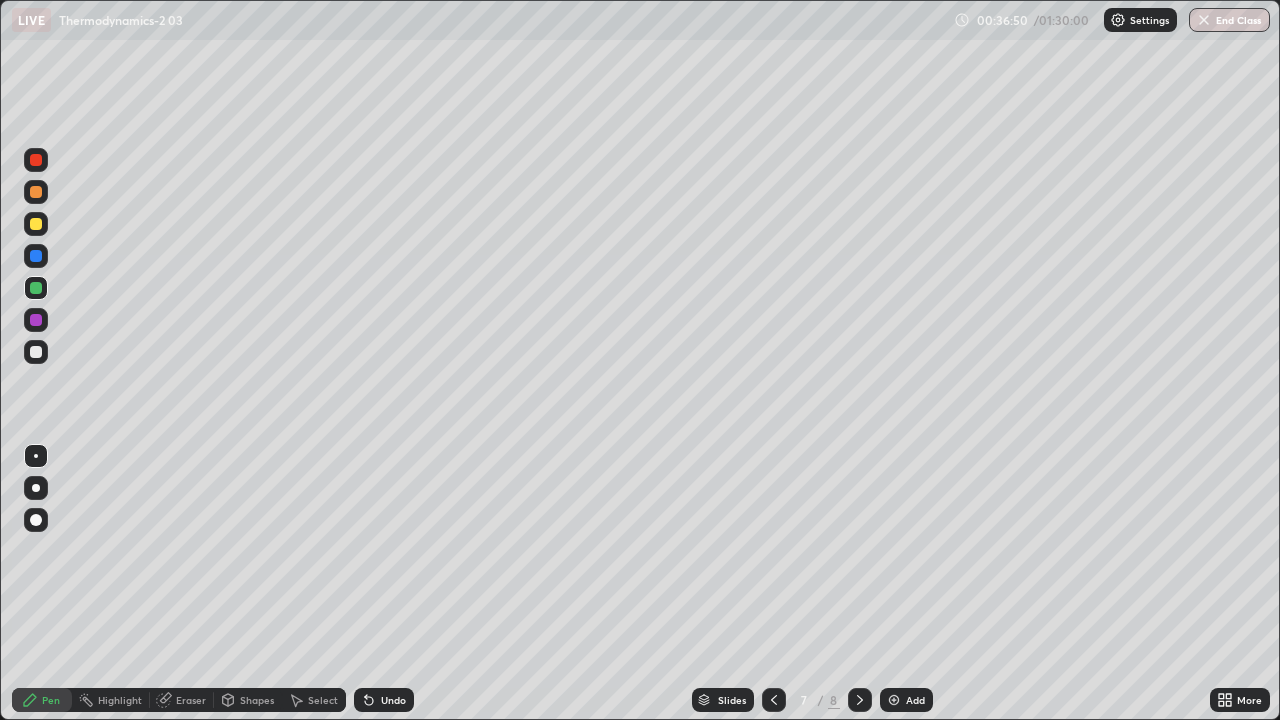 click at bounding box center [860, 700] 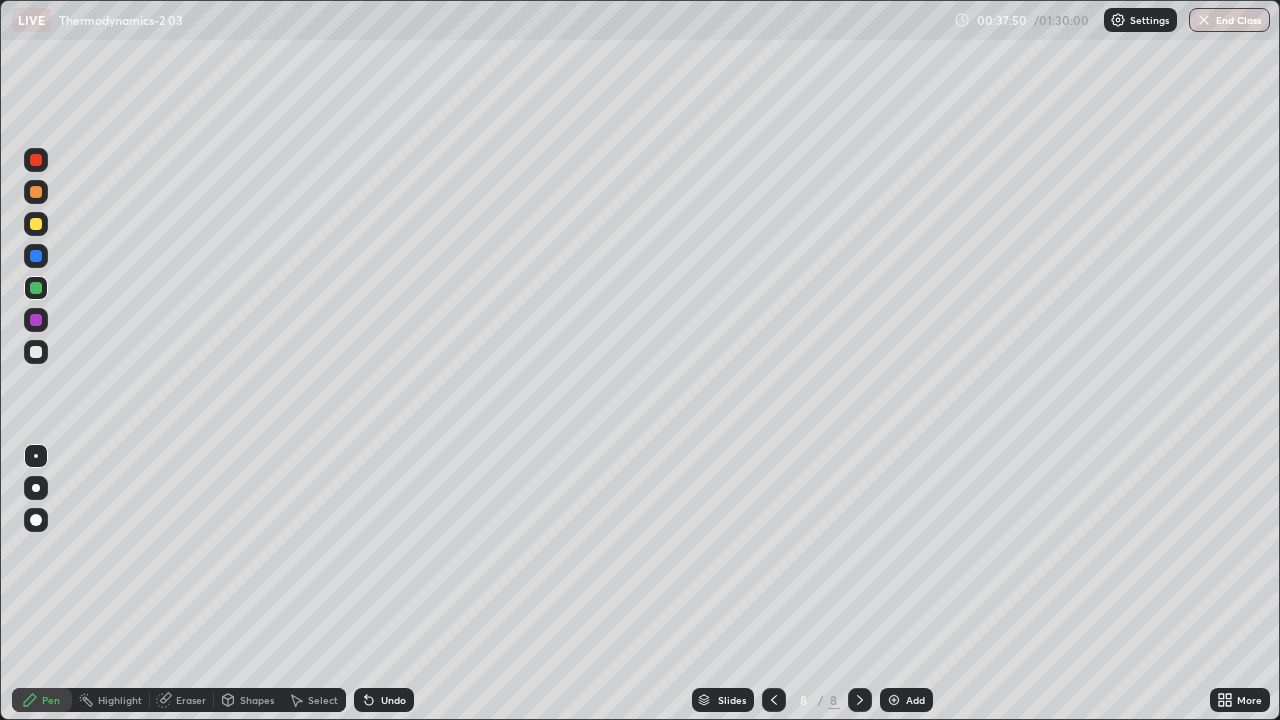 click at bounding box center (894, 700) 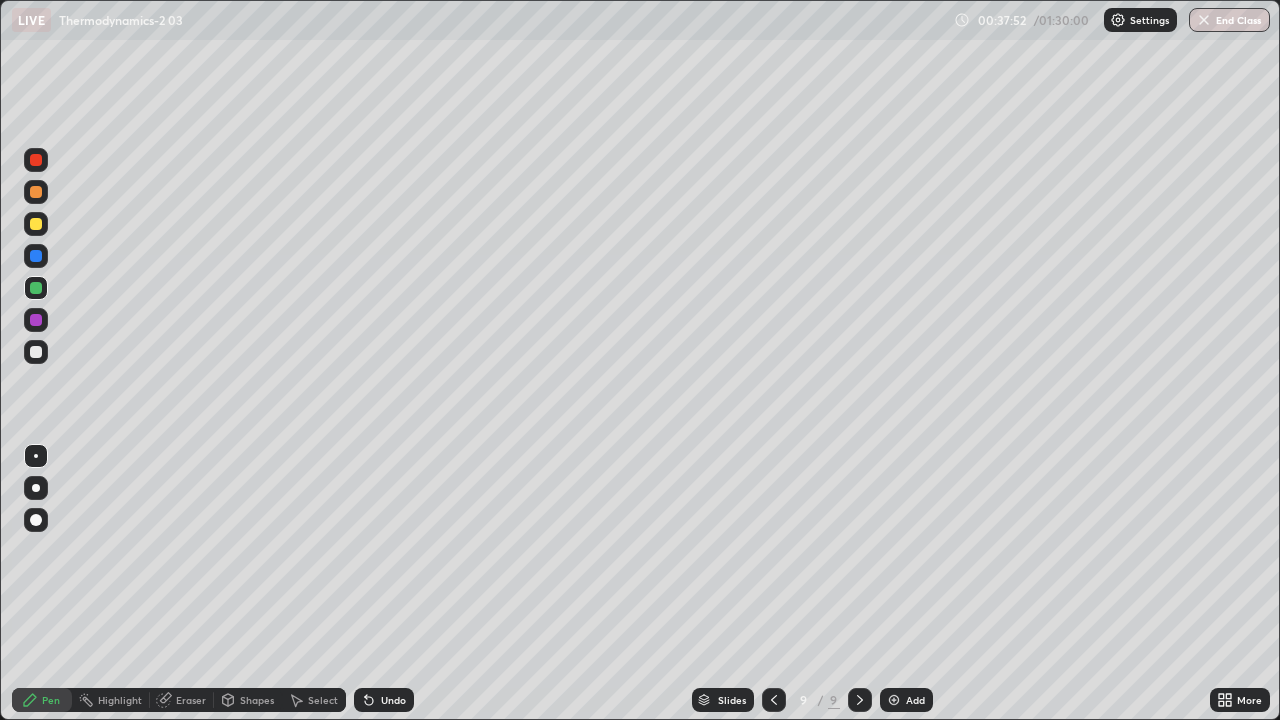 click at bounding box center (36, 352) 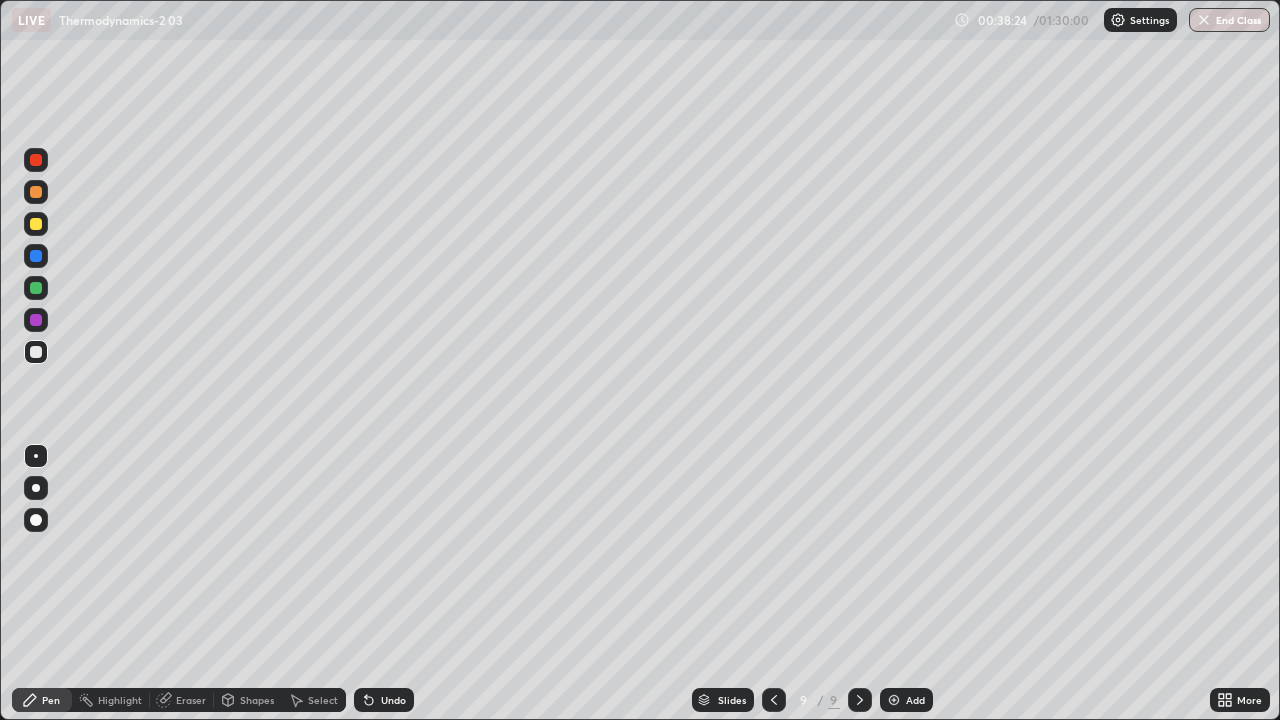 click at bounding box center [36, 224] 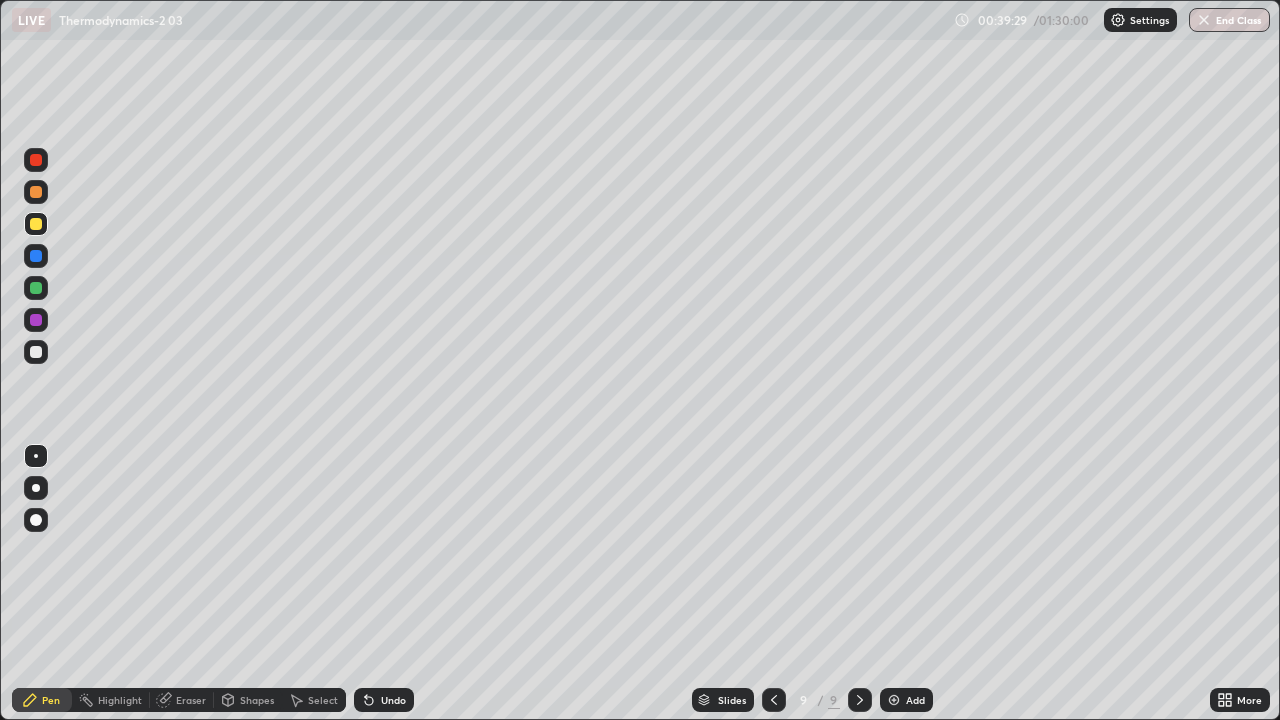 click on "Shapes" at bounding box center [257, 700] 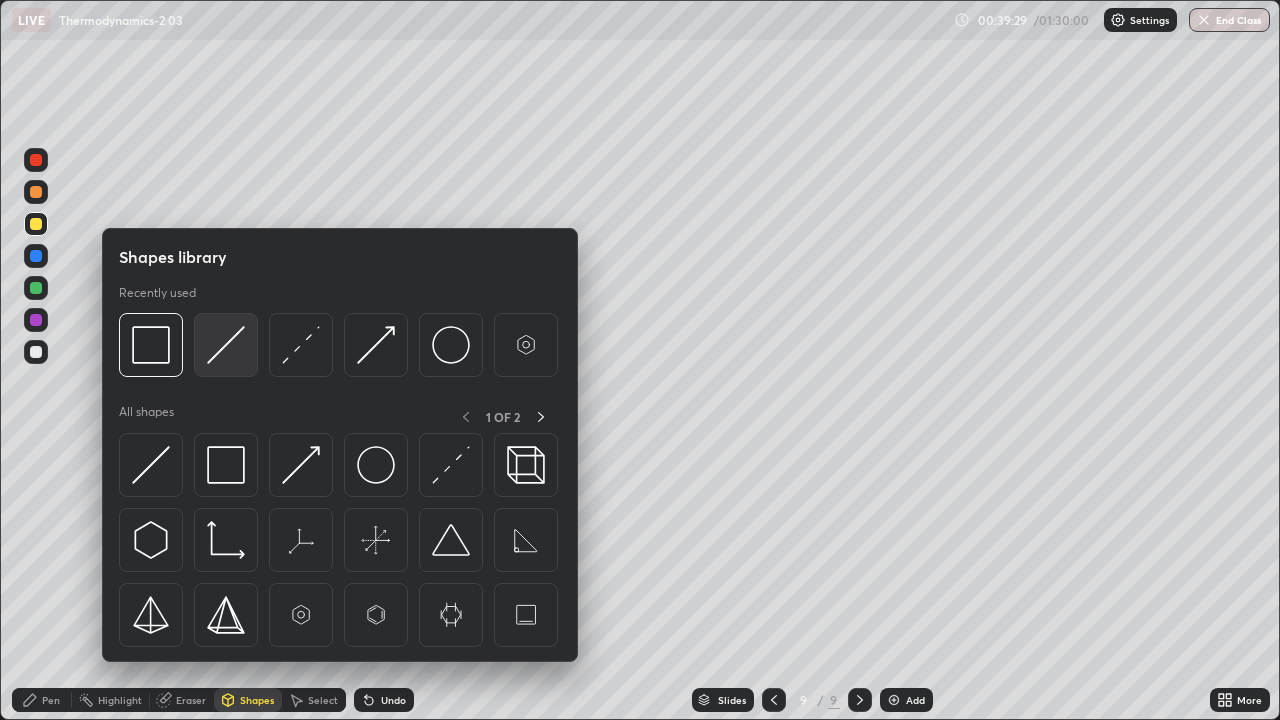 click at bounding box center (226, 345) 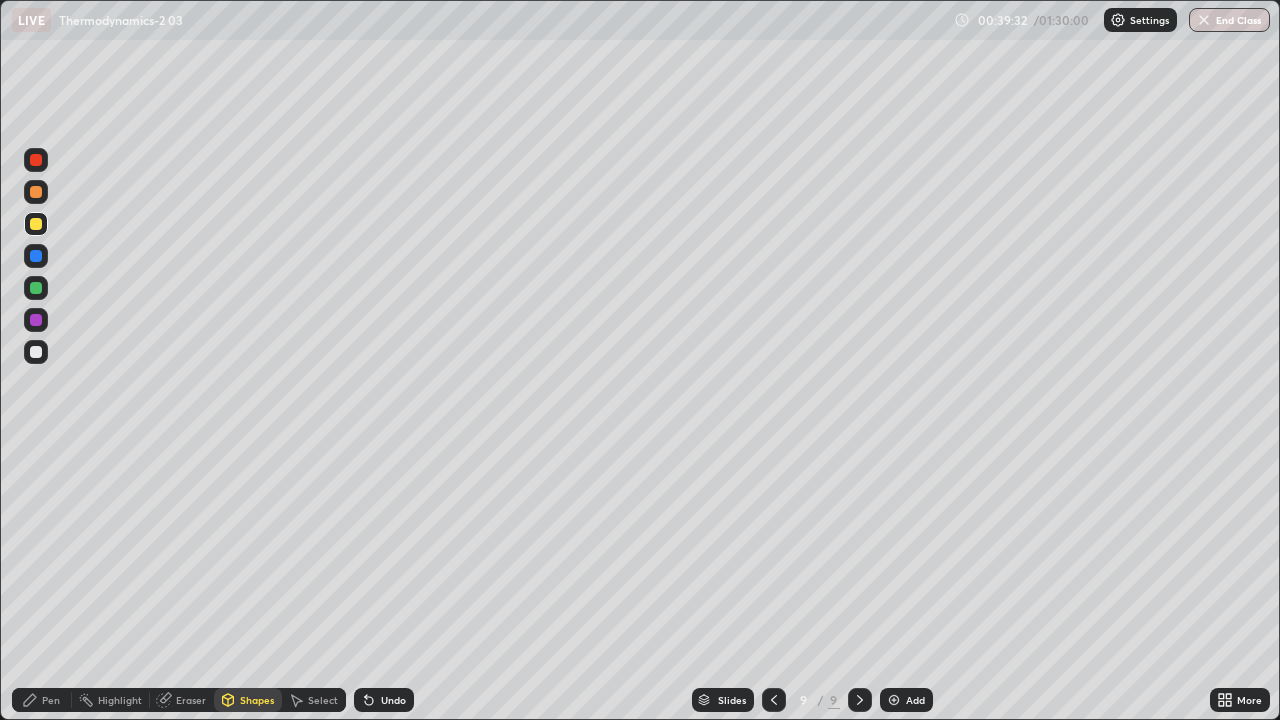 click on "Pen" at bounding box center [51, 700] 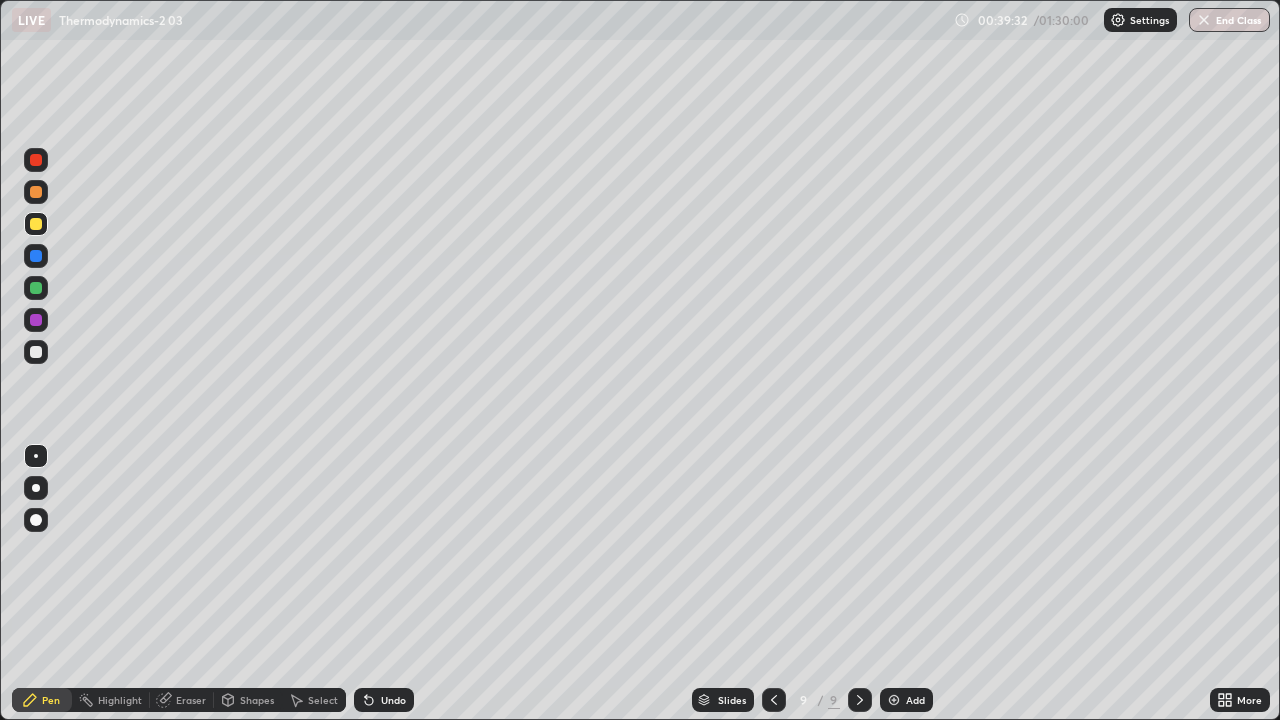 click at bounding box center [36, 352] 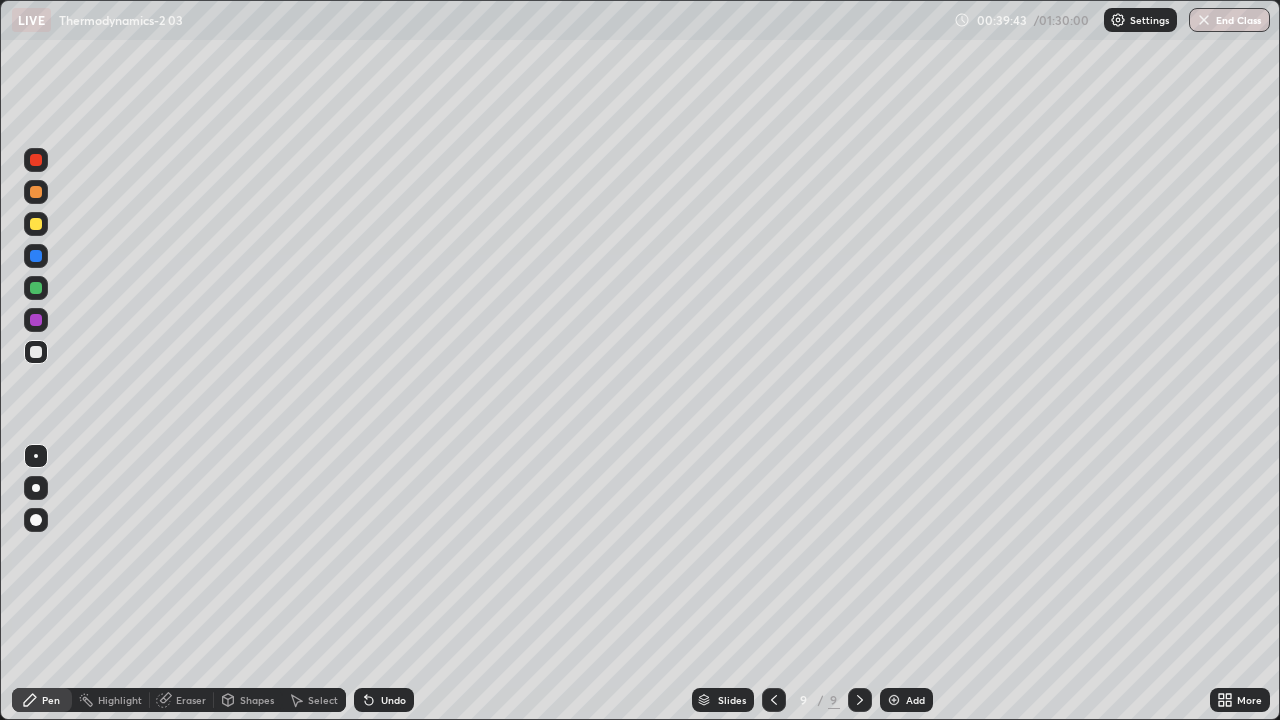 click on "Eraser" at bounding box center [191, 700] 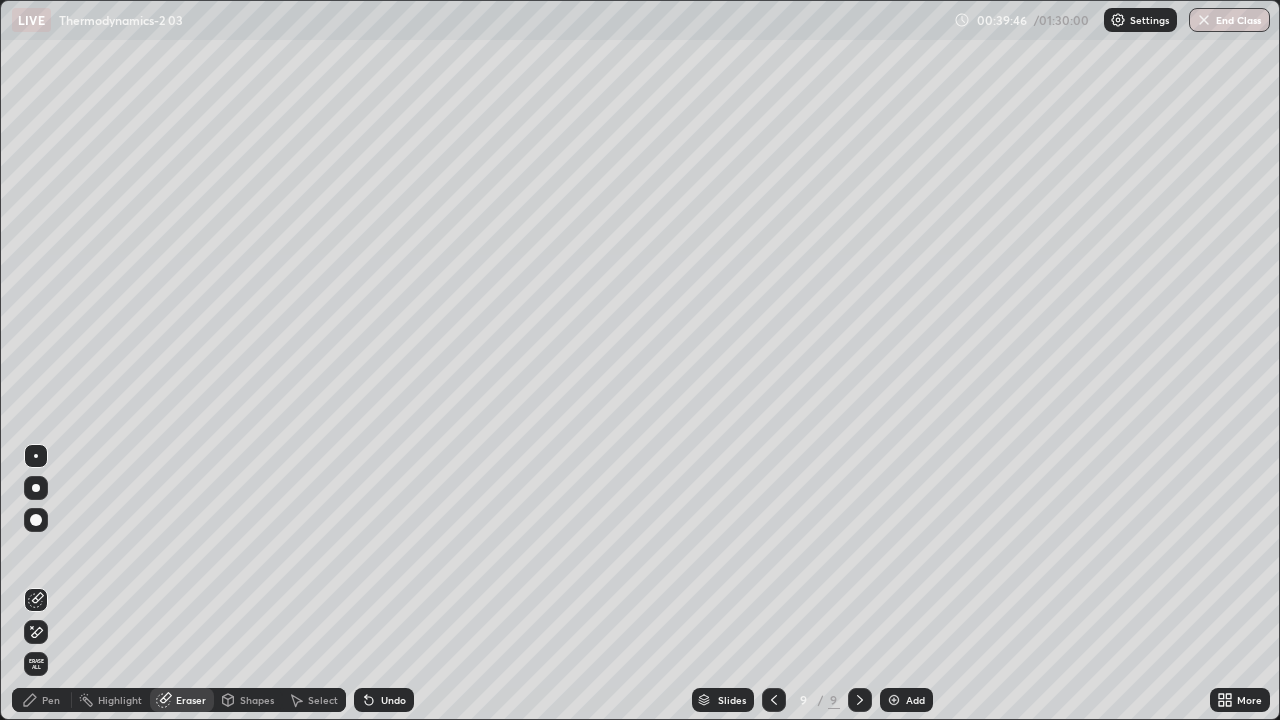 click 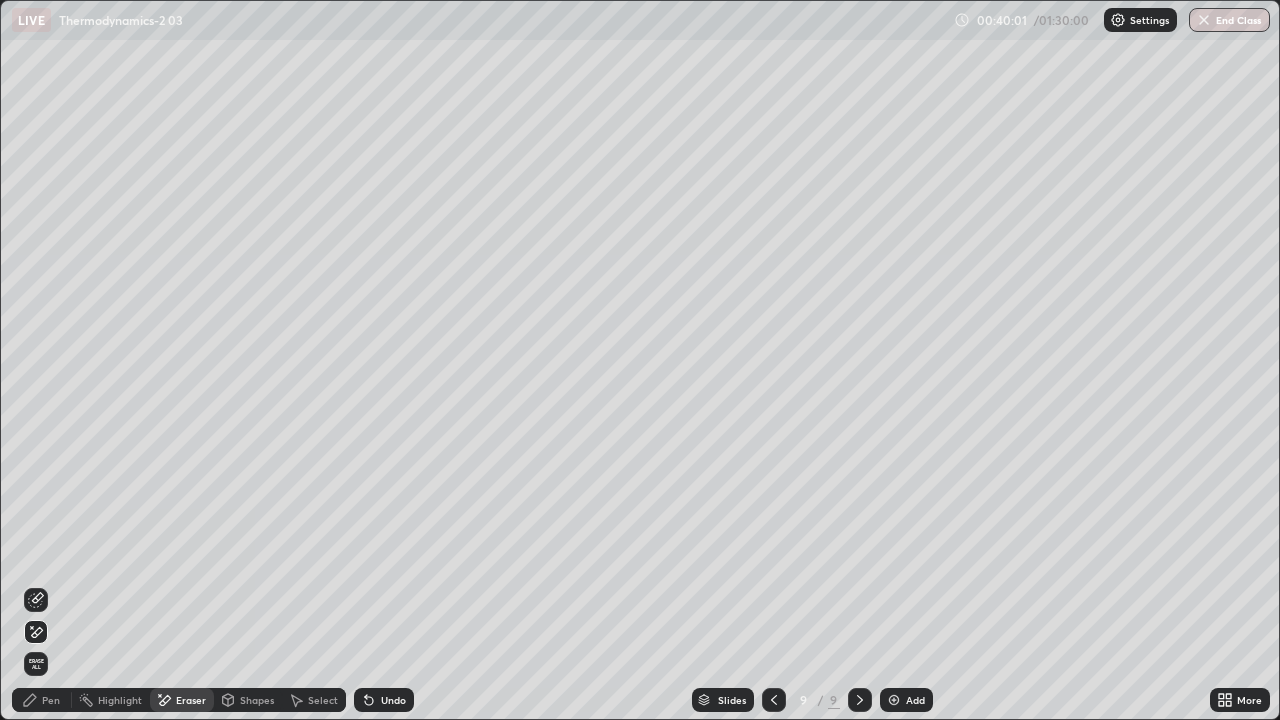 click on "Pen" at bounding box center [51, 700] 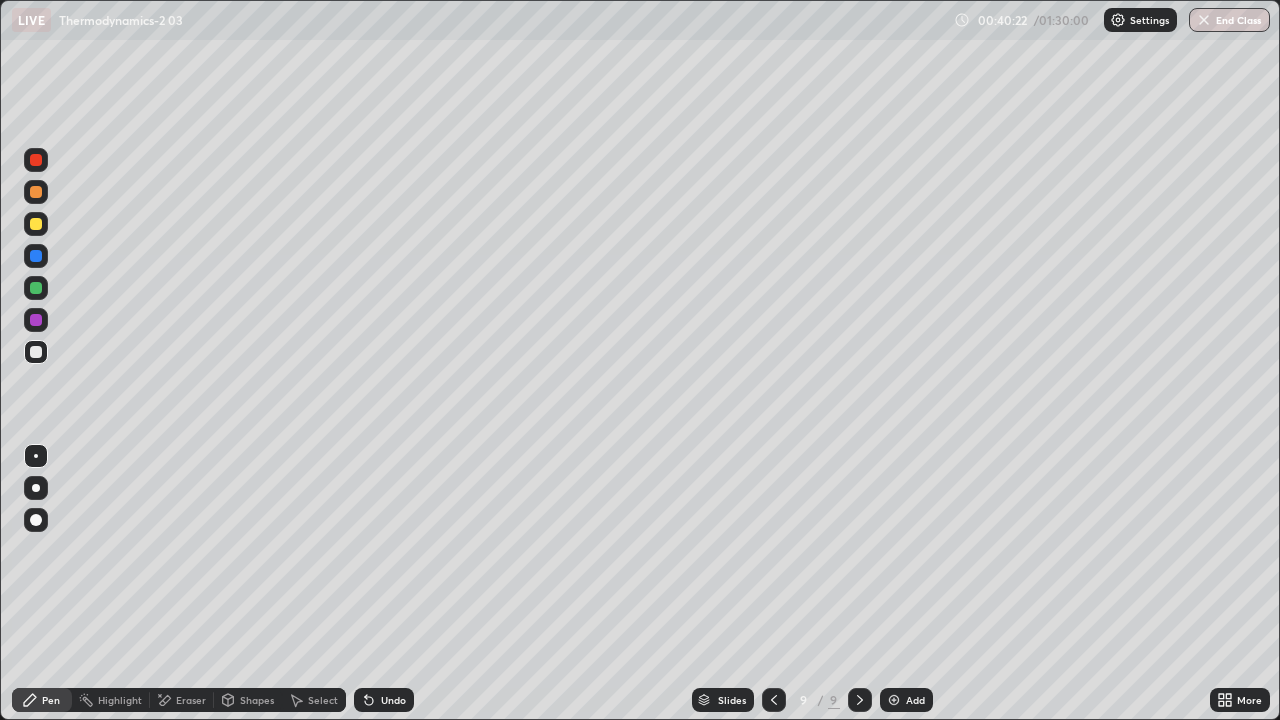 click on "Undo" at bounding box center (384, 700) 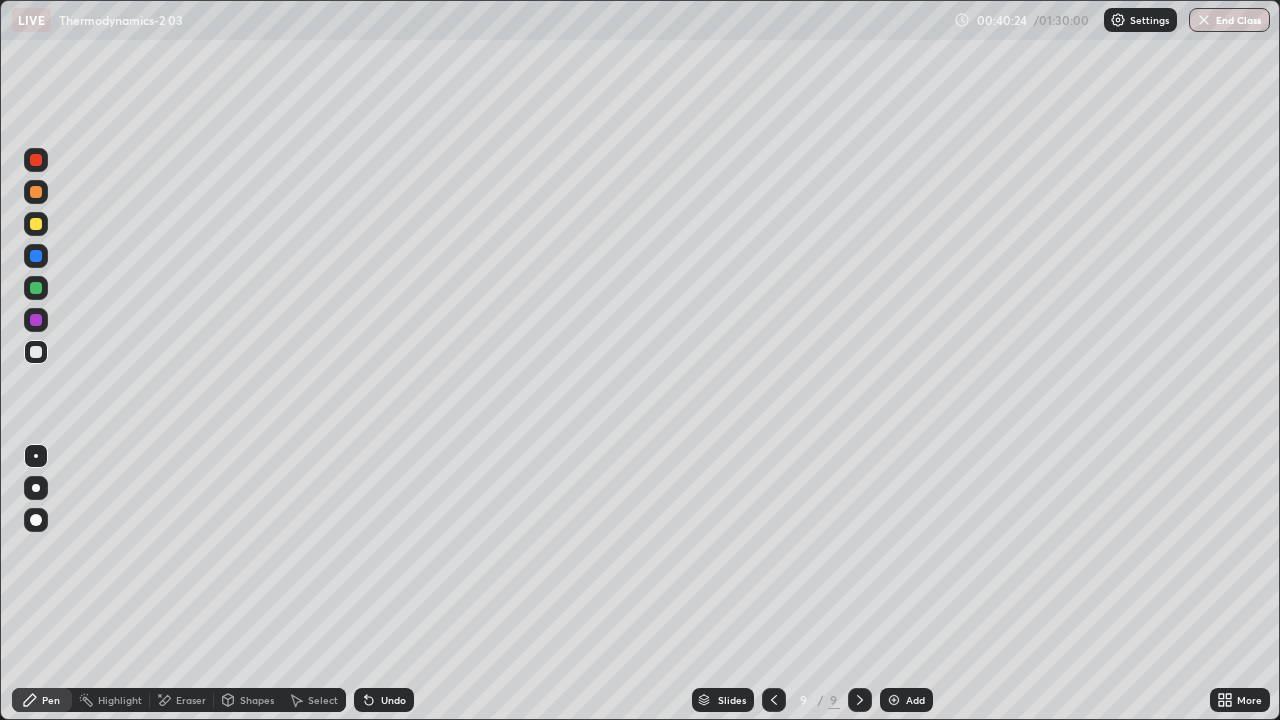 click 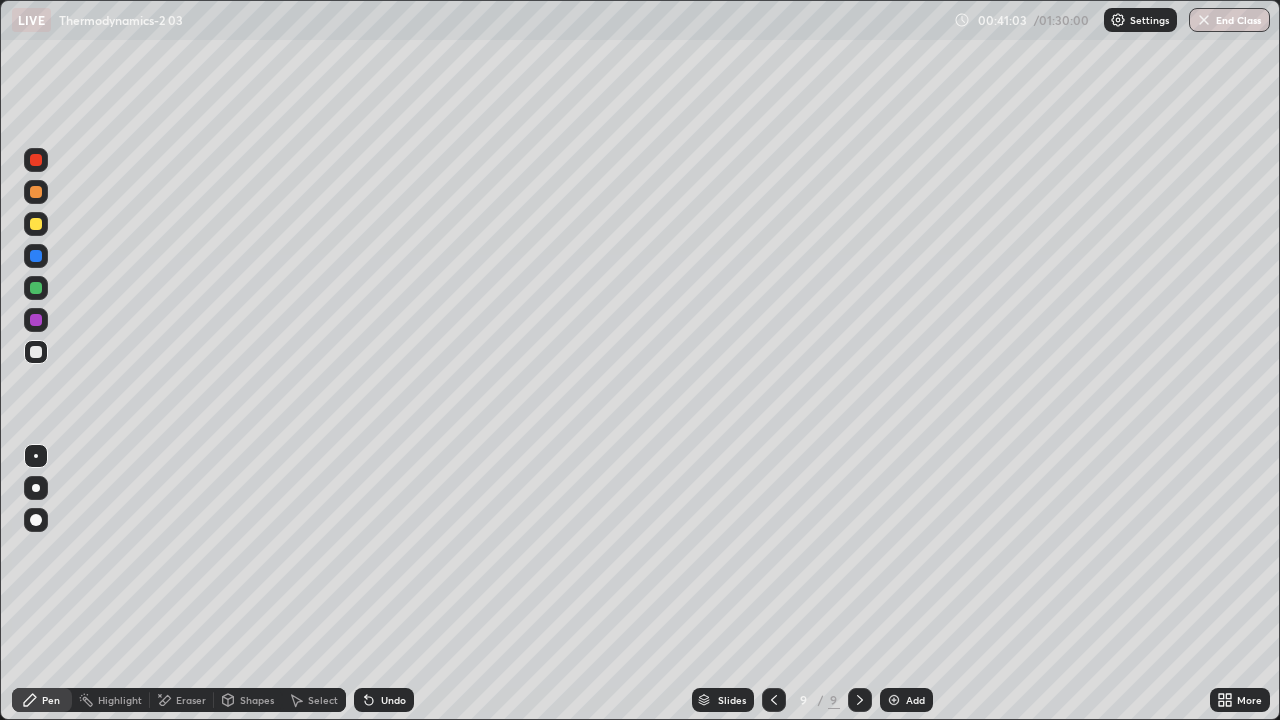 click on "Shapes" at bounding box center (257, 700) 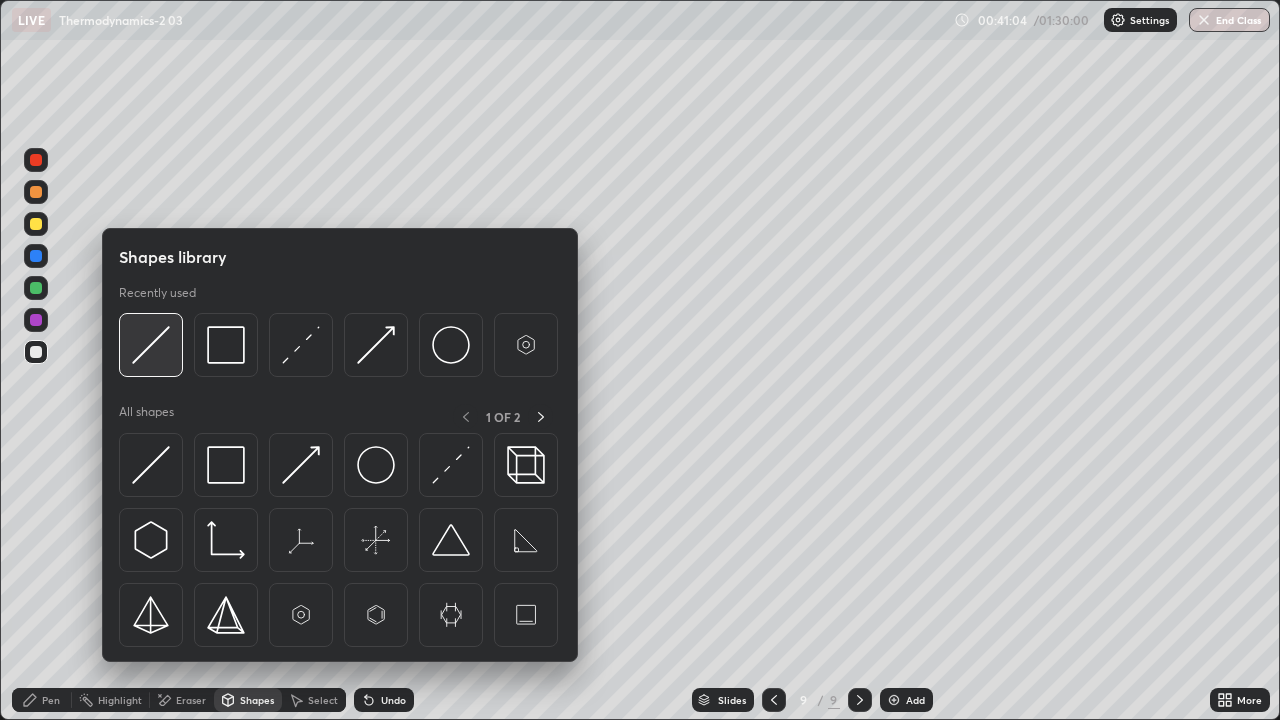 click at bounding box center (151, 345) 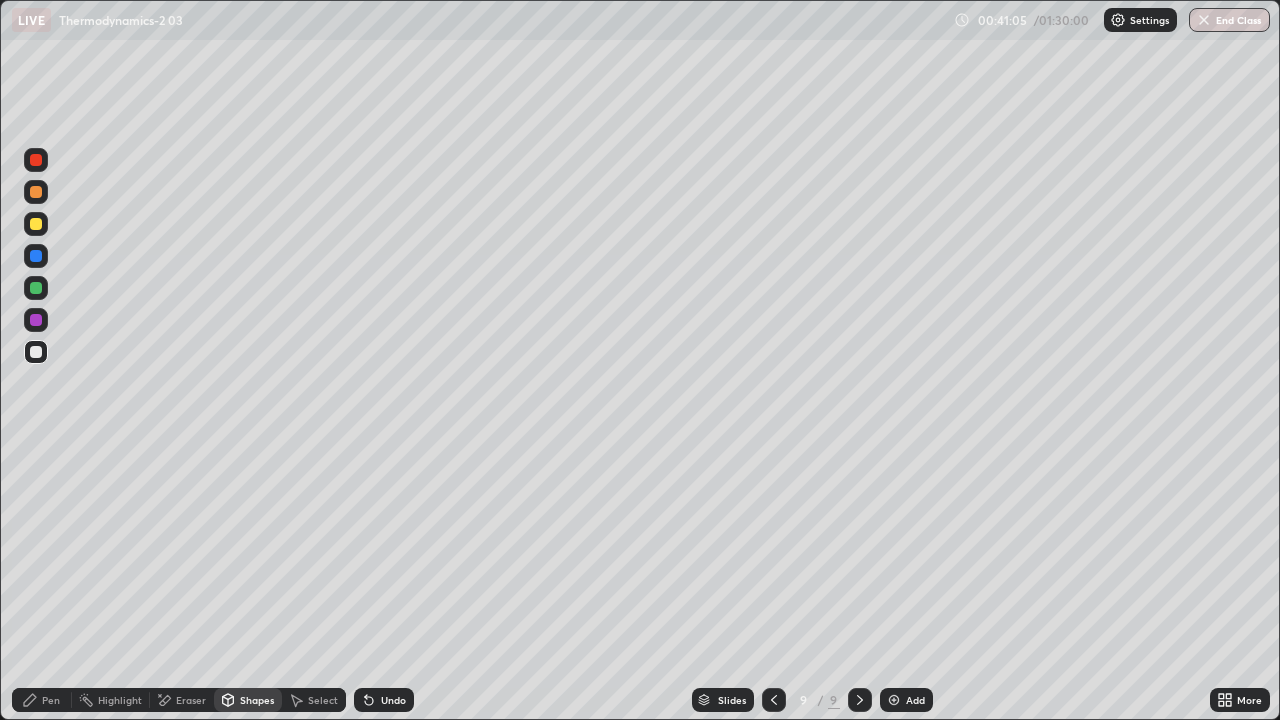click at bounding box center [36, 288] 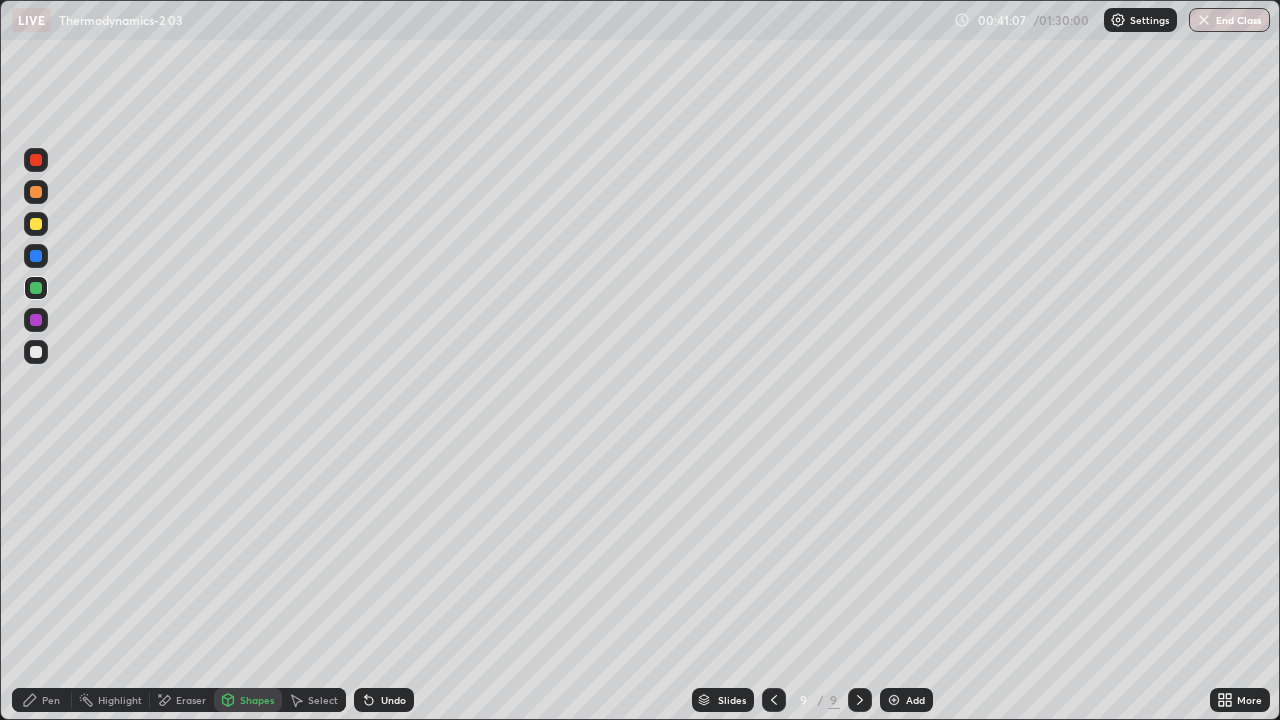 click on "Pen" at bounding box center (51, 700) 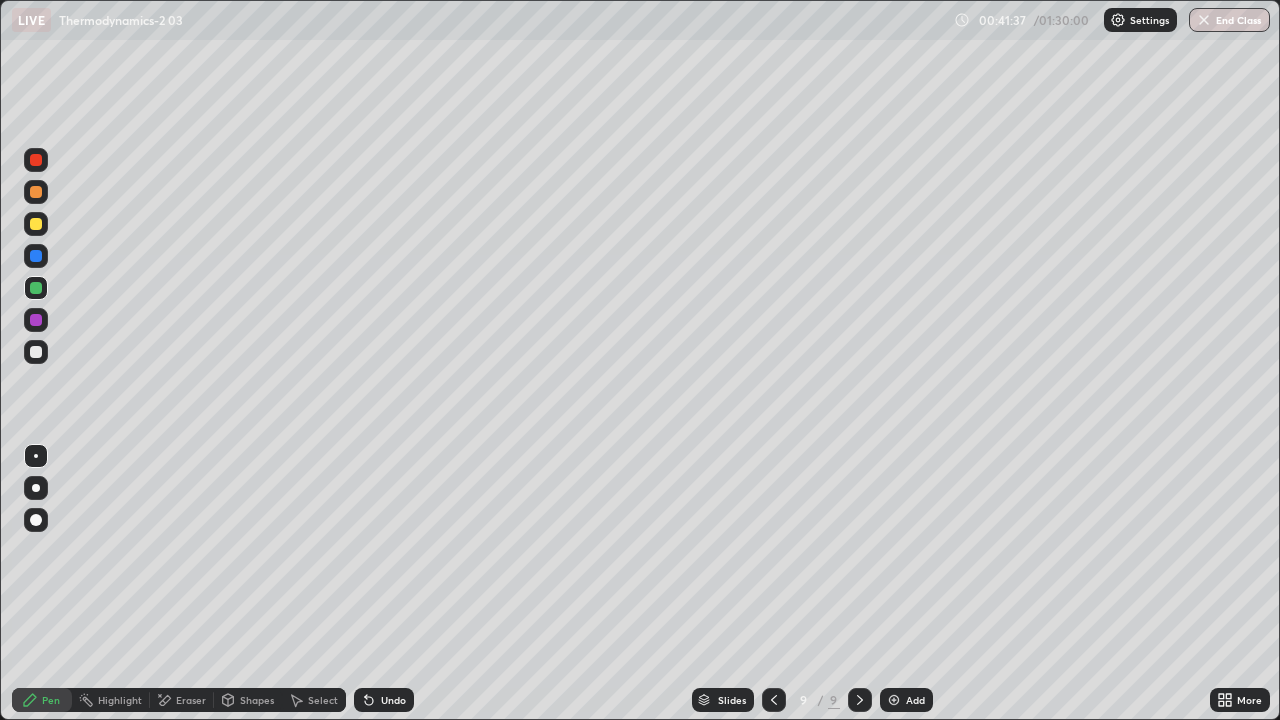 click 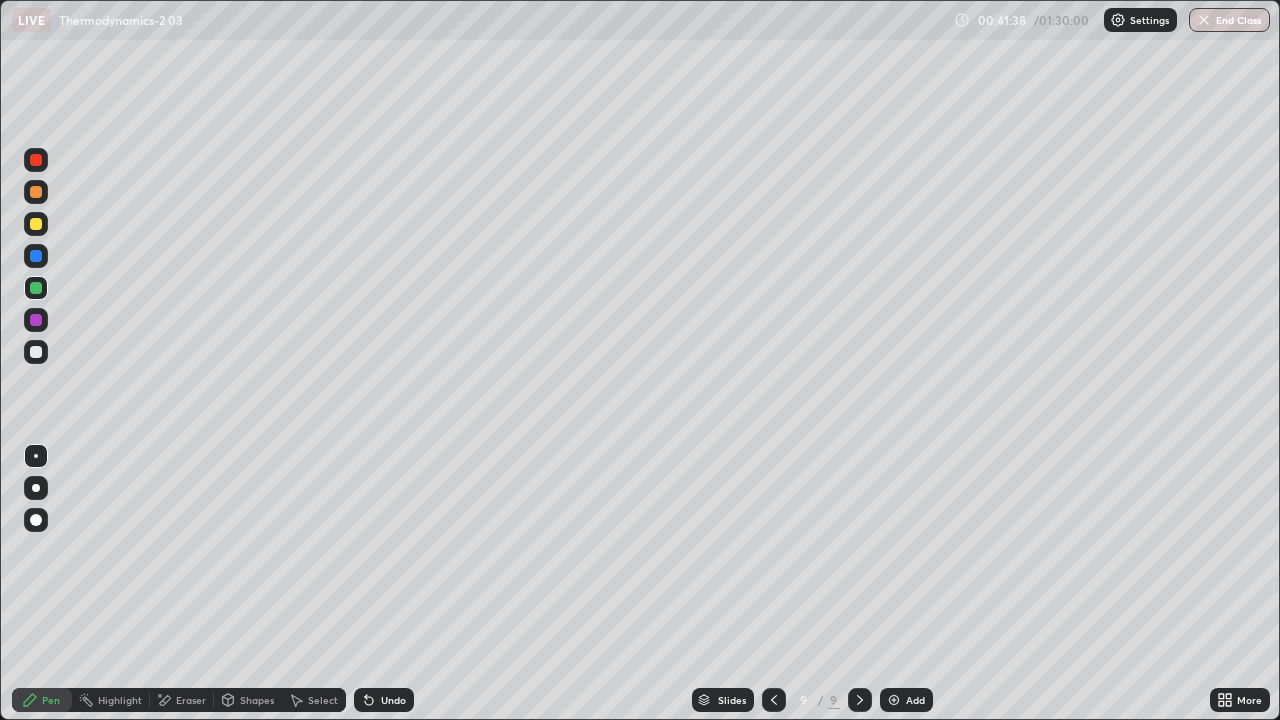 click on "Undo" at bounding box center [393, 700] 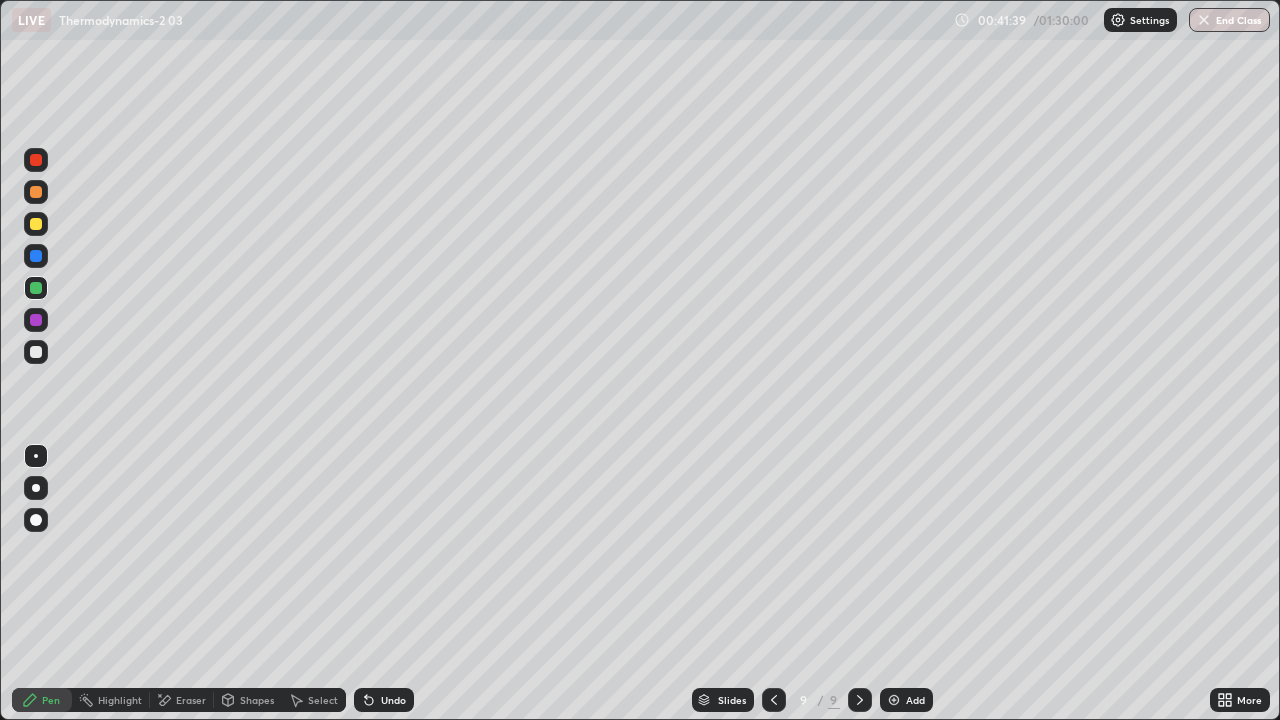 click on "Undo" at bounding box center (393, 700) 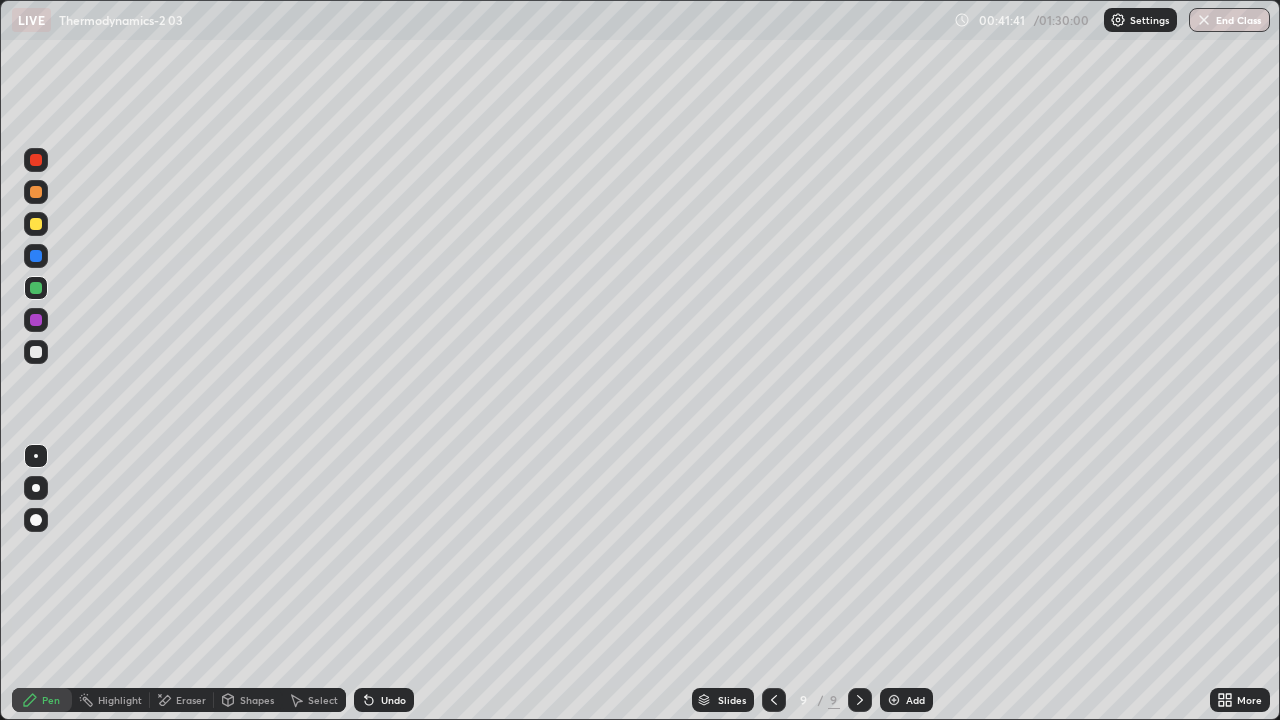 click on "Undo" at bounding box center (393, 700) 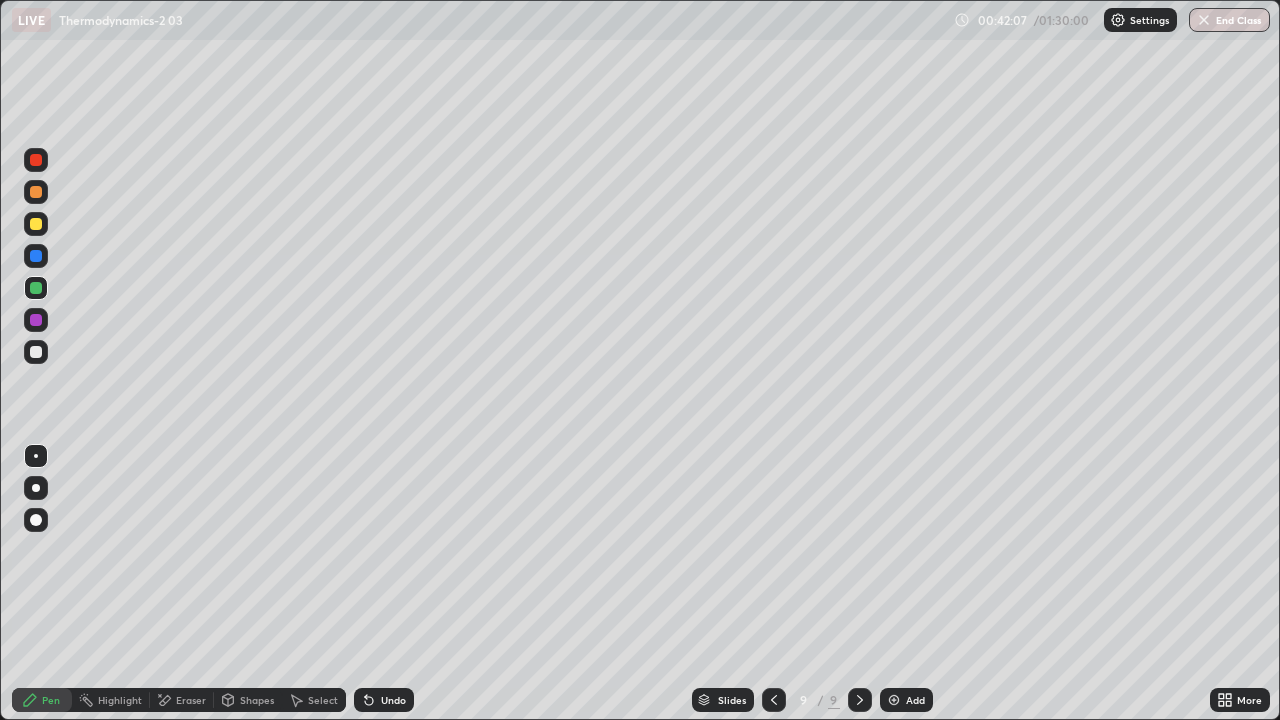 click at bounding box center [36, 352] 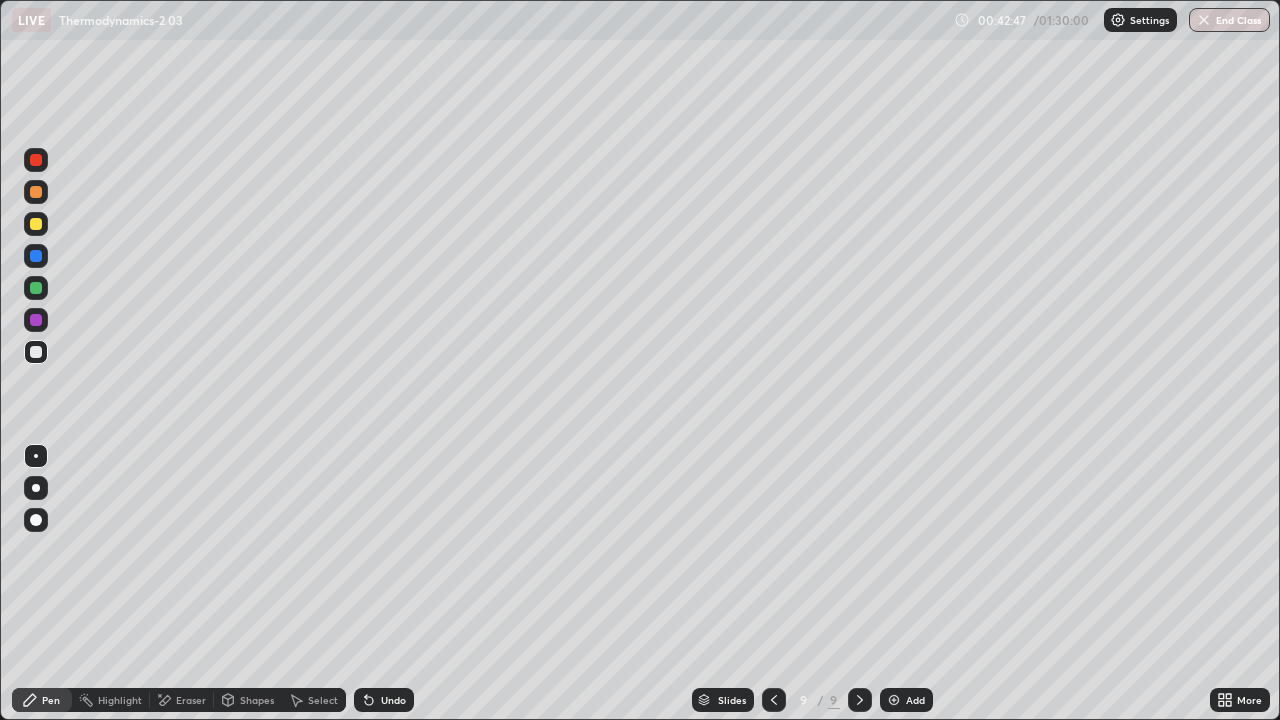 click on "Shapes" at bounding box center (248, 700) 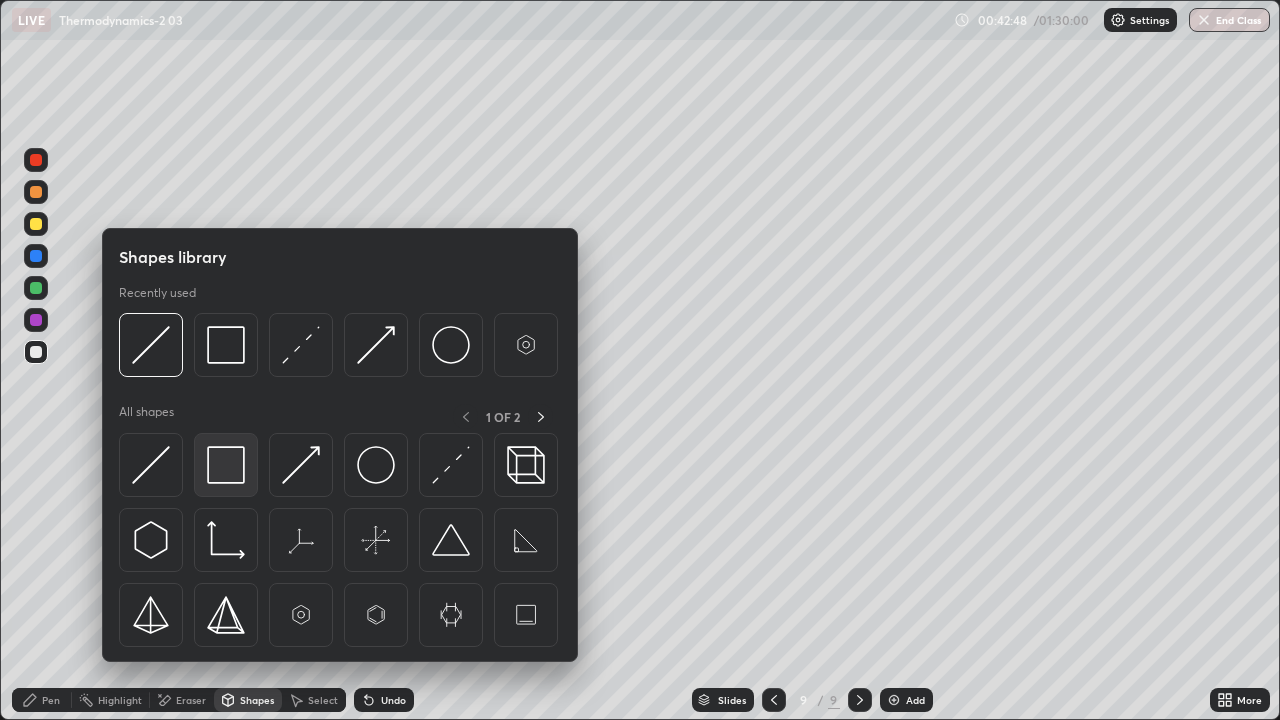 click at bounding box center [226, 465] 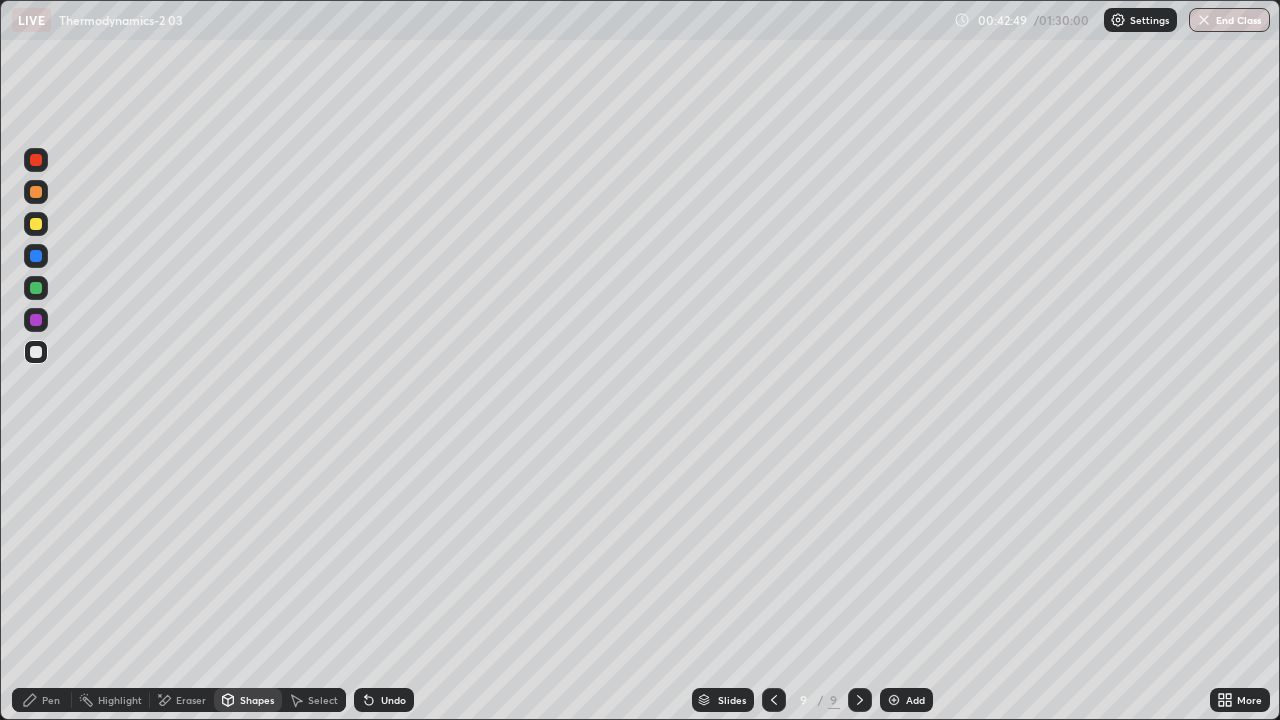 click at bounding box center [36, 288] 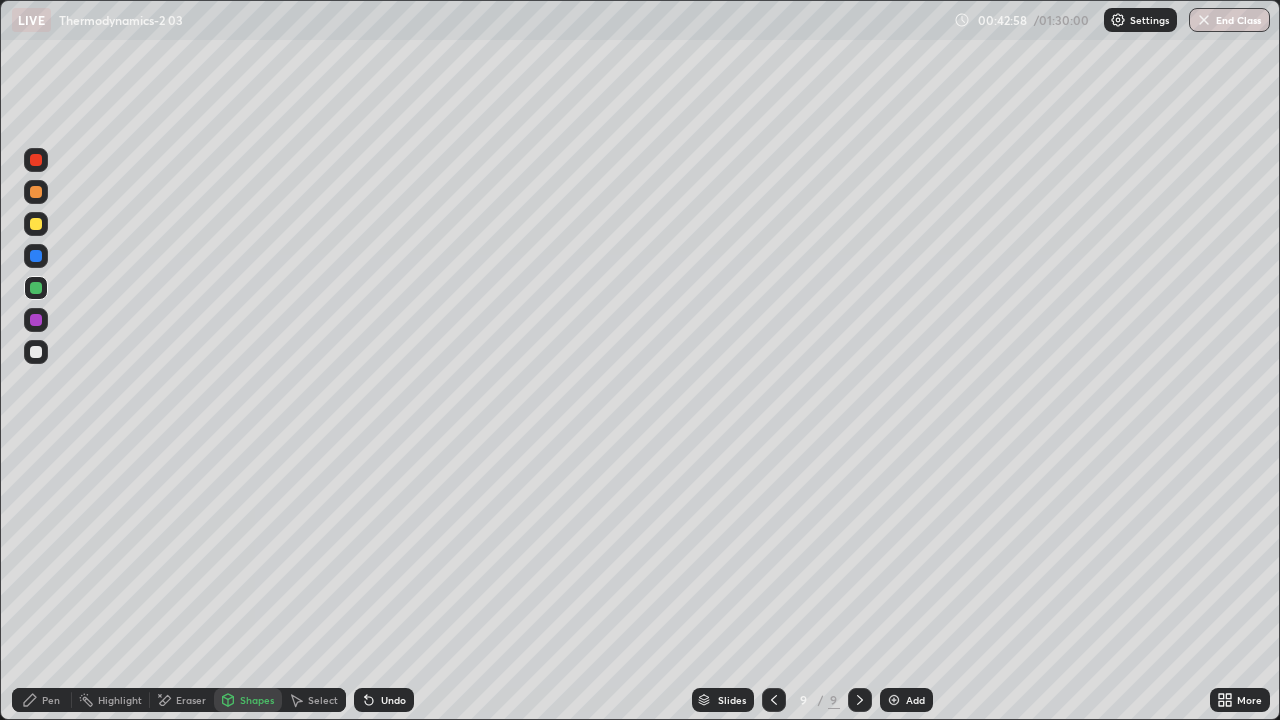 click 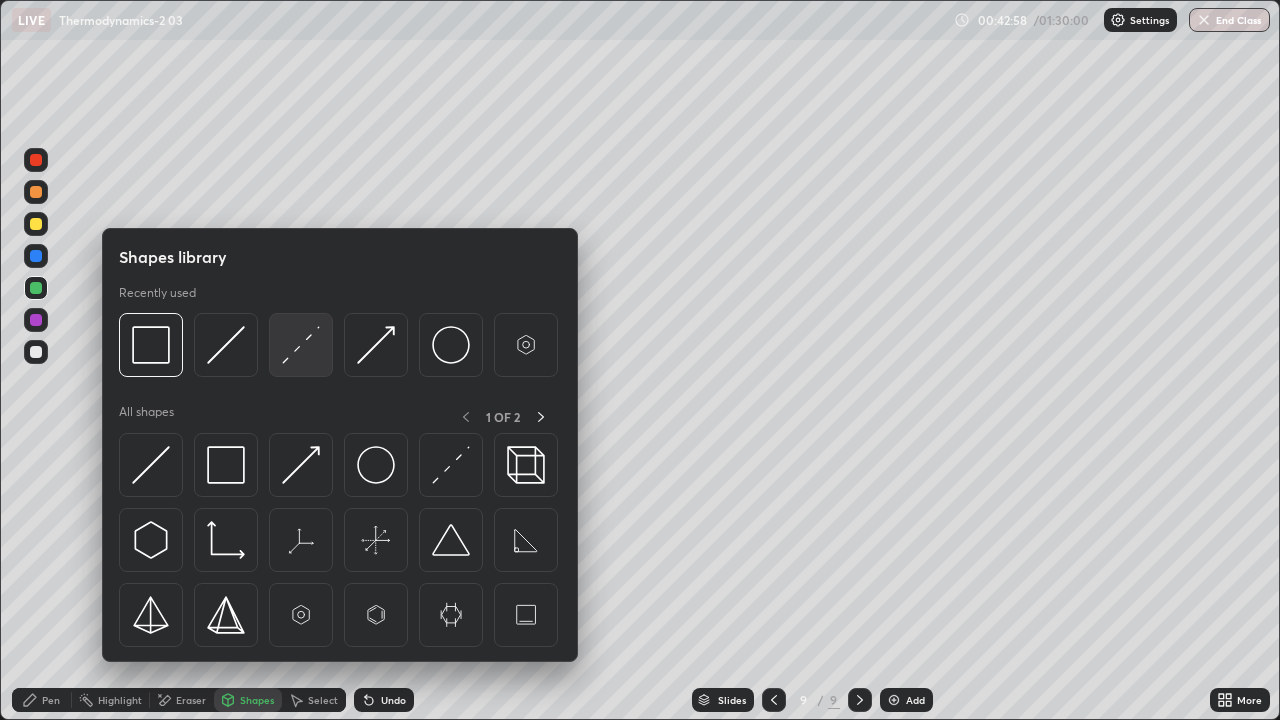 click at bounding box center [301, 345] 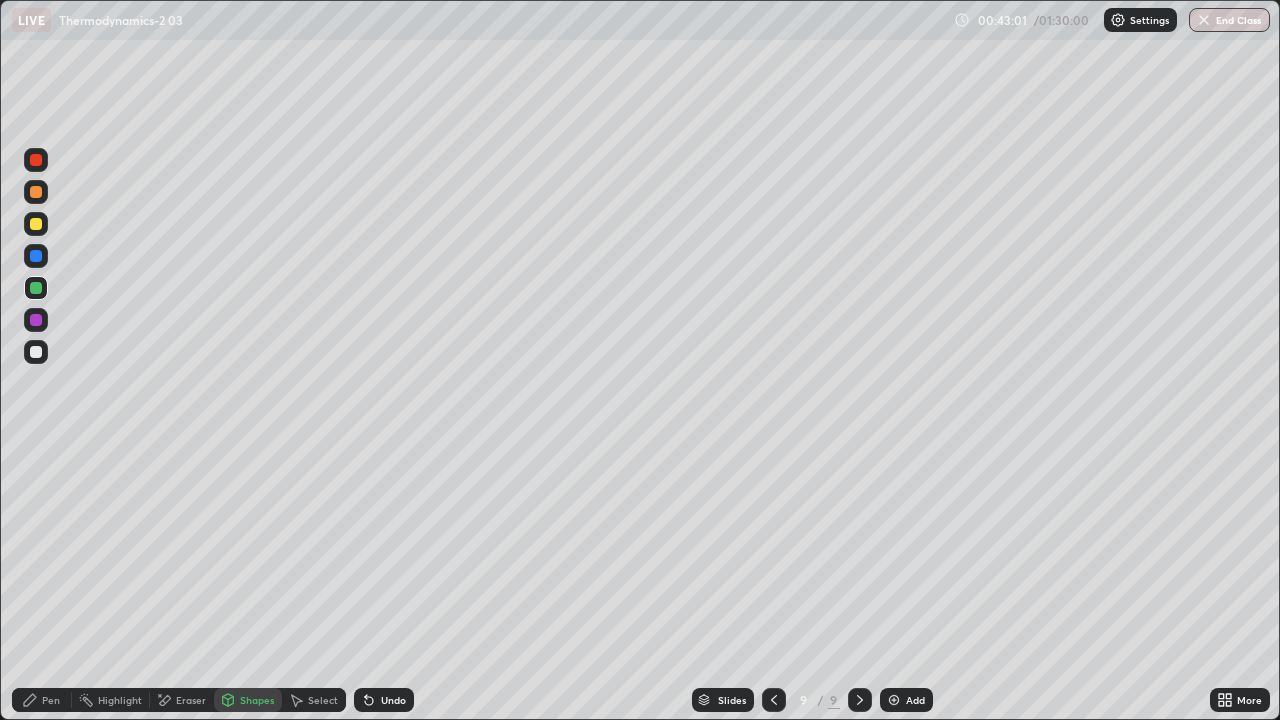 click on "Pen" at bounding box center [51, 700] 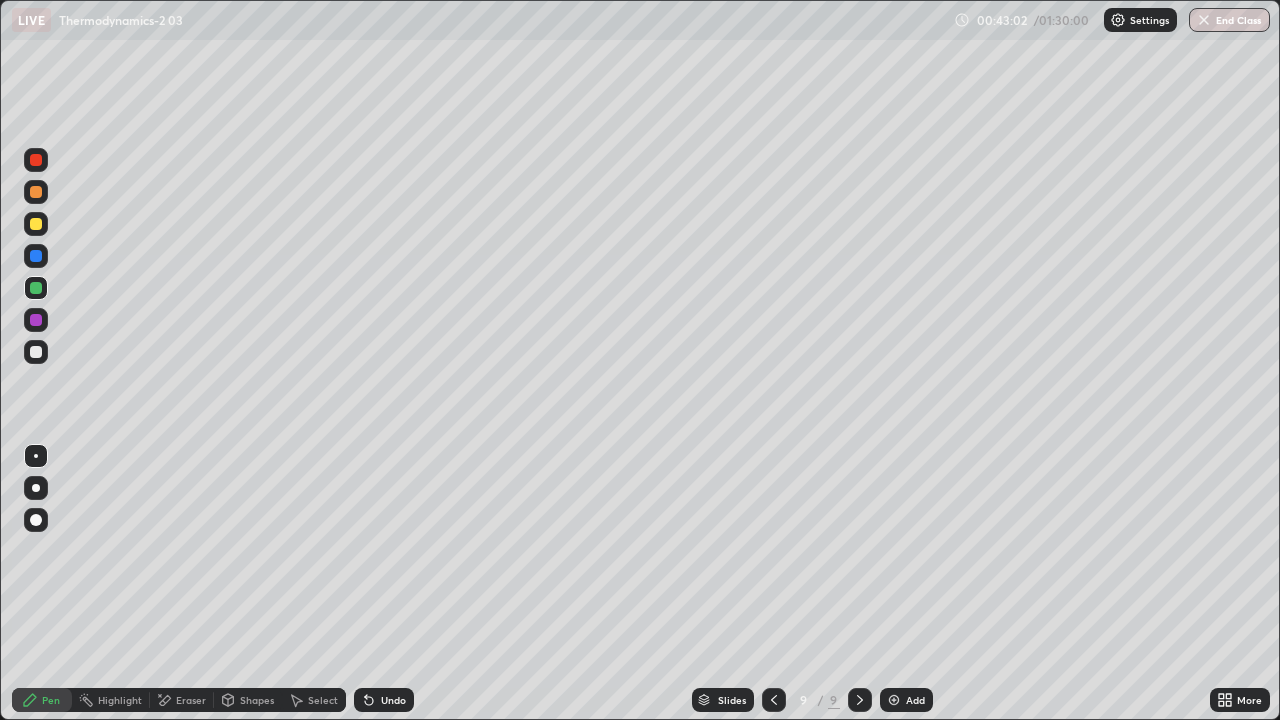 click at bounding box center (36, 224) 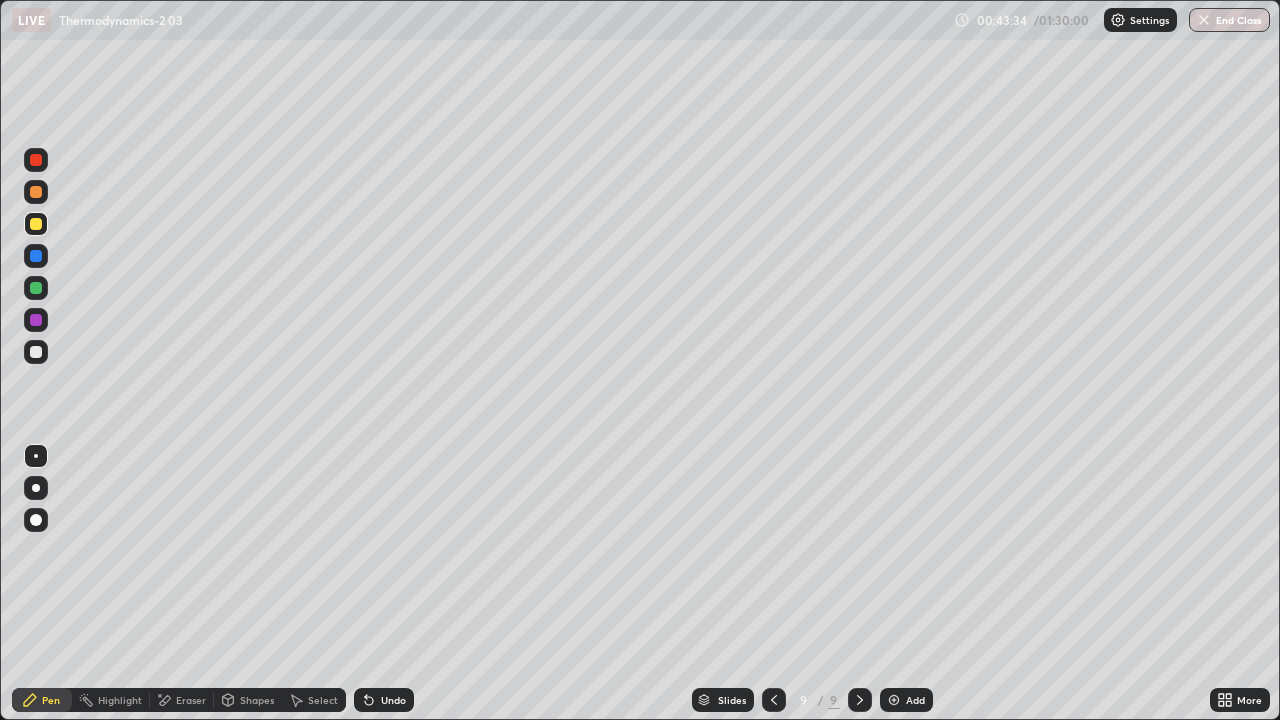 click on "Undo" at bounding box center (393, 700) 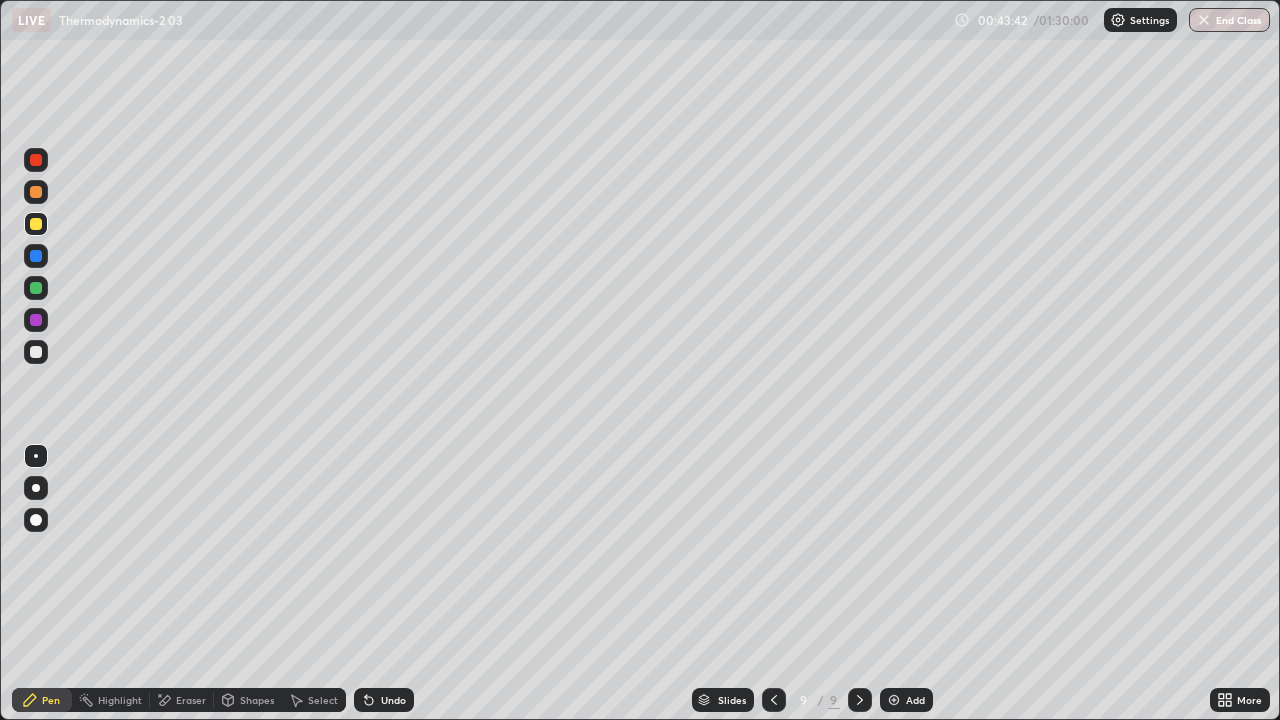 click on "Shapes" at bounding box center (248, 700) 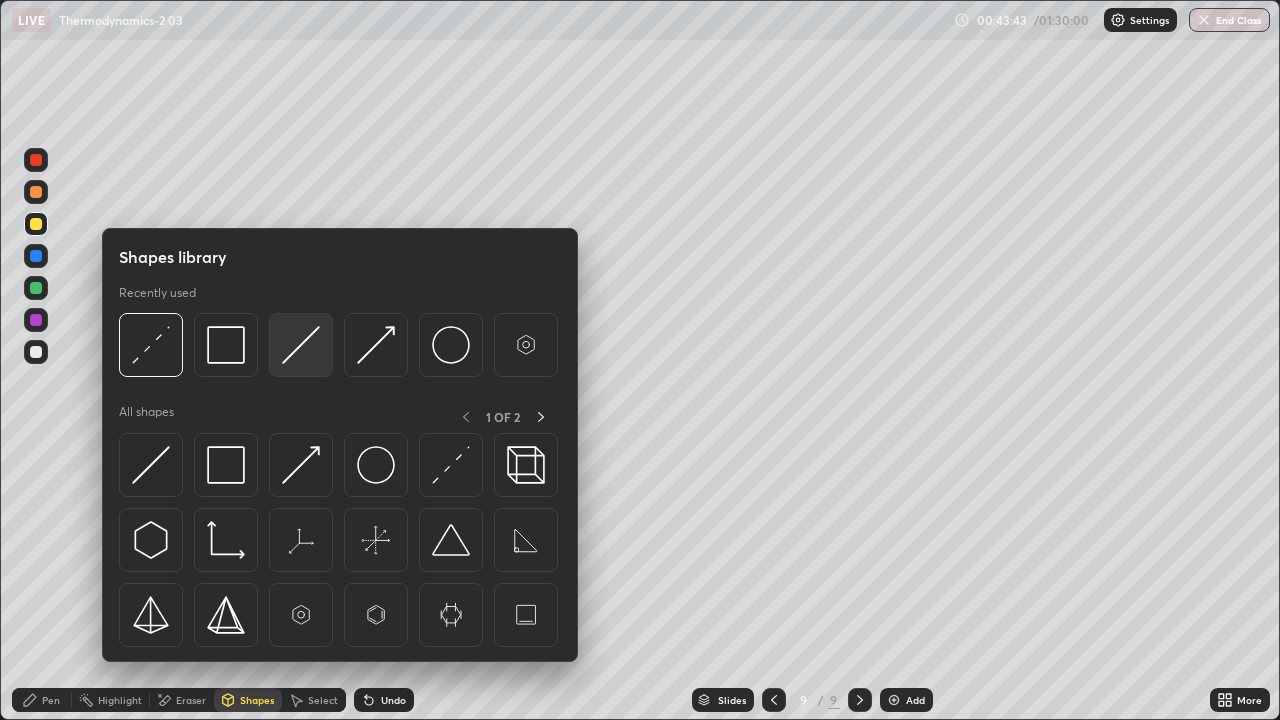 click at bounding box center [301, 345] 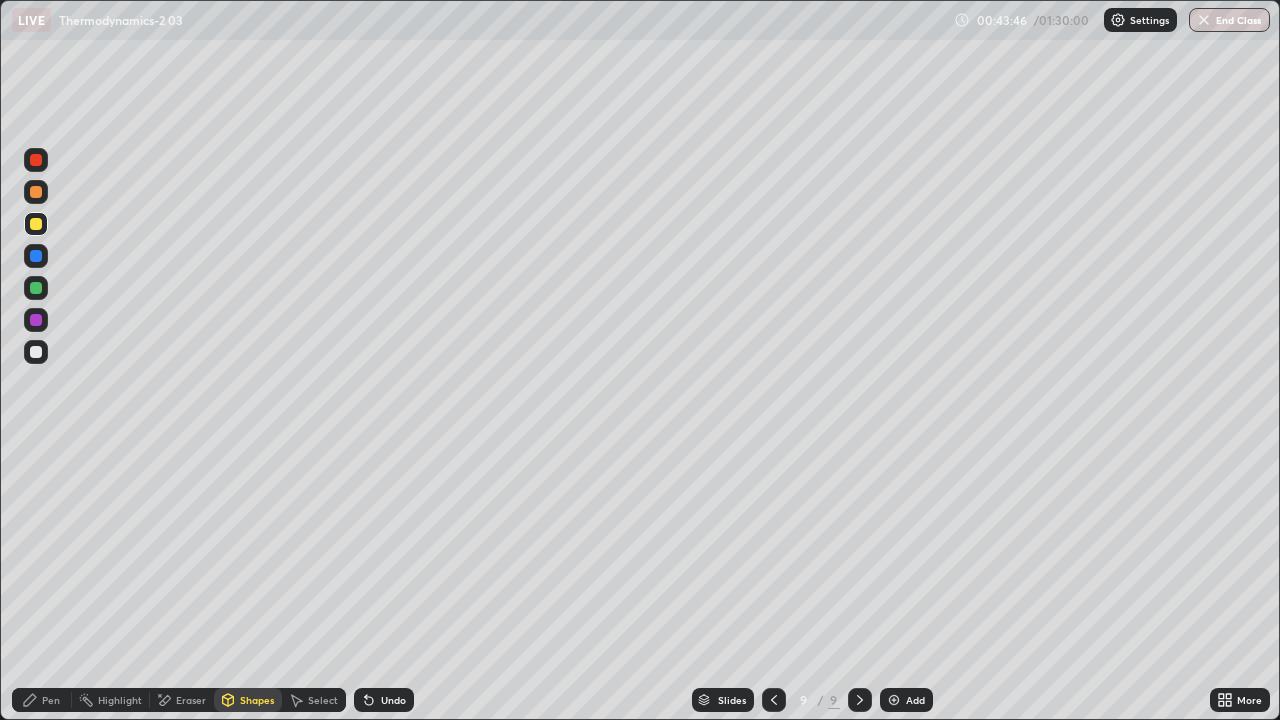 click on "Pen" at bounding box center [42, 700] 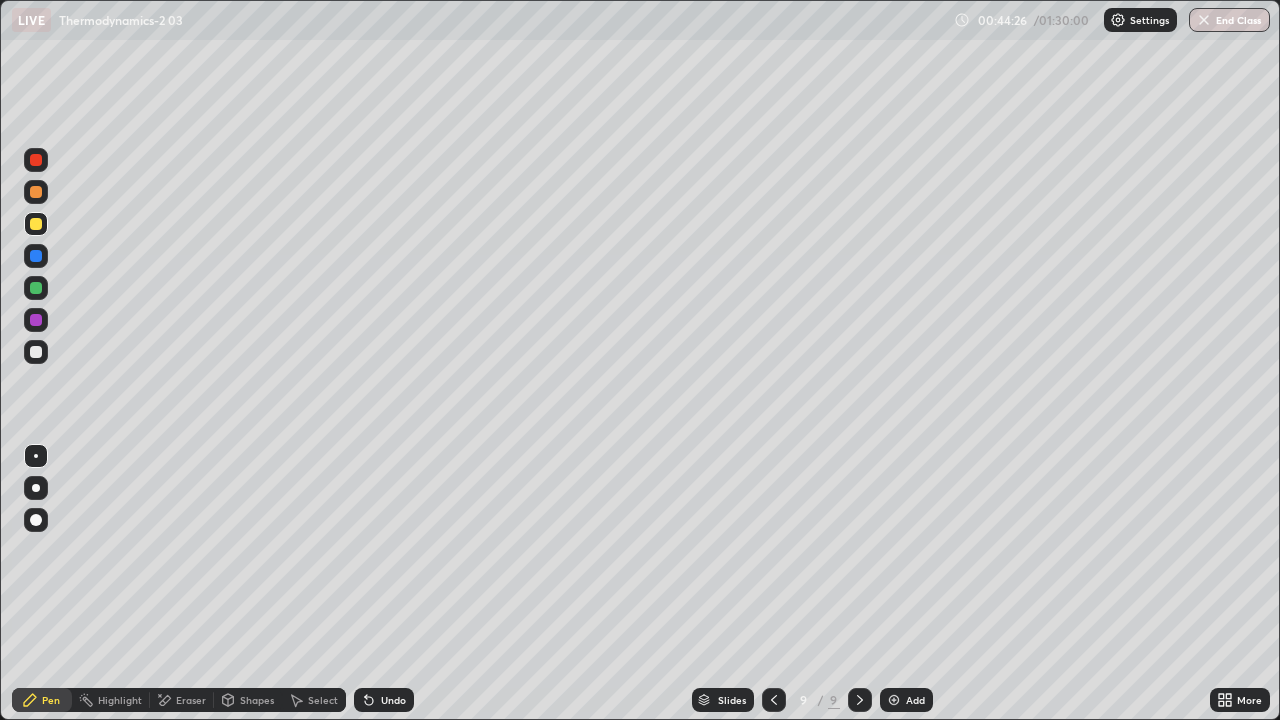 click at bounding box center (36, 288) 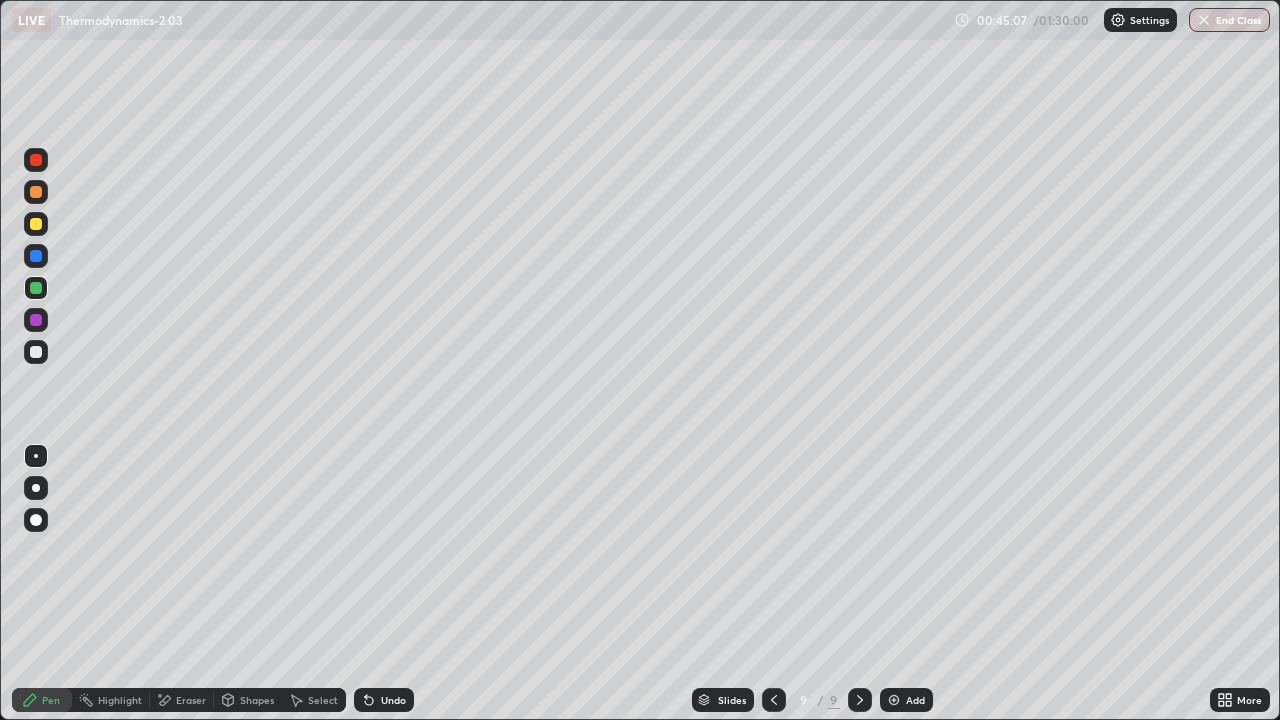 click at bounding box center (36, 352) 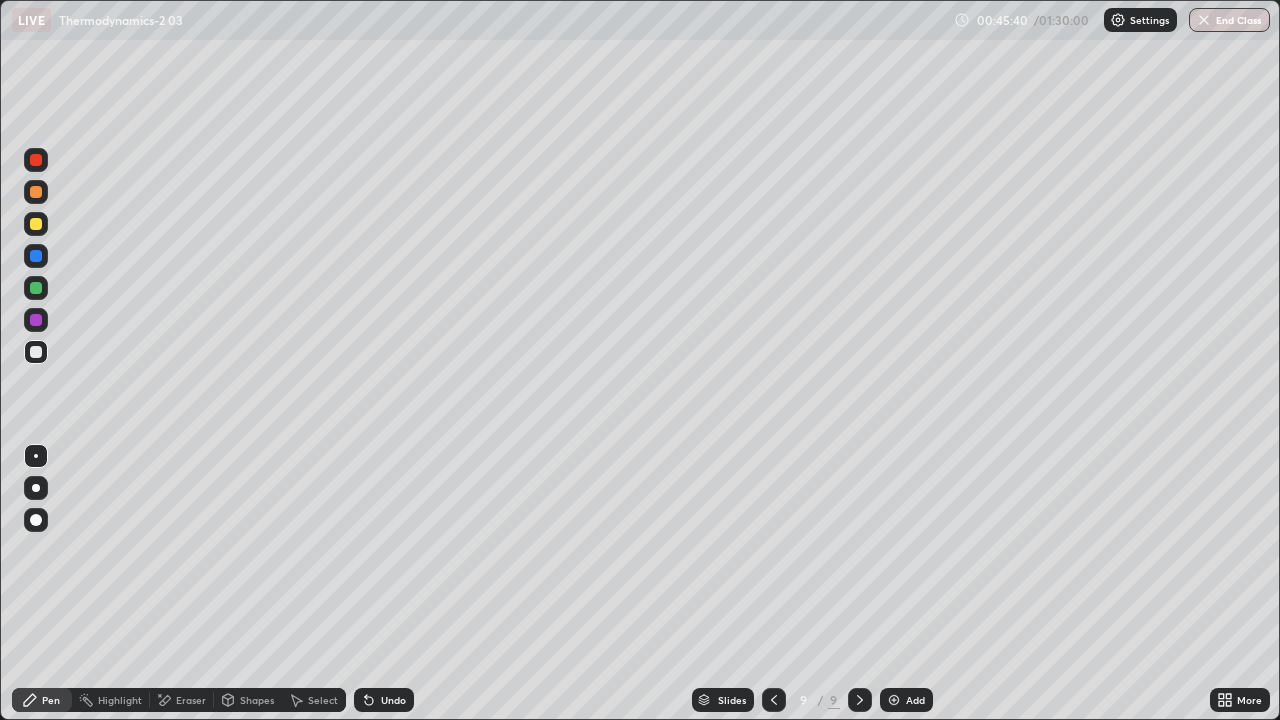 click on "Shapes" at bounding box center (248, 700) 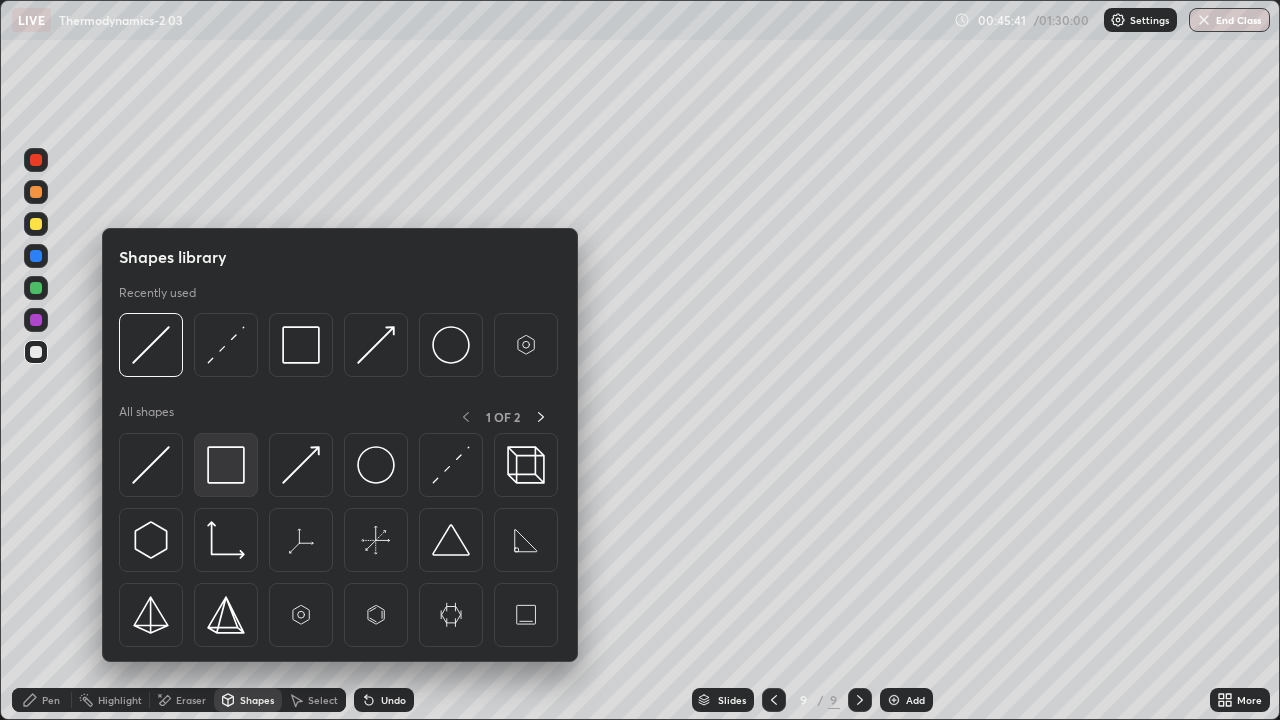 click at bounding box center [226, 465] 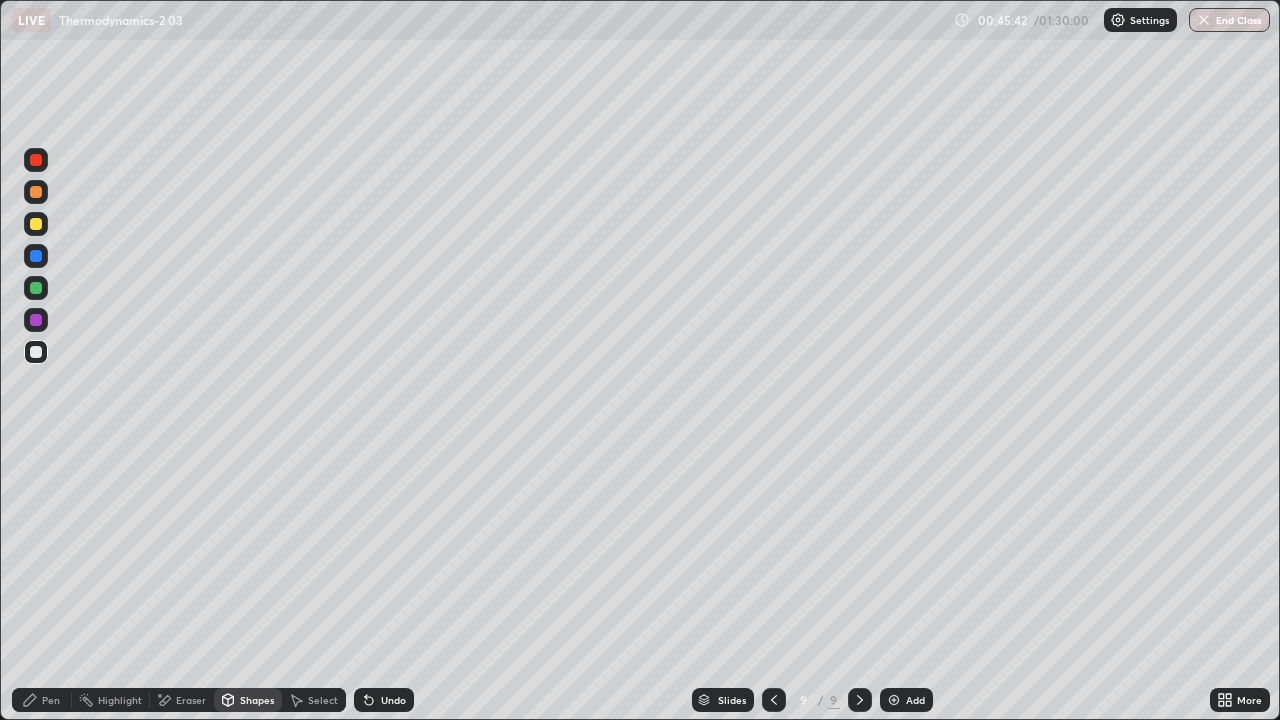 click at bounding box center (36, 288) 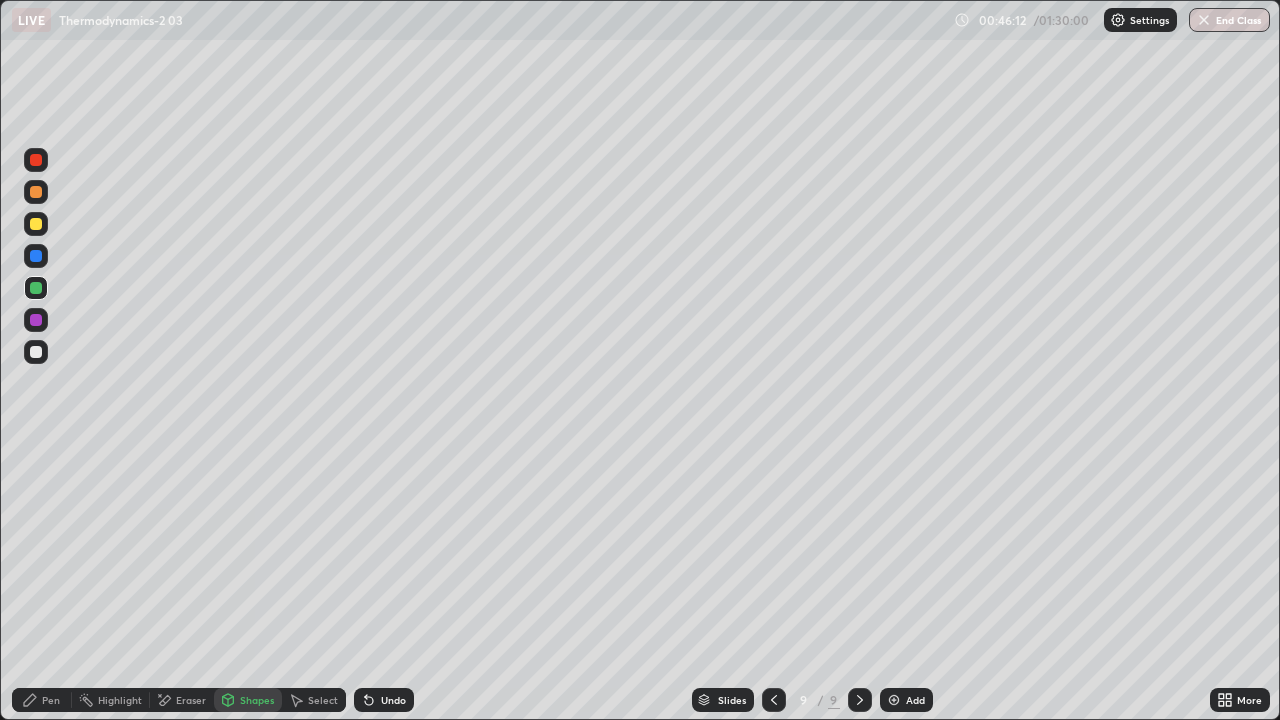 click on "Pen" at bounding box center [42, 700] 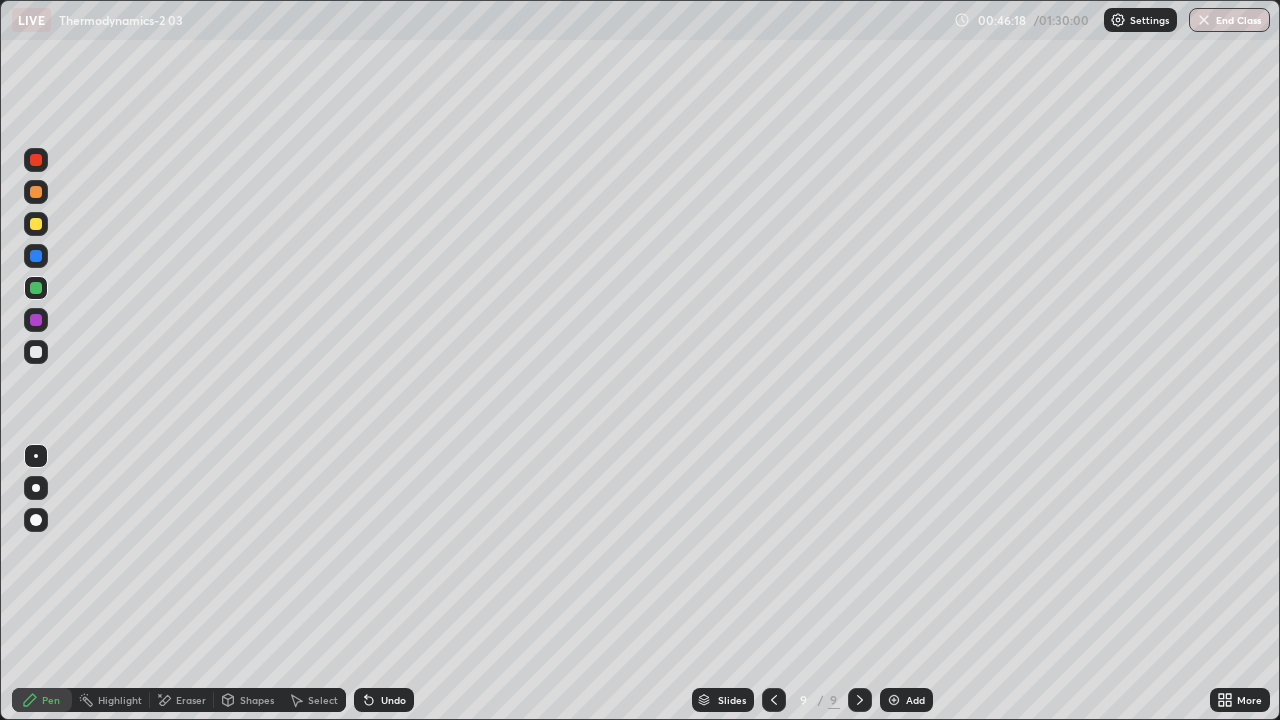 click at bounding box center (36, 320) 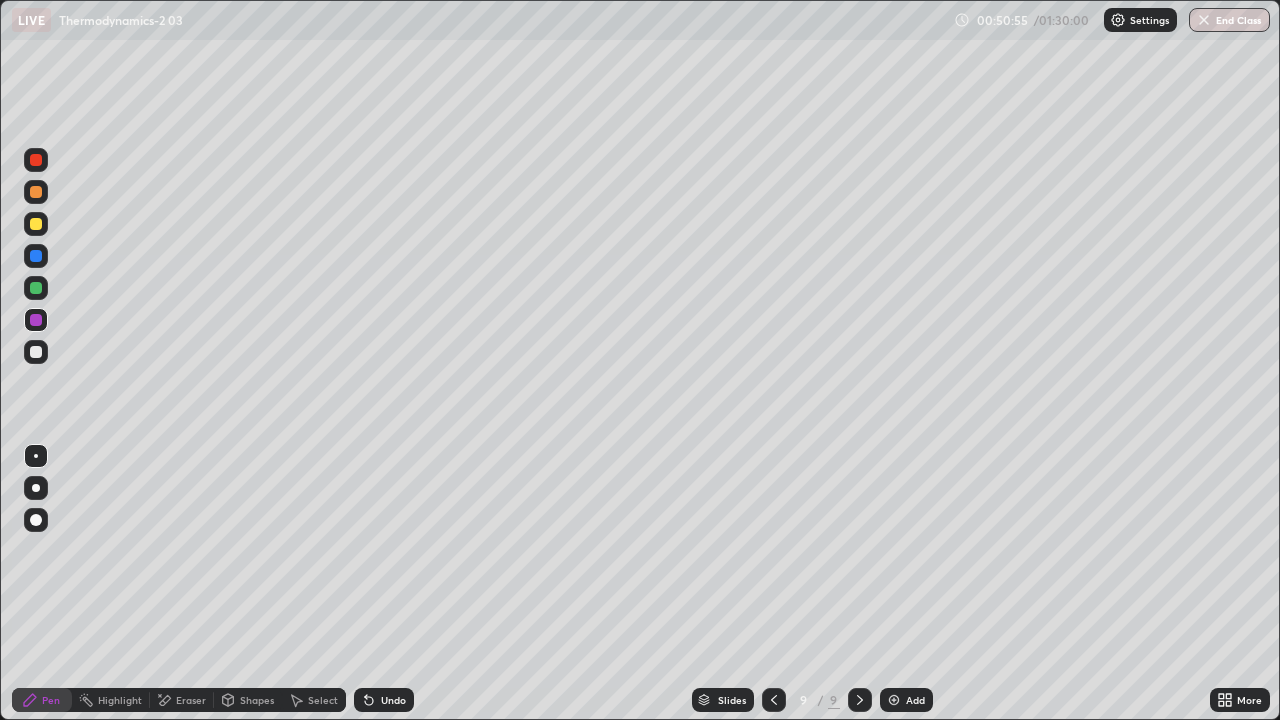 click at bounding box center [36, 224] 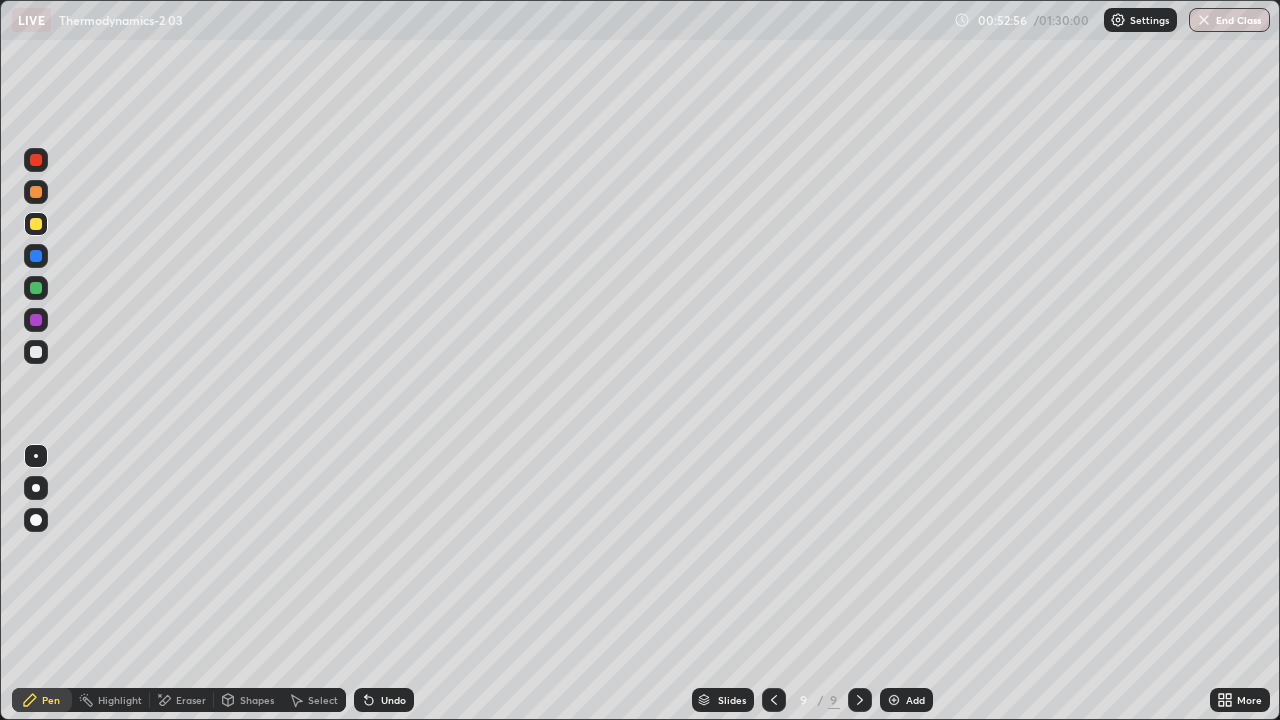 click on "Shapes" at bounding box center [257, 700] 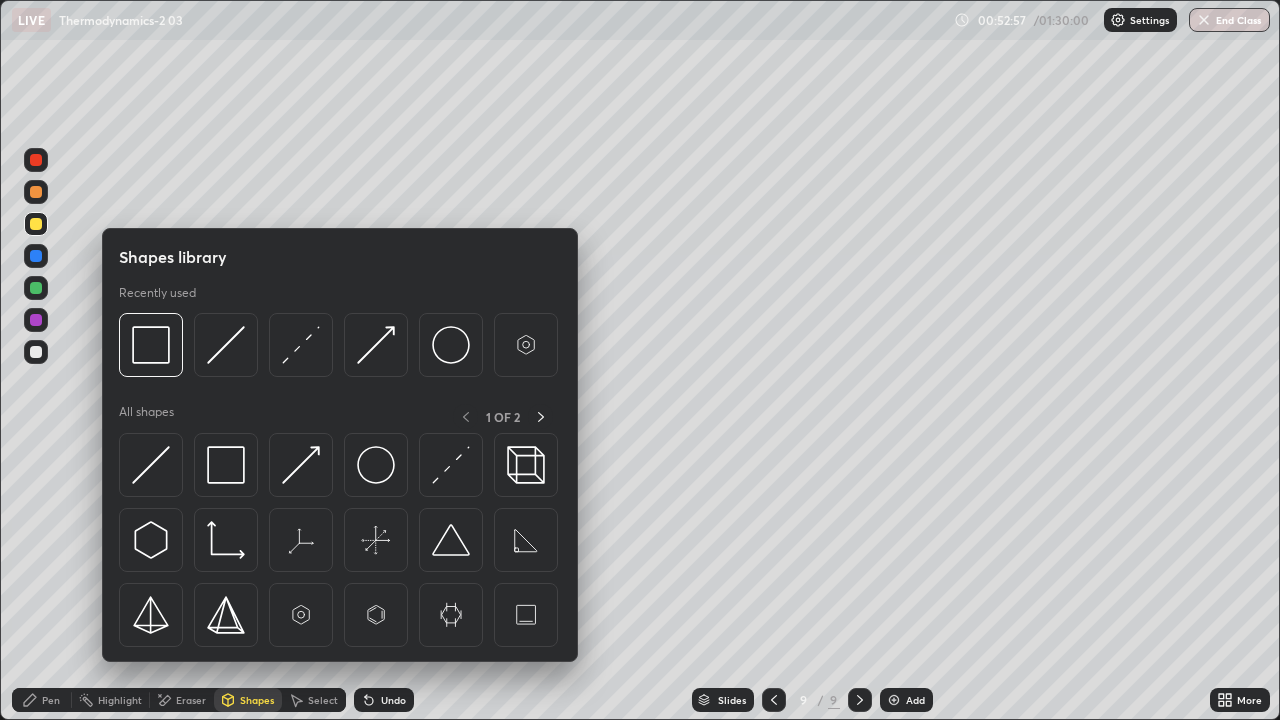 click on "Select" at bounding box center (323, 700) 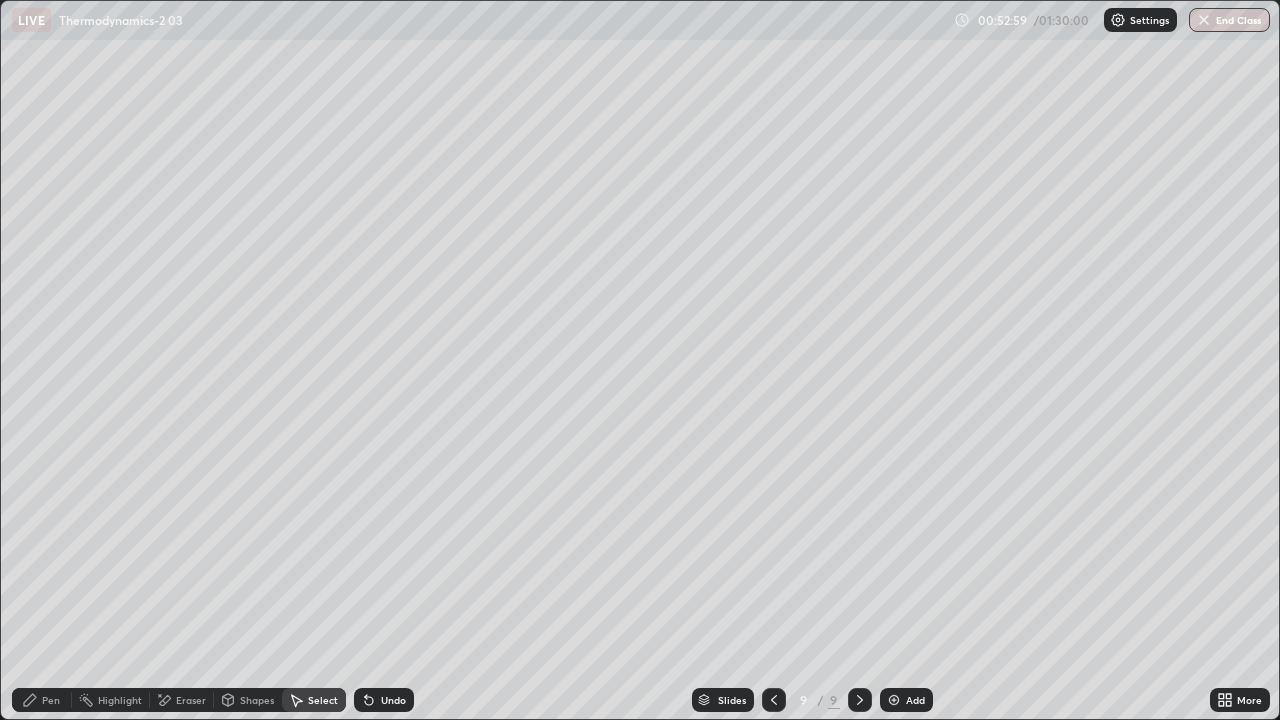 click on "Eraser" at bounding box center (191, 700) 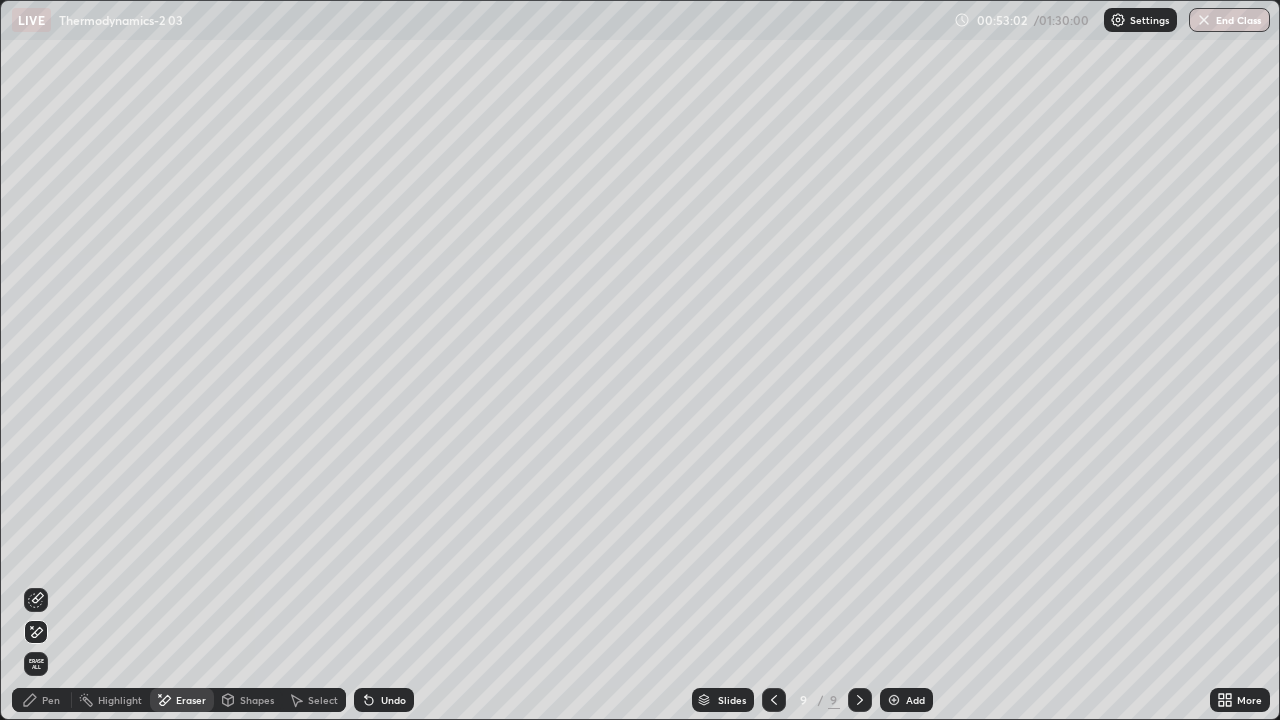 click on "Add" at bounding box center (906, 700) 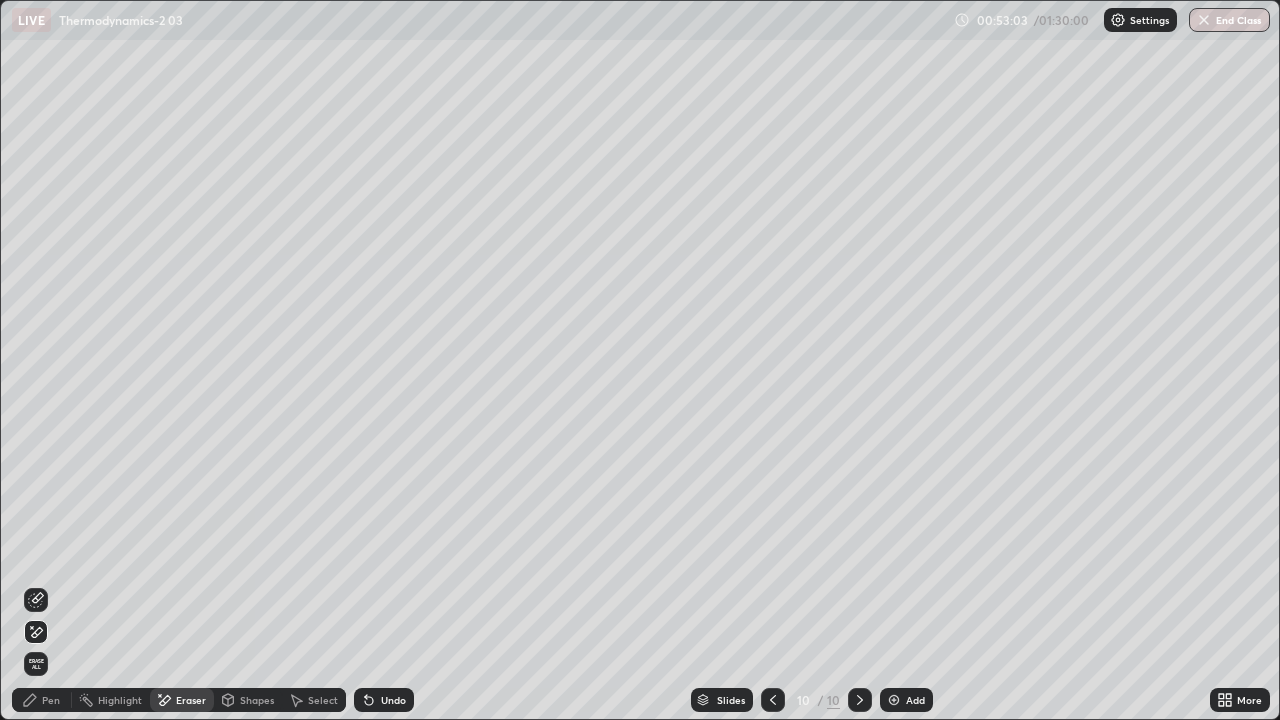 click on "Pen" at bounding box center (42, 700) 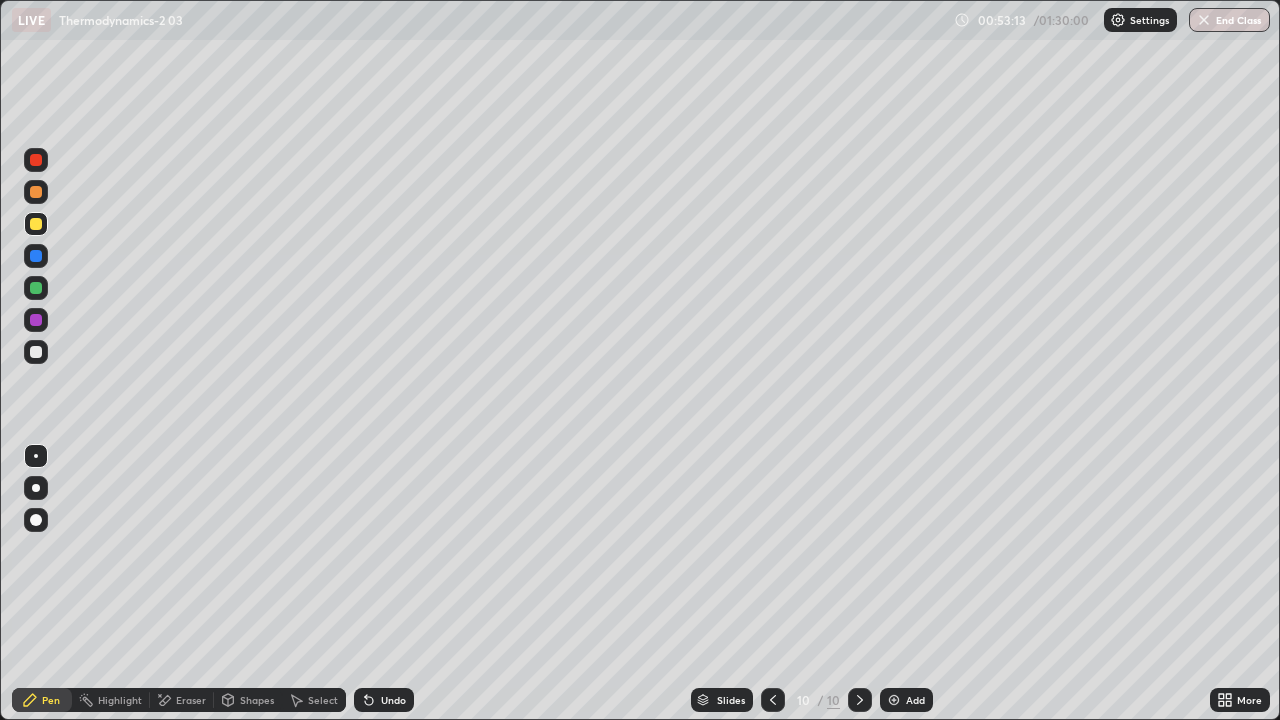 click on "Undo" at bounding box center (384, 700) 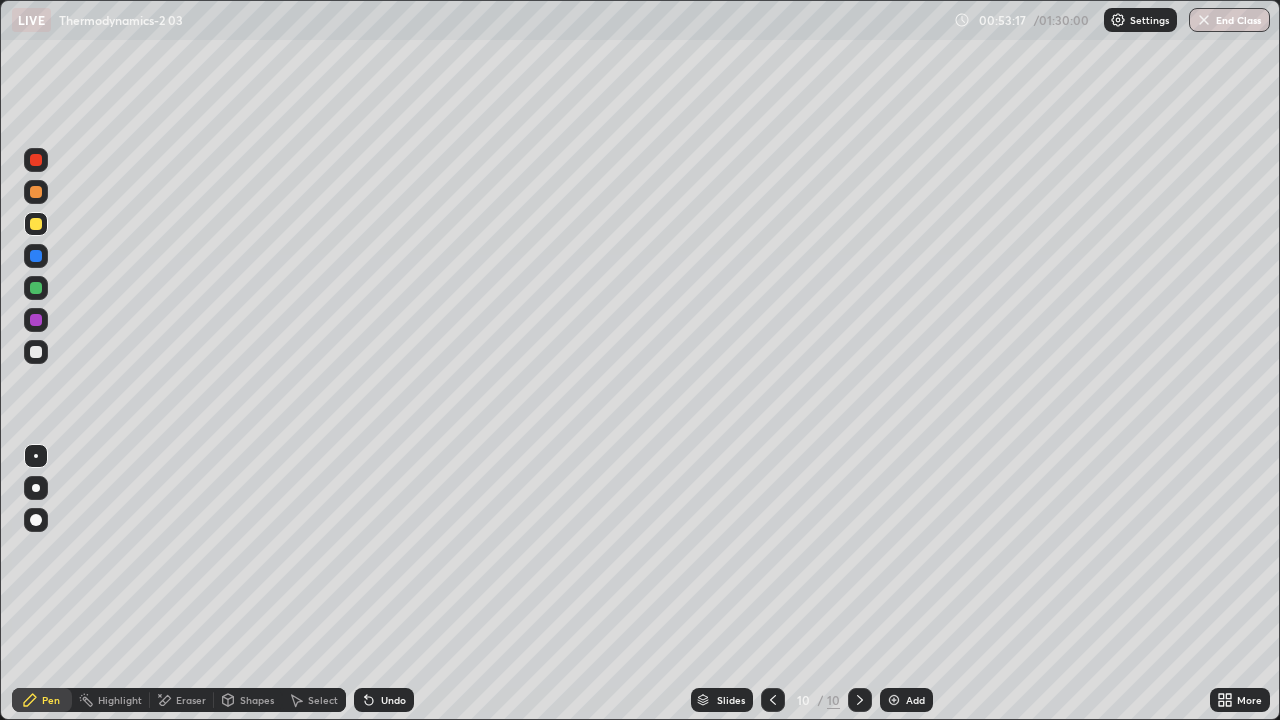 click 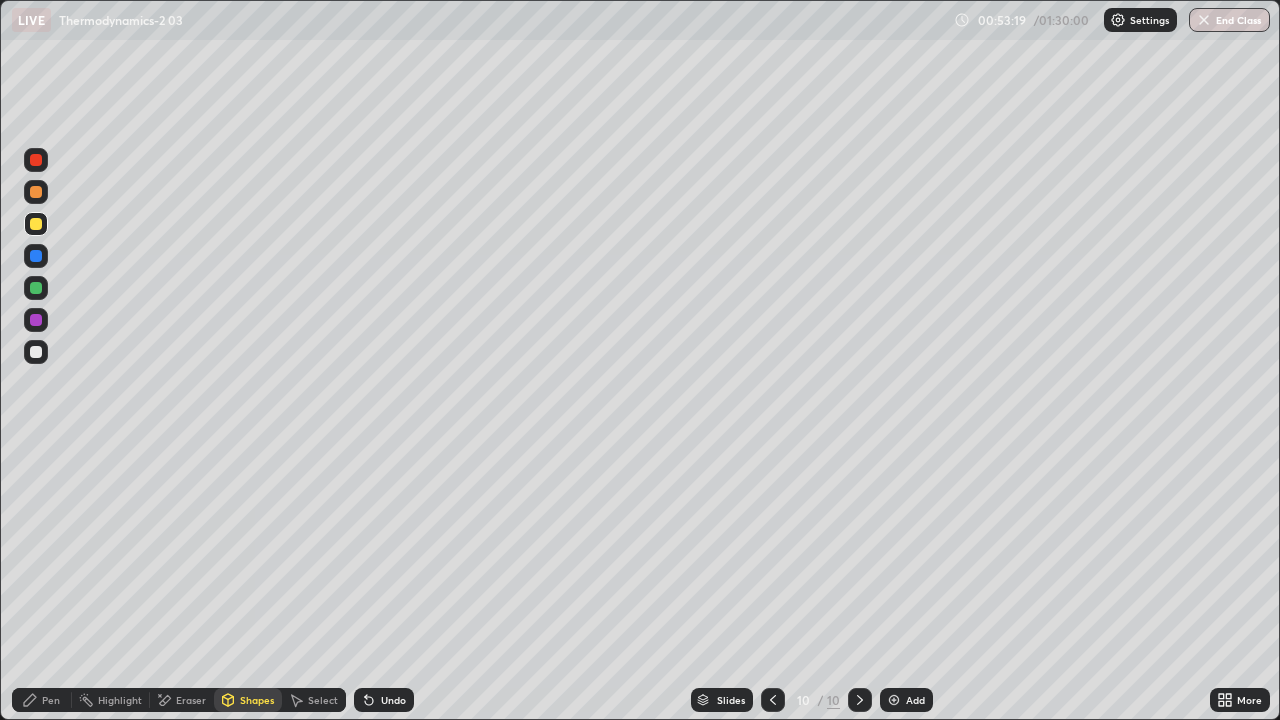 click 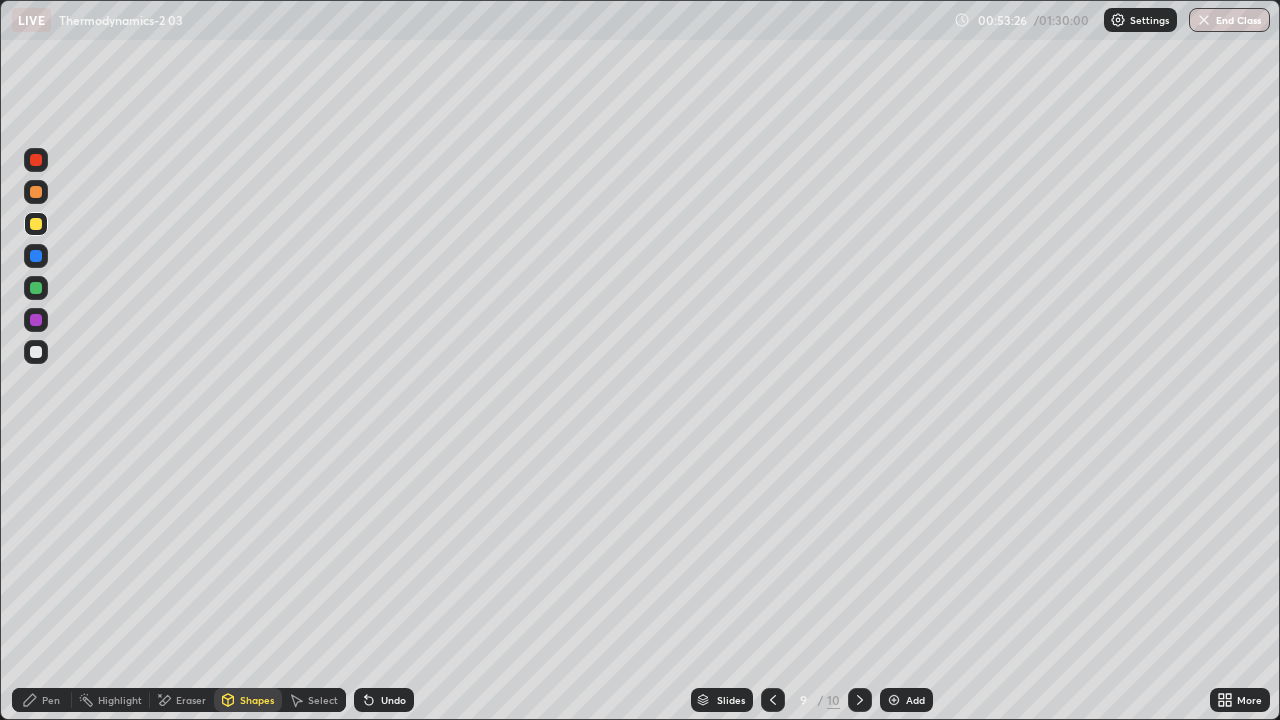 click on "Select" at bounding box center (323, 700) 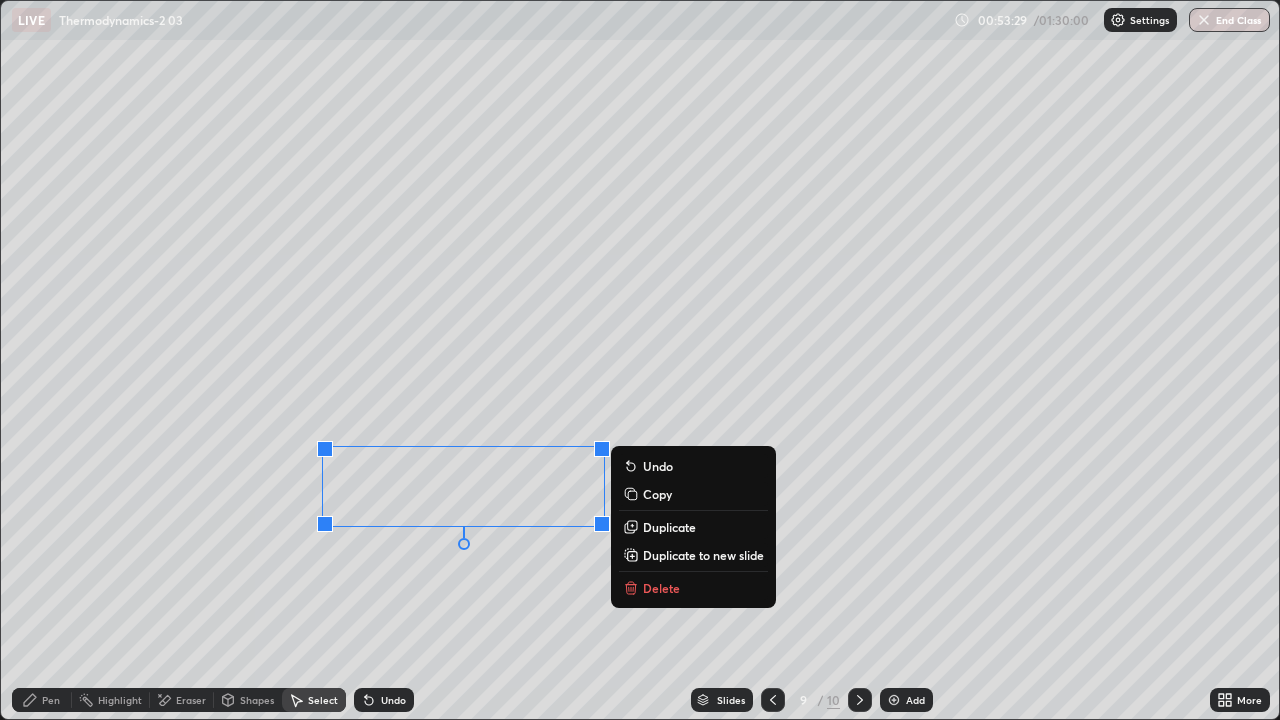 click on "Copy" at bounding box center [657, 494] 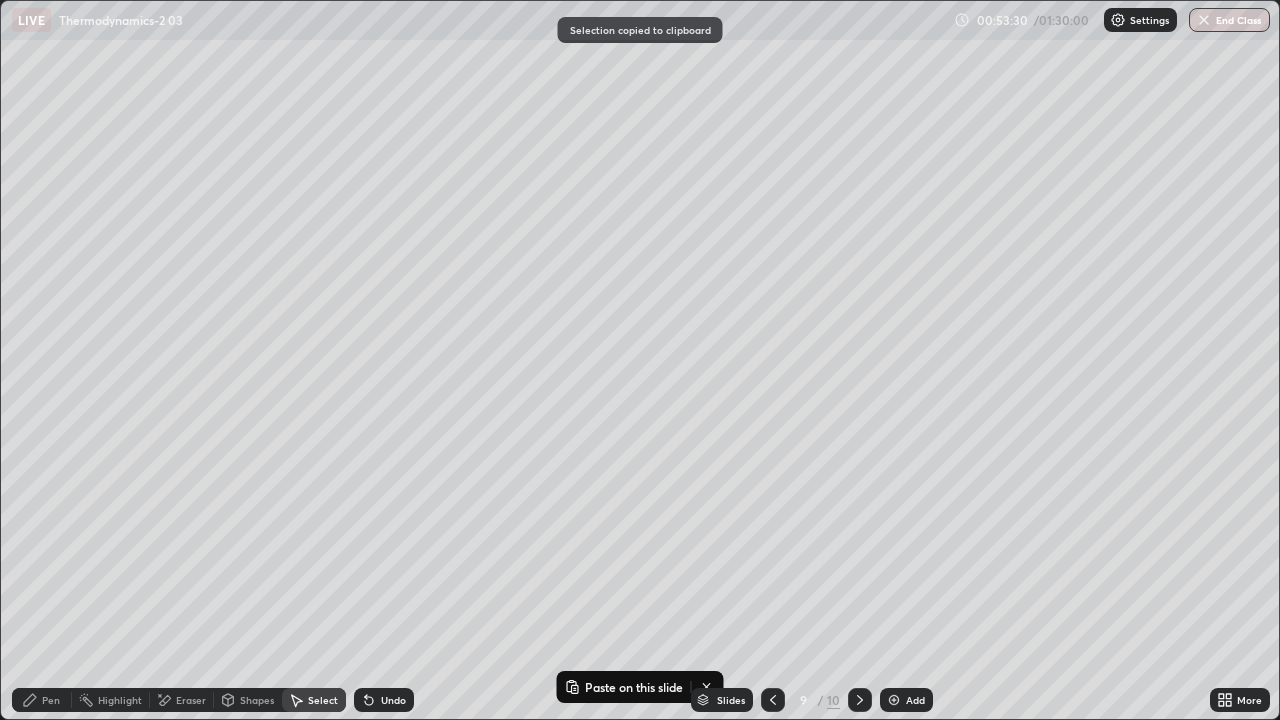 click 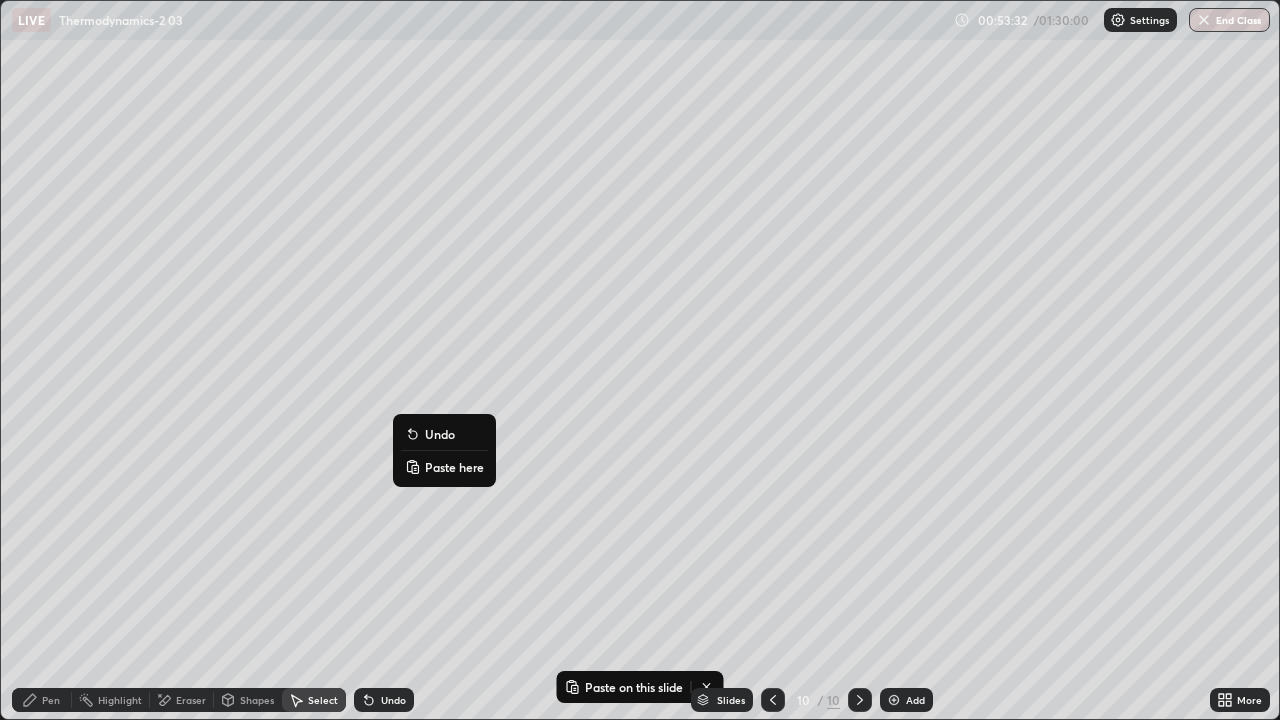 click on "Paste here" at bounding box center [454, 467] 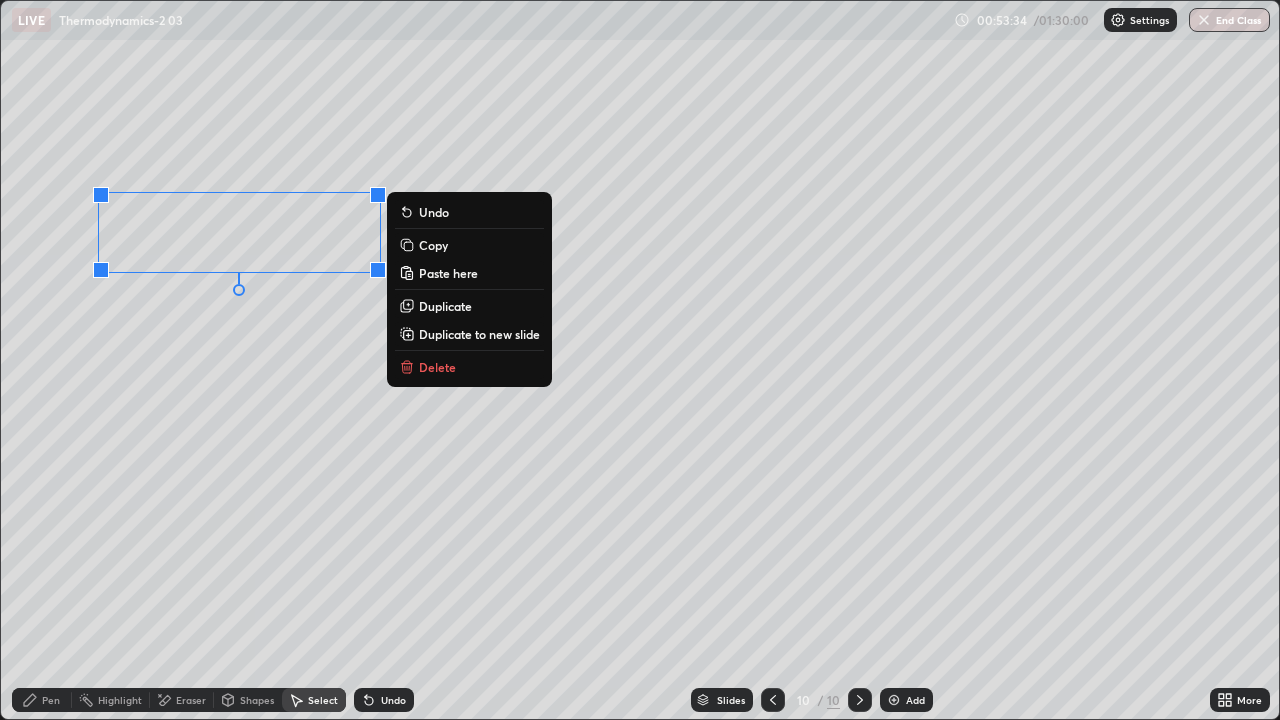 click on "0 ° Undo Copy Paste here Duplicate Duplicate to new slide Delete" at bounding box center (640, 360) 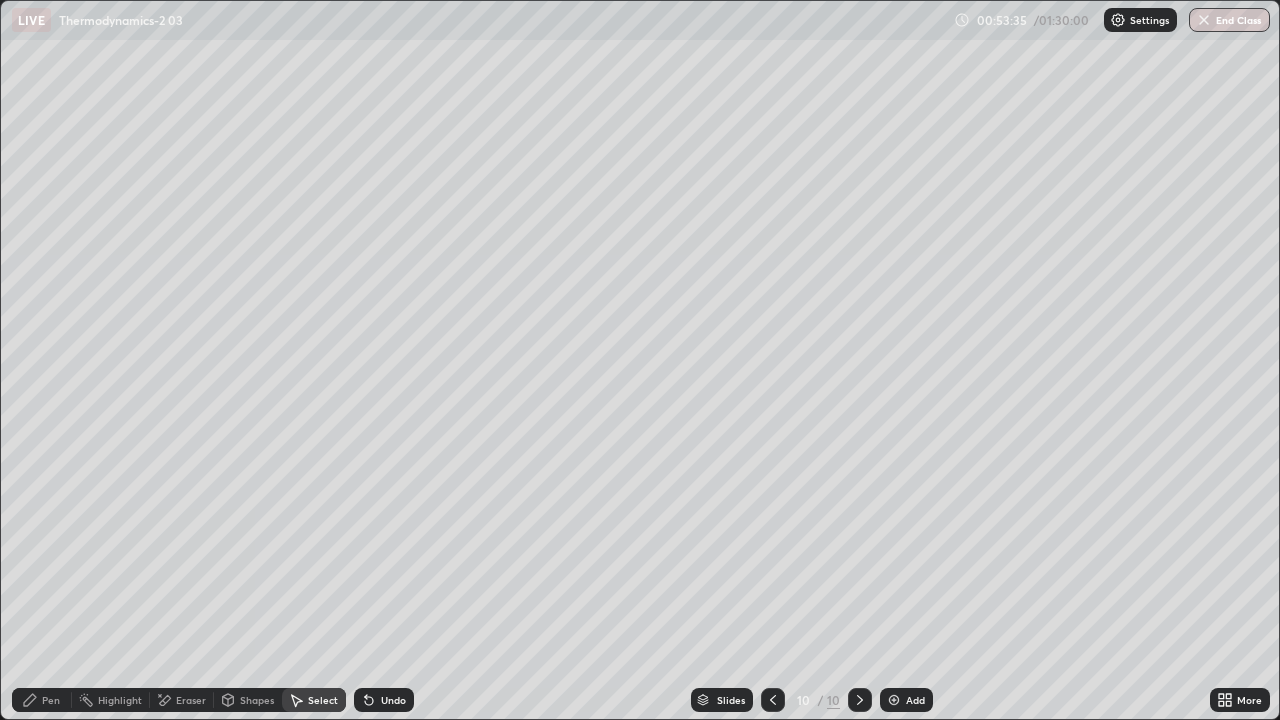click on "Shapes" at bounding box center (257, 700) 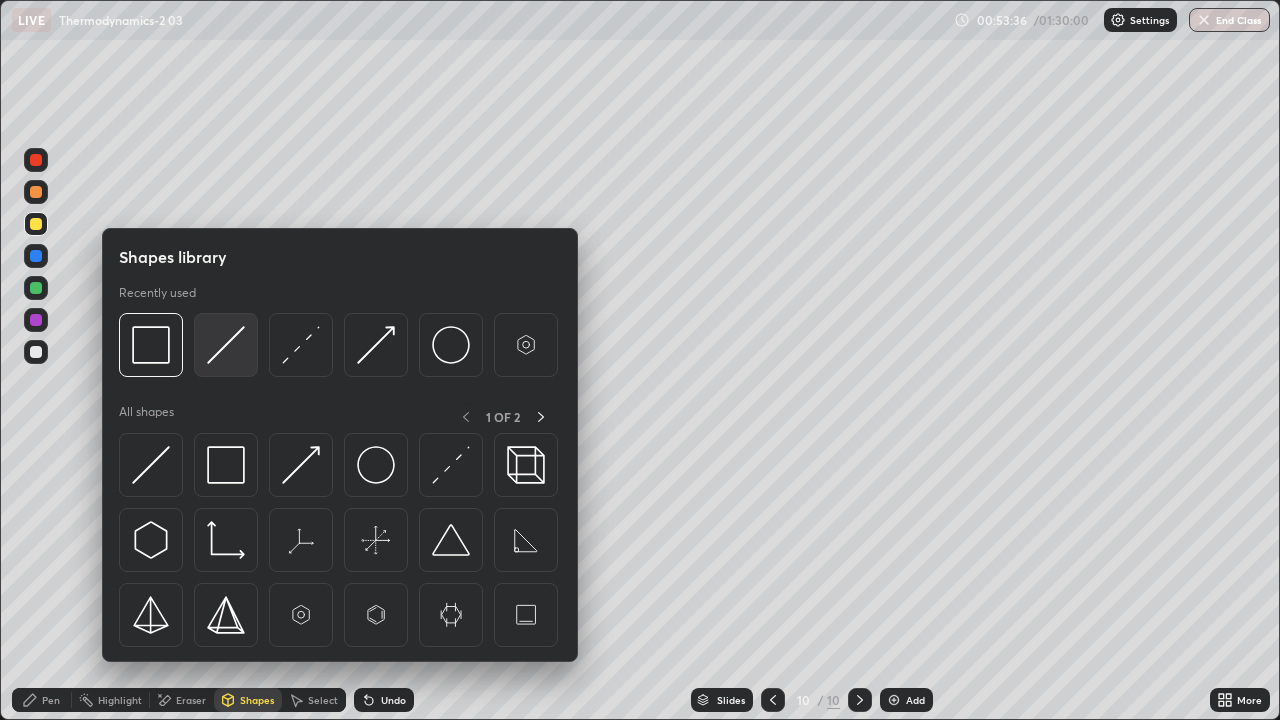 click at bounding box center (226, 345) 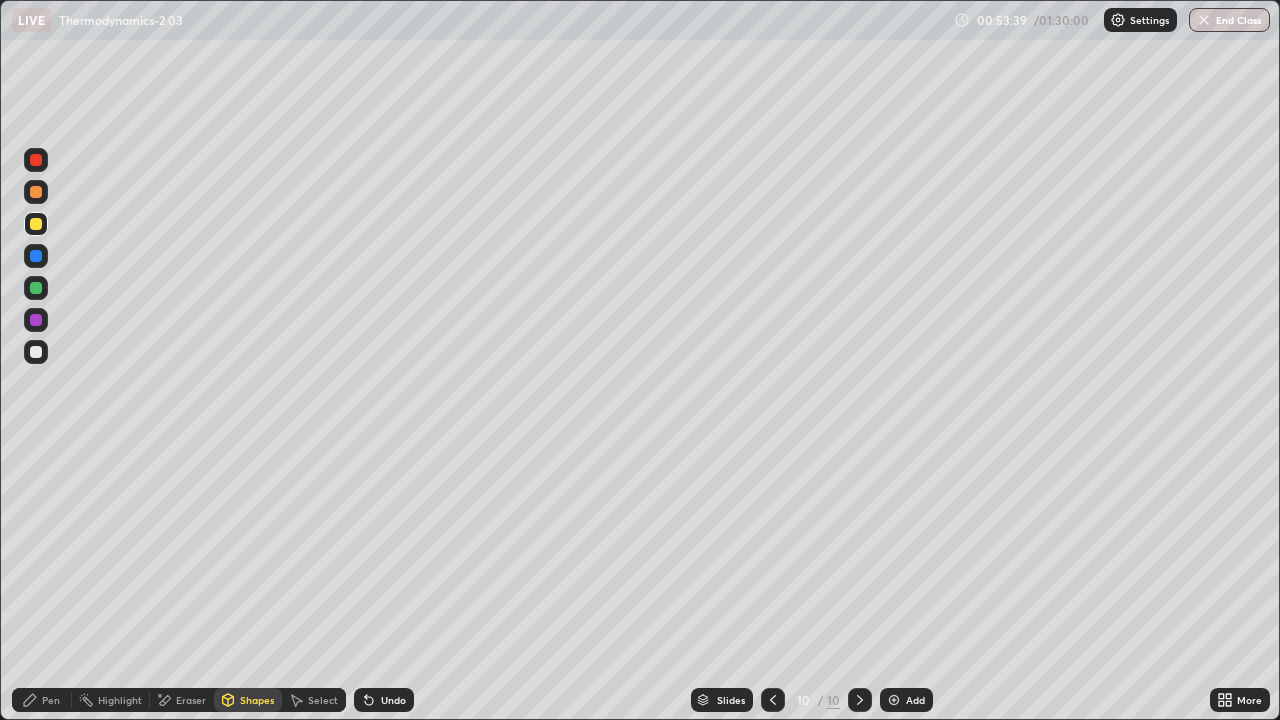 click on "Pen" at bounding box center [51, 700] 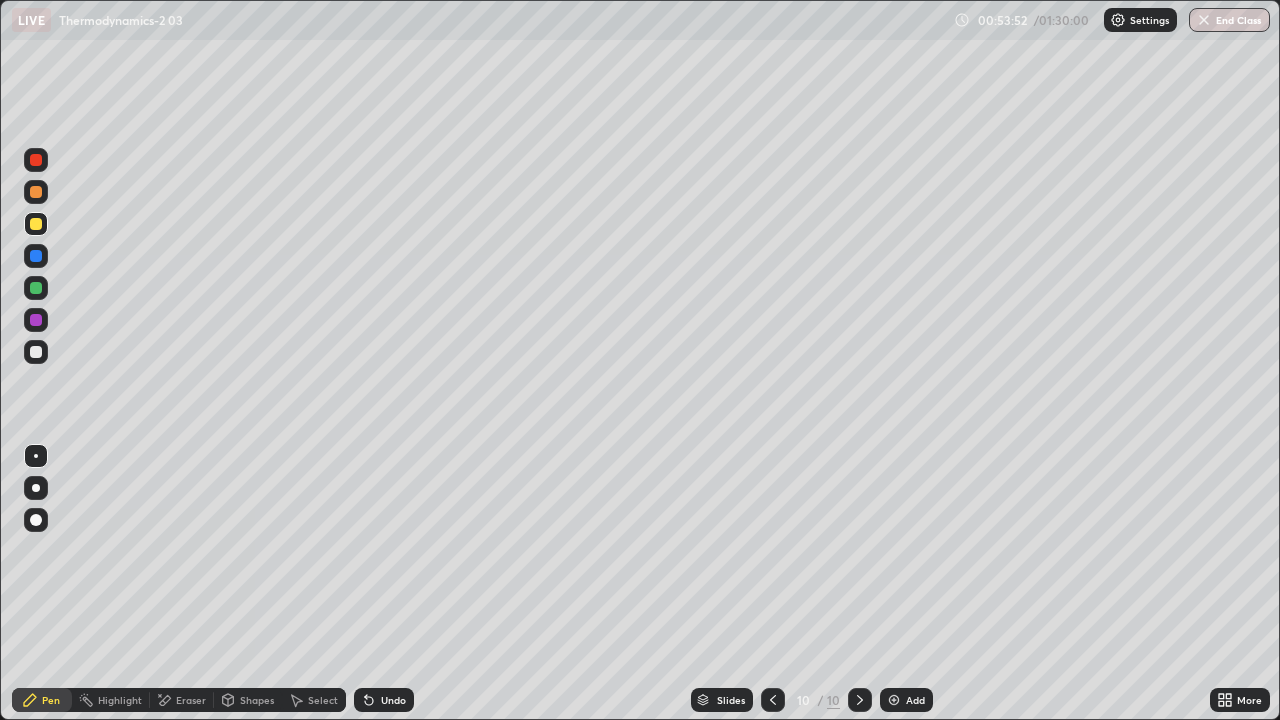 click on "Shapes" at bounding box center [257, 700] 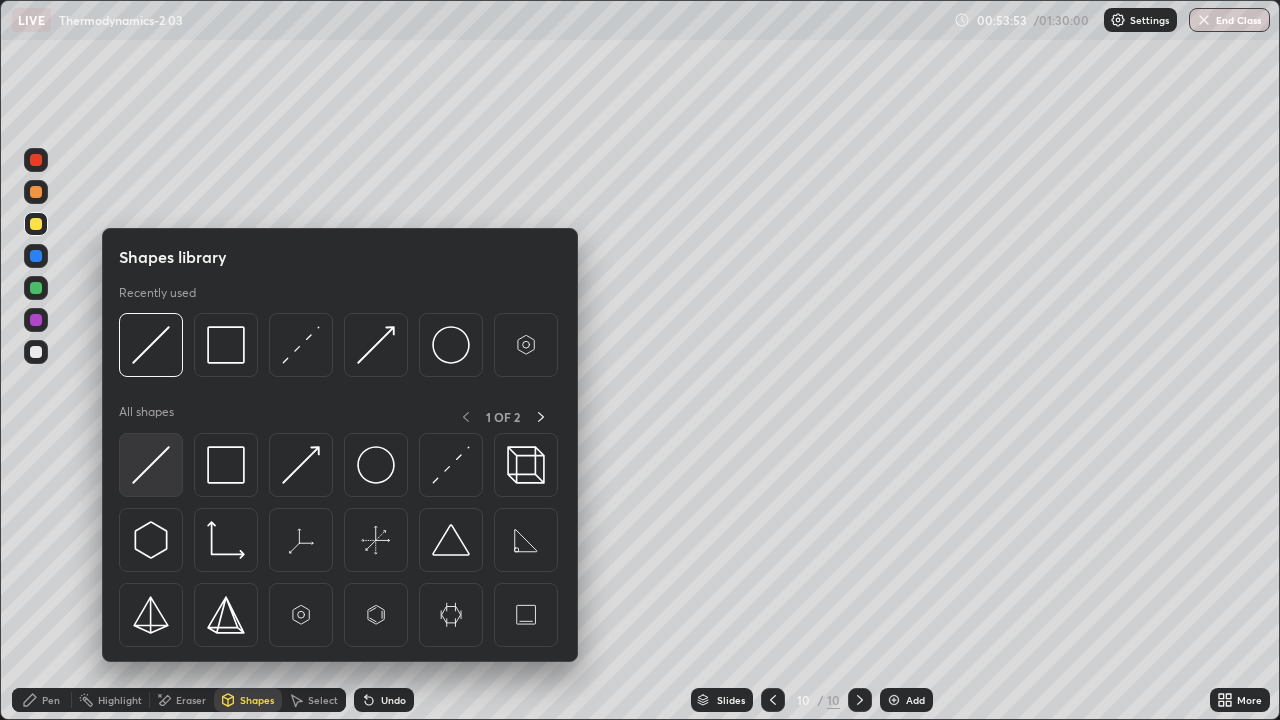 click at bounding box center (151, 465) 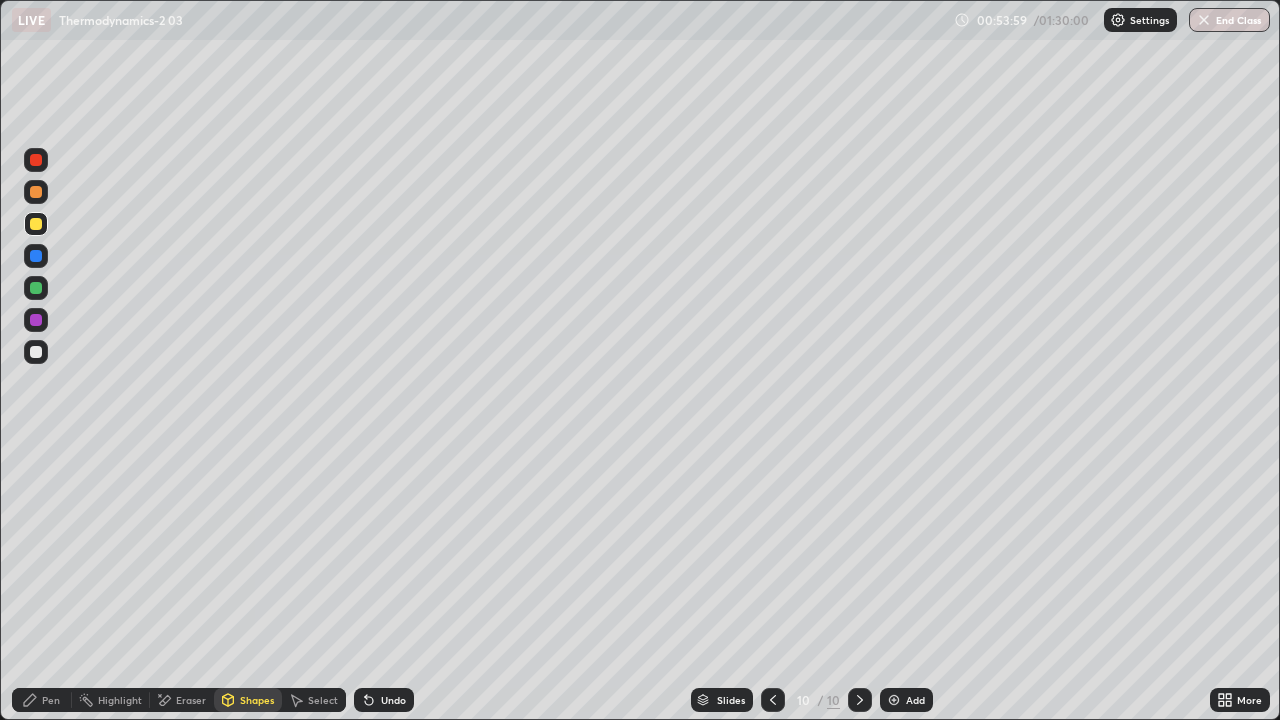 click on "Undo" at bounding box center [384, 700] 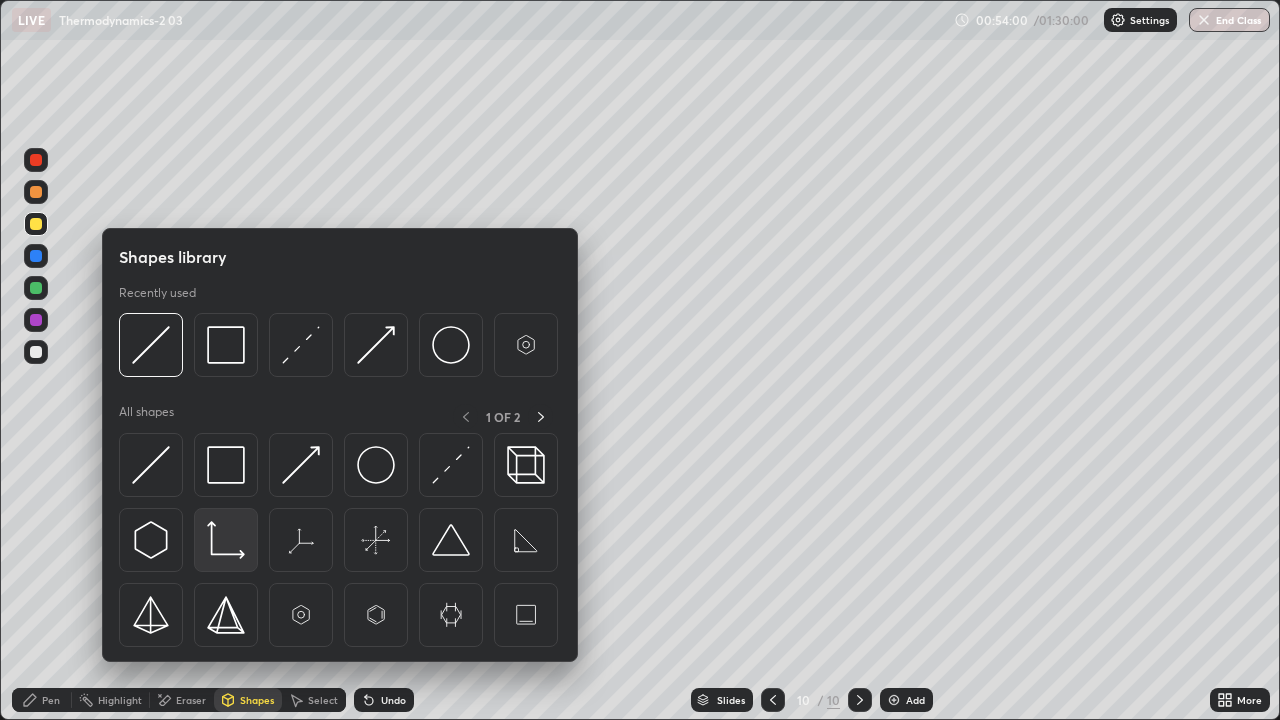click at bounding box center (226, 540) 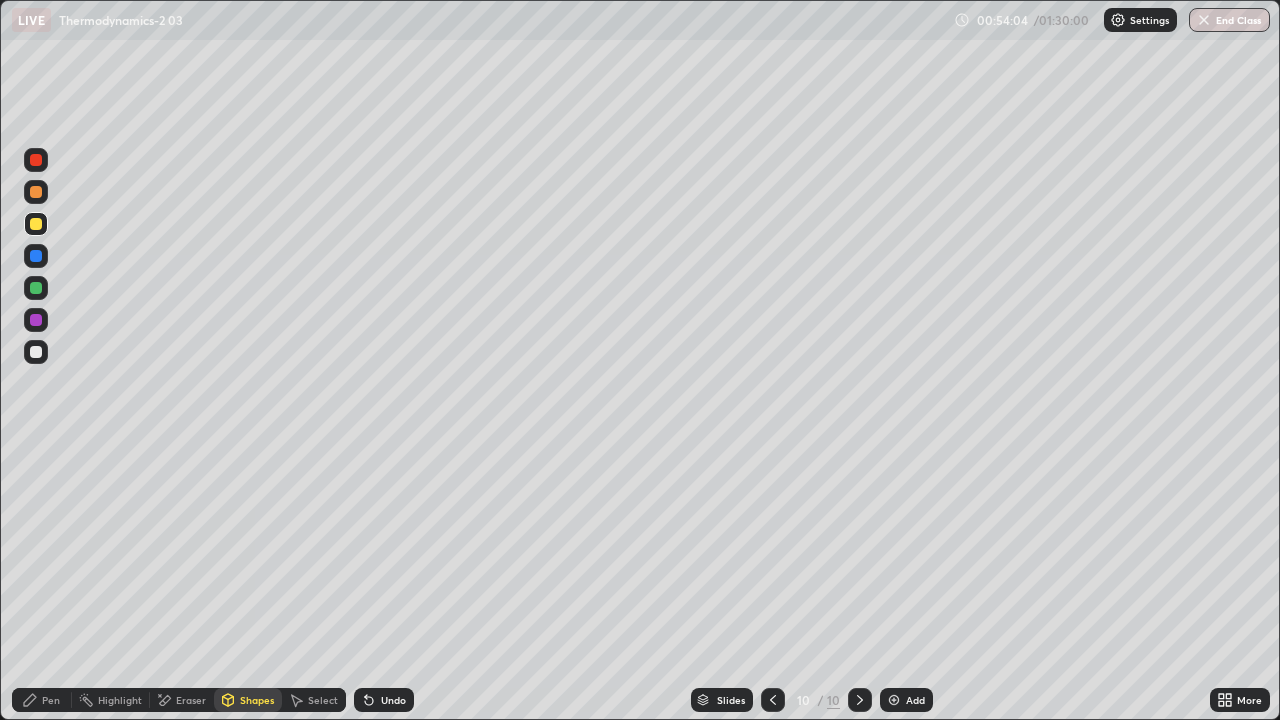 click on "Eraser" at bounding box center [191, 700] 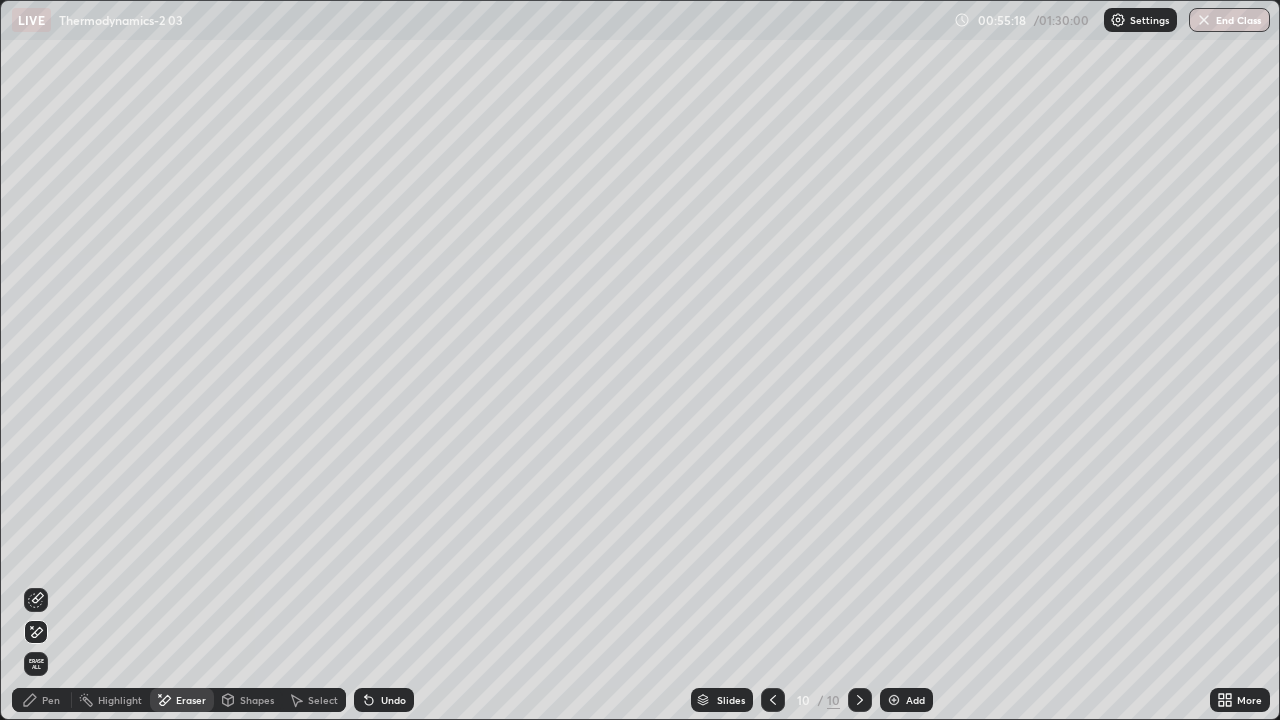 click on "Pen" at bounding box center (42, 700) 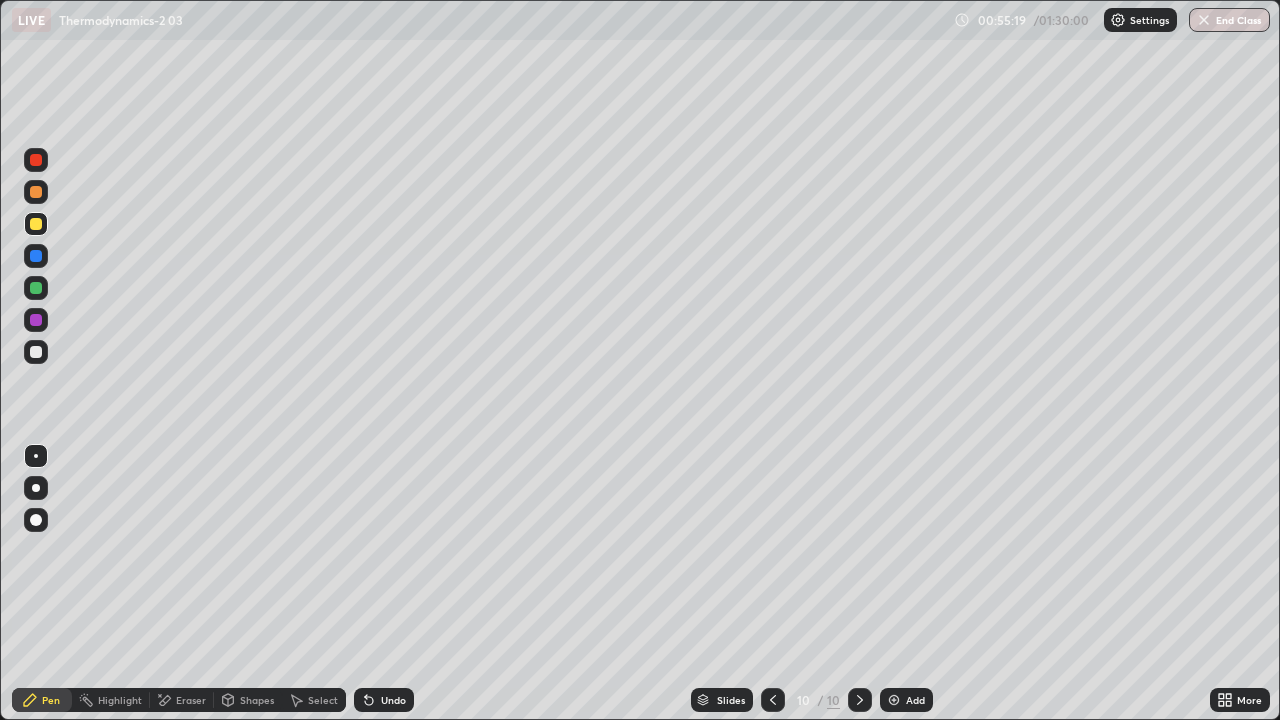 click at bounding box center [36, 352] 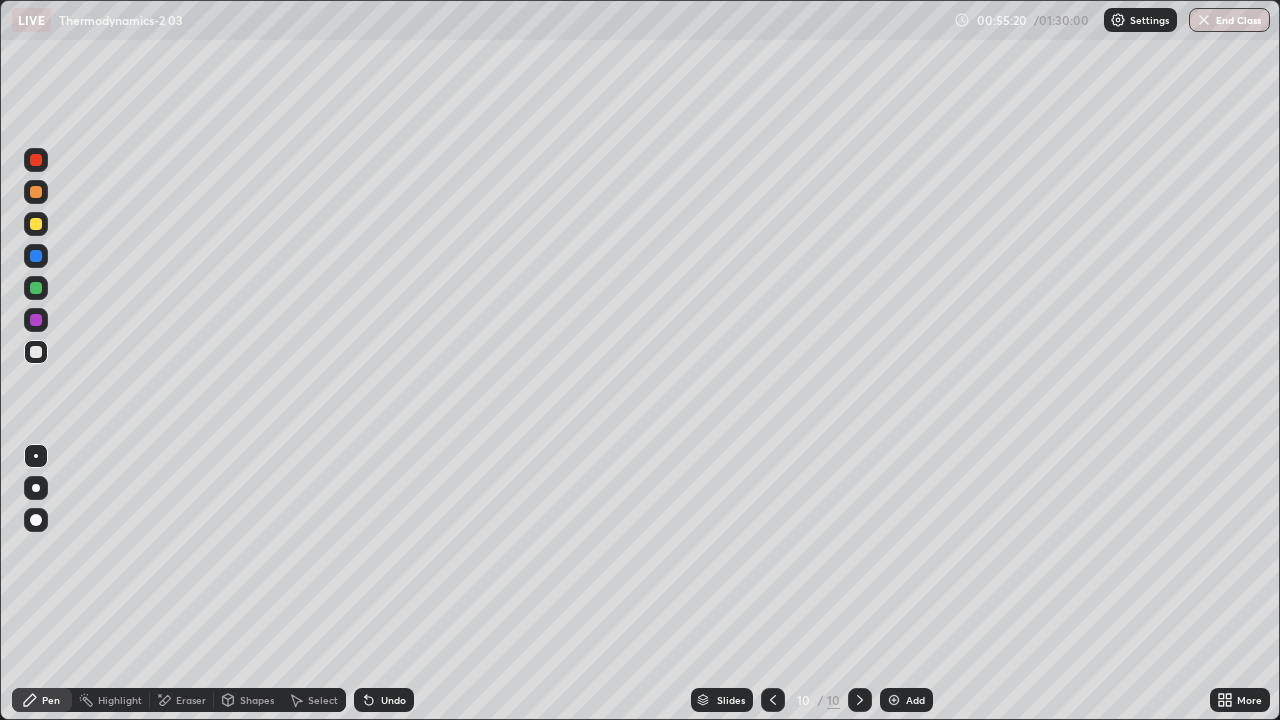 click at bounding box center (36, 224) 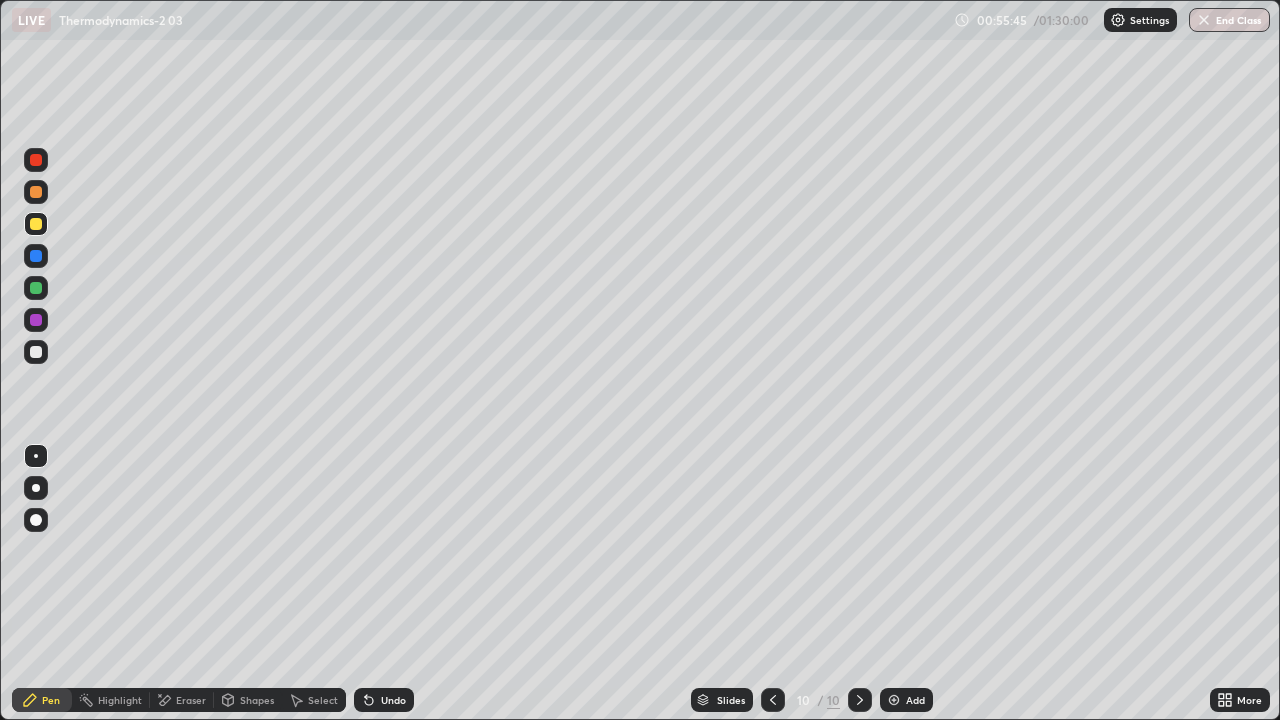 click on "Shapes" at bounding box center [257, 700] 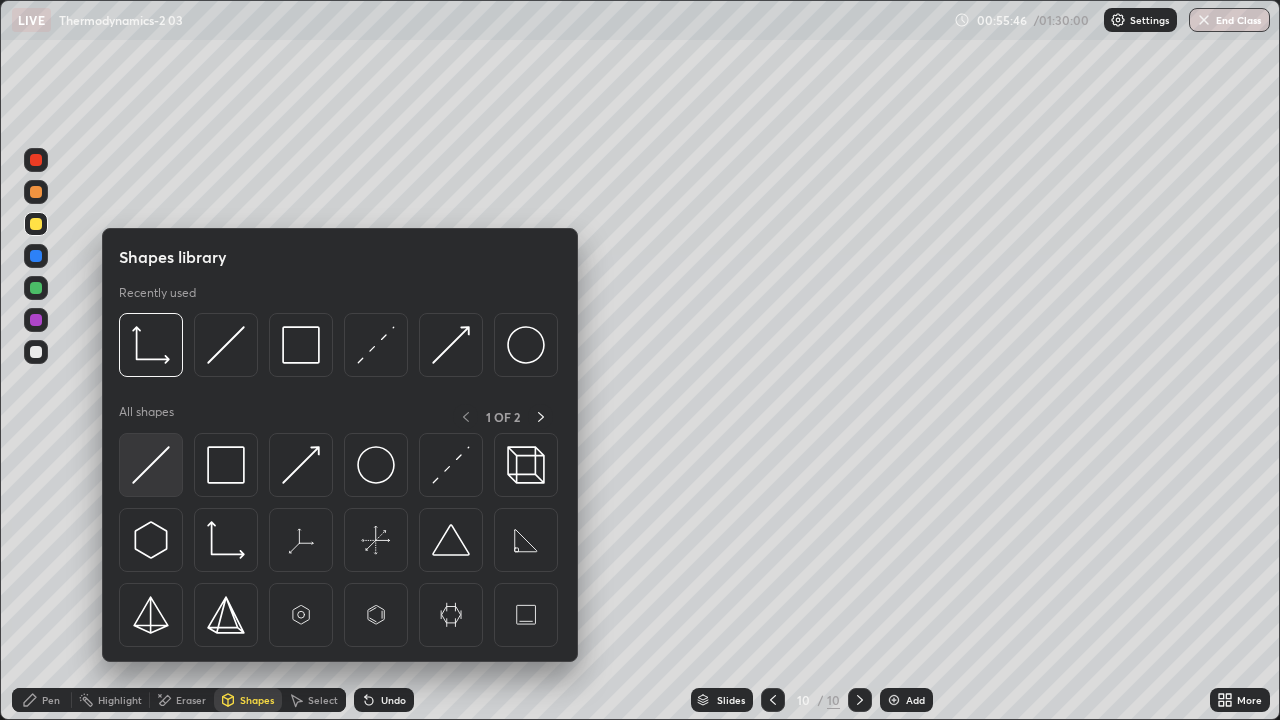 click at bounding box center (151, 465) 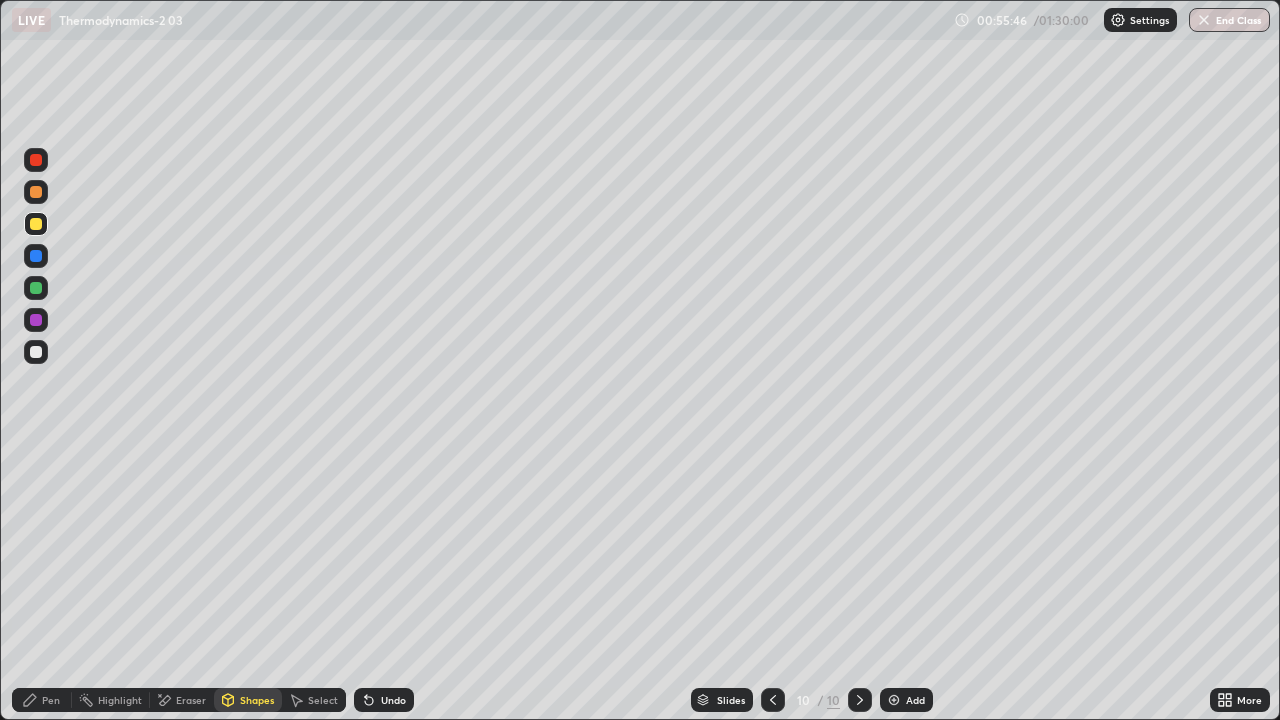 click at bounding box center [36, 288] 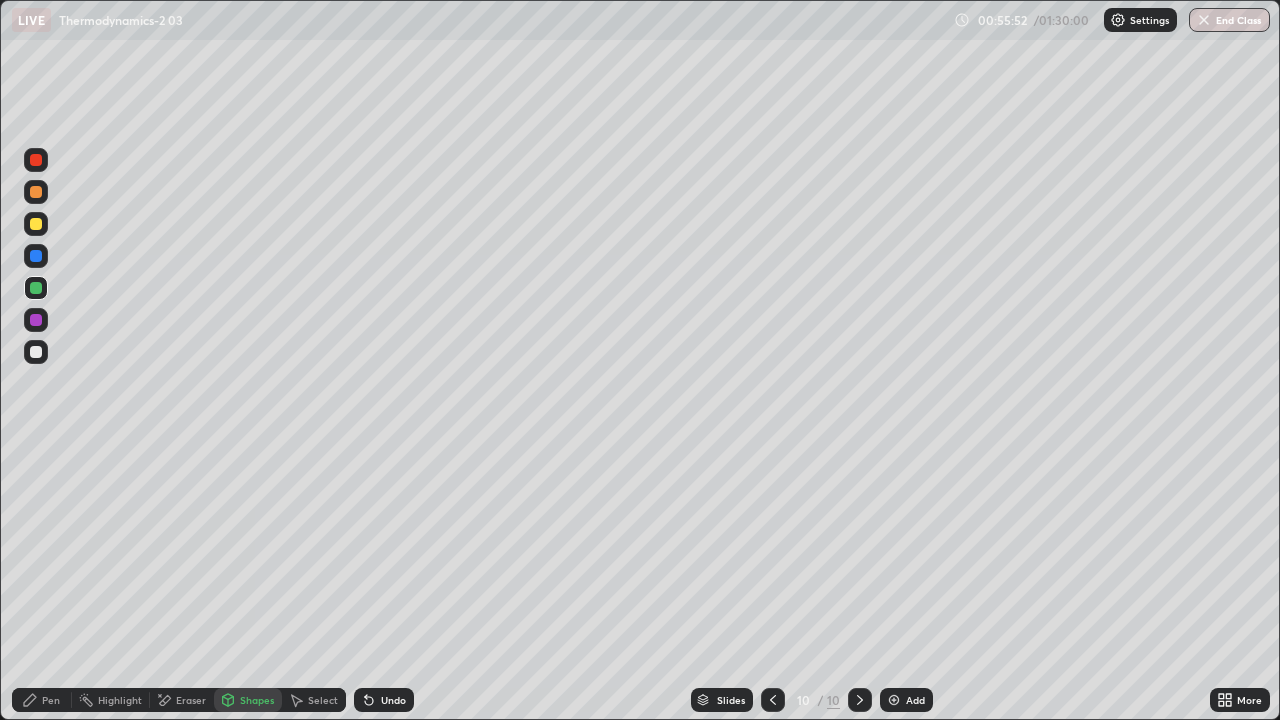 click on "Undo" at bounding box center (384, 700) 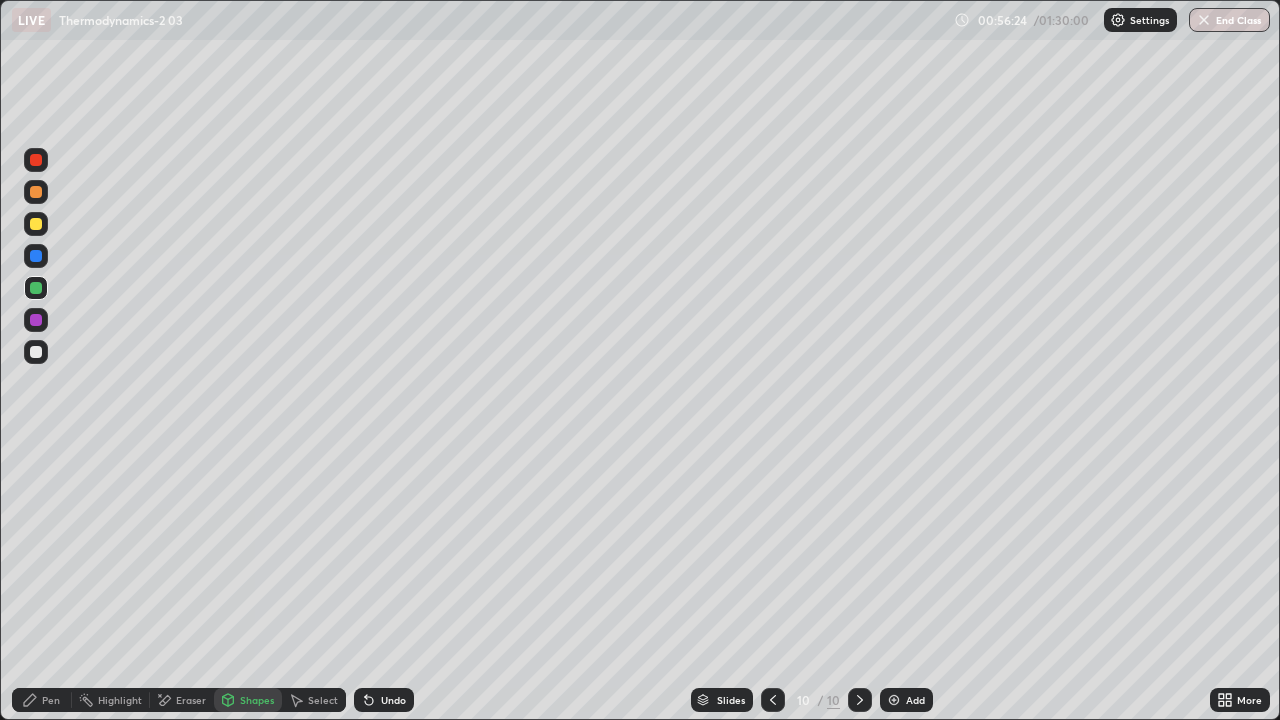 click on "Shapes" at bounding box center (248, 700) 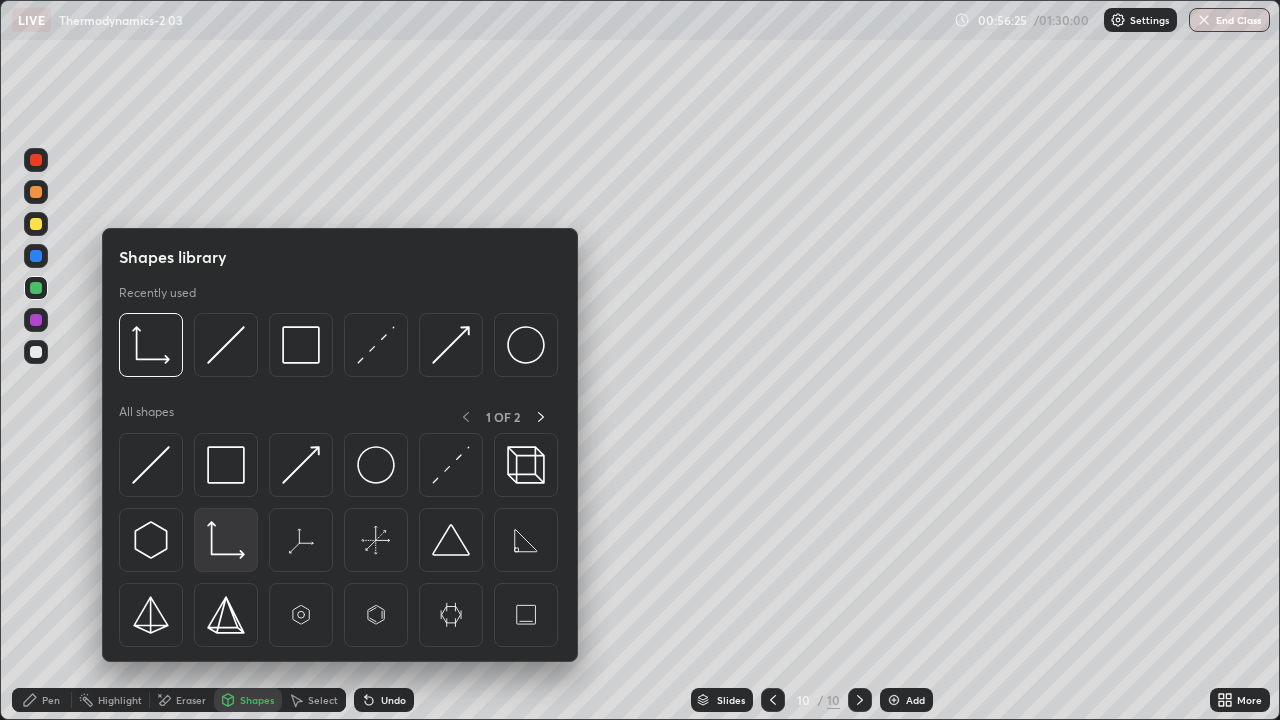 click at bounding box center (226, 540) 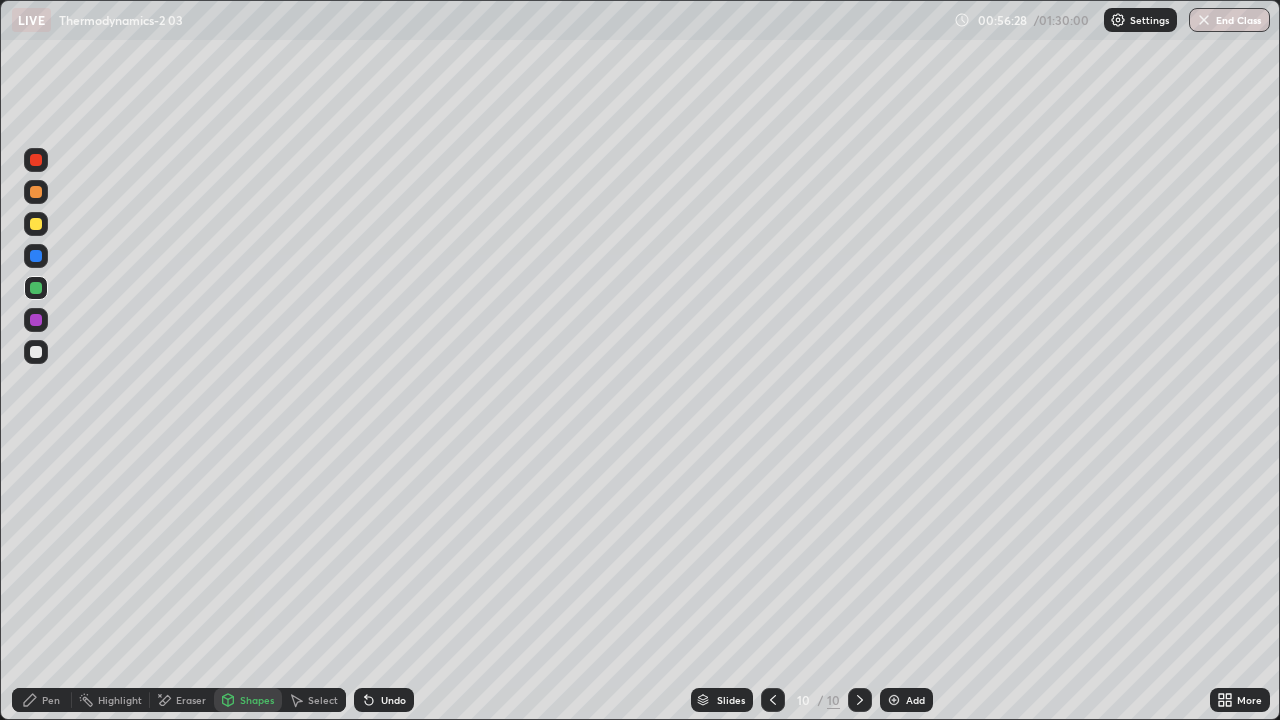 click on "Undo" at bounding box center (393, 700) 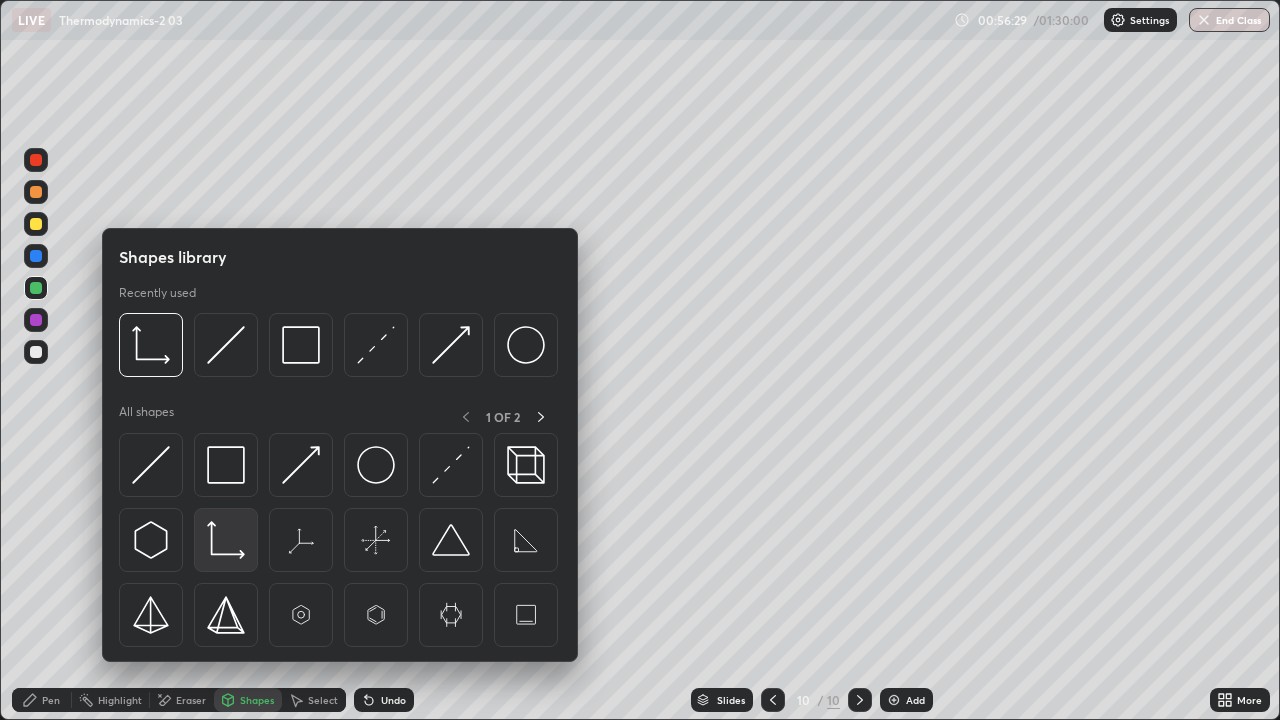click at bounding box center [226, 540] 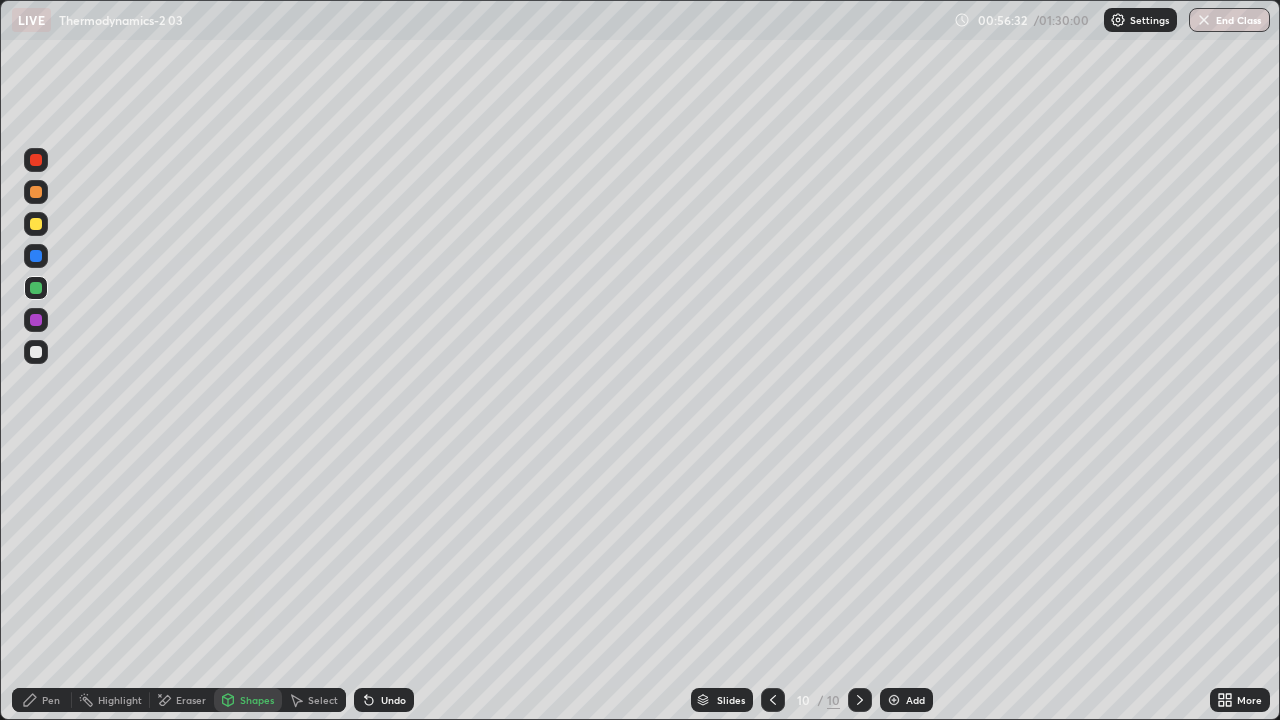 click on "Shapes" at bounding box center [248, 700] 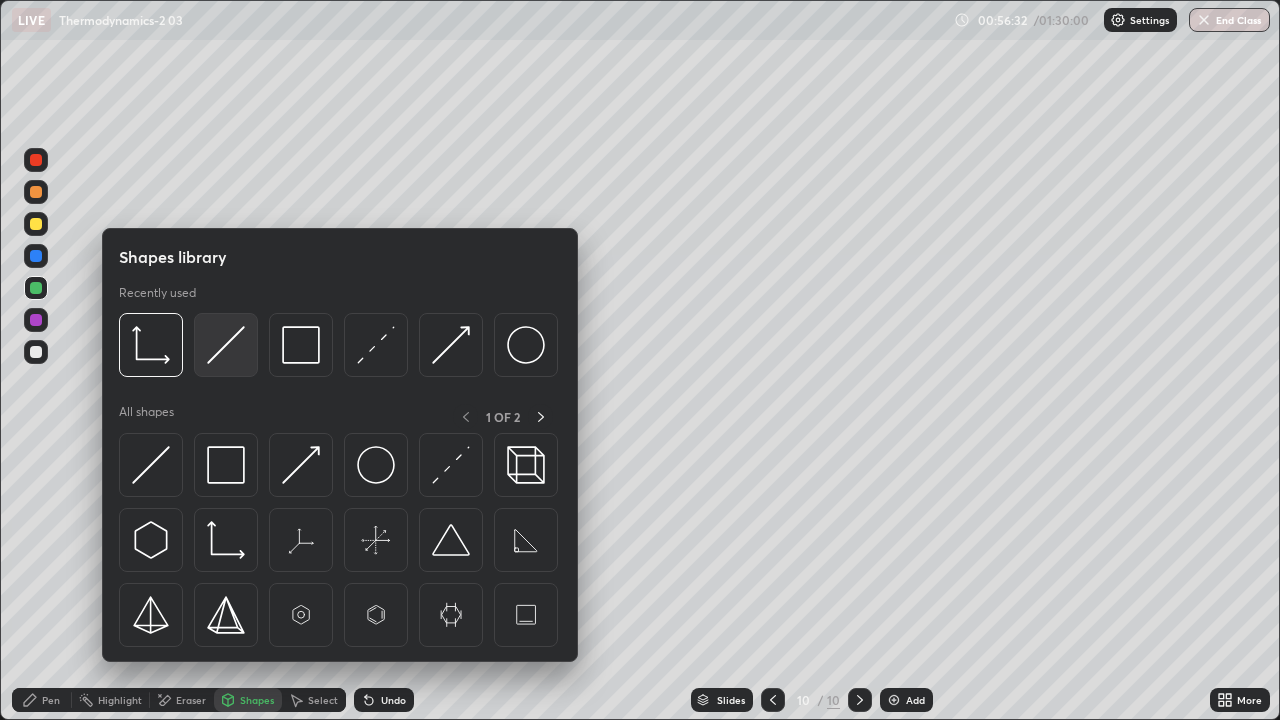 click at bounding box center (226, 345) 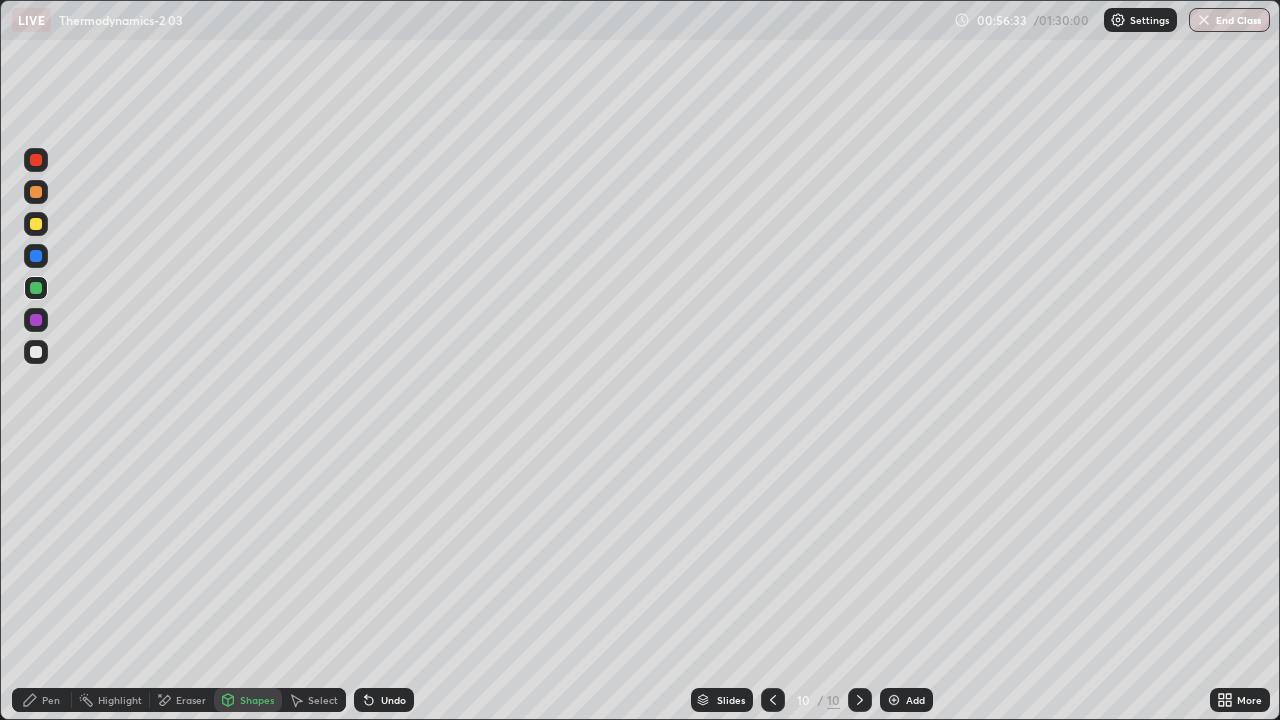 click at bounding box center (36, 224) 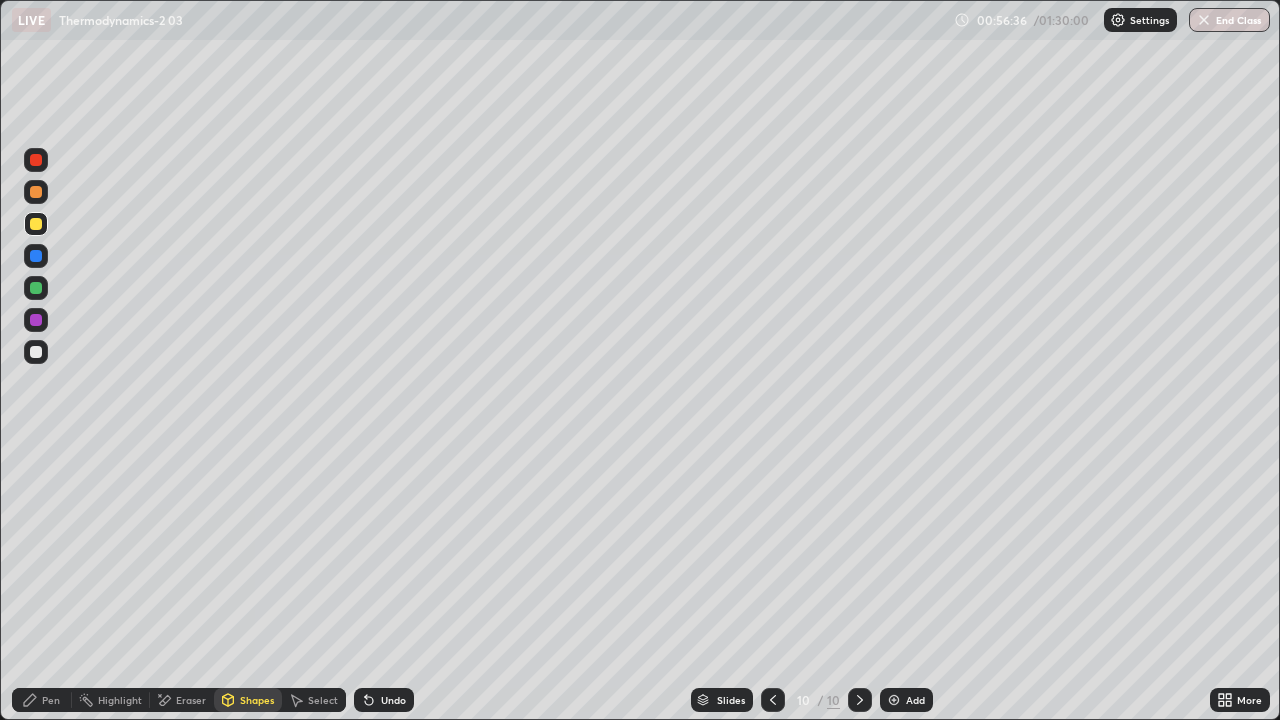 click on "Pen" at bounding box center [51, 700] 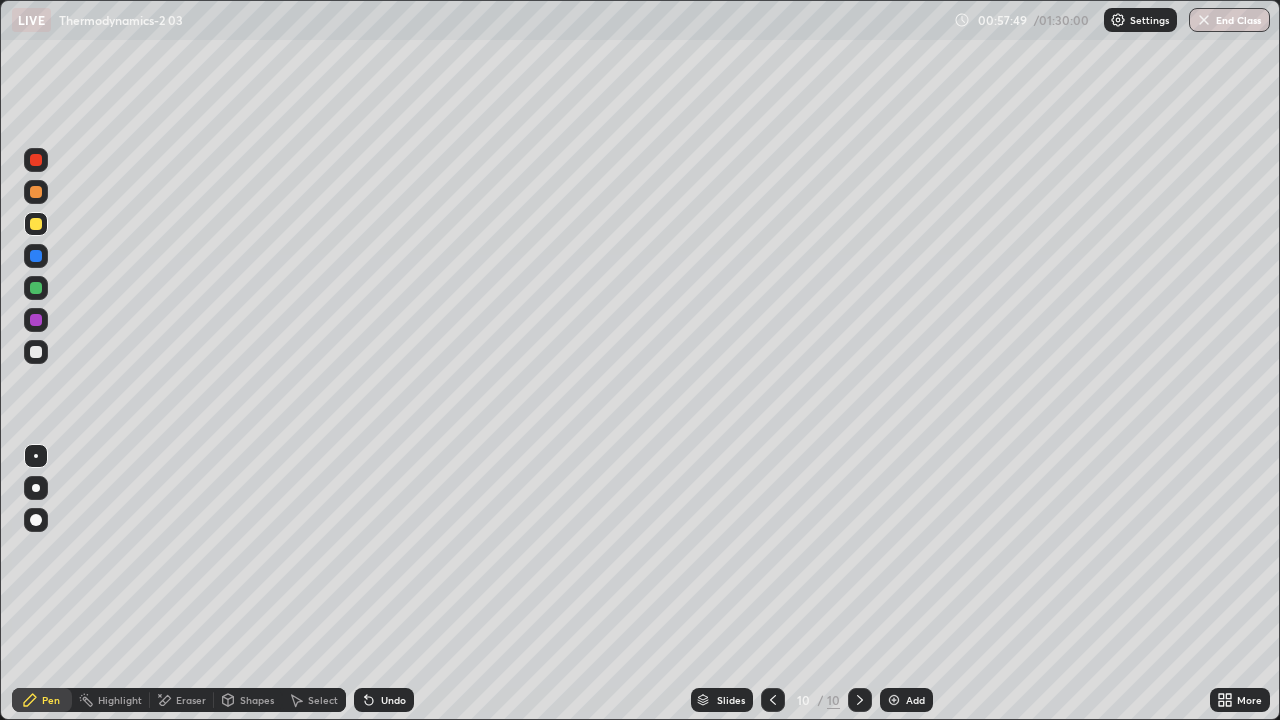 click at bounding box center [36, 352] 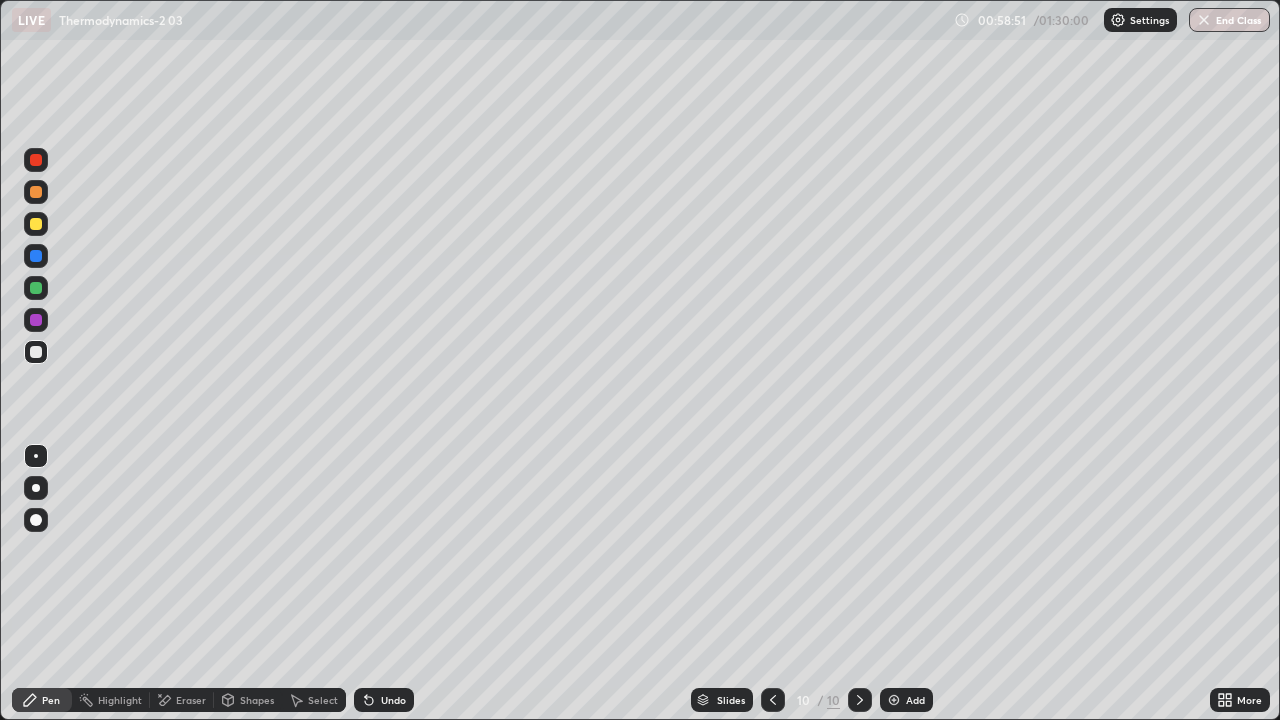 click at bounding box center [894, 700] 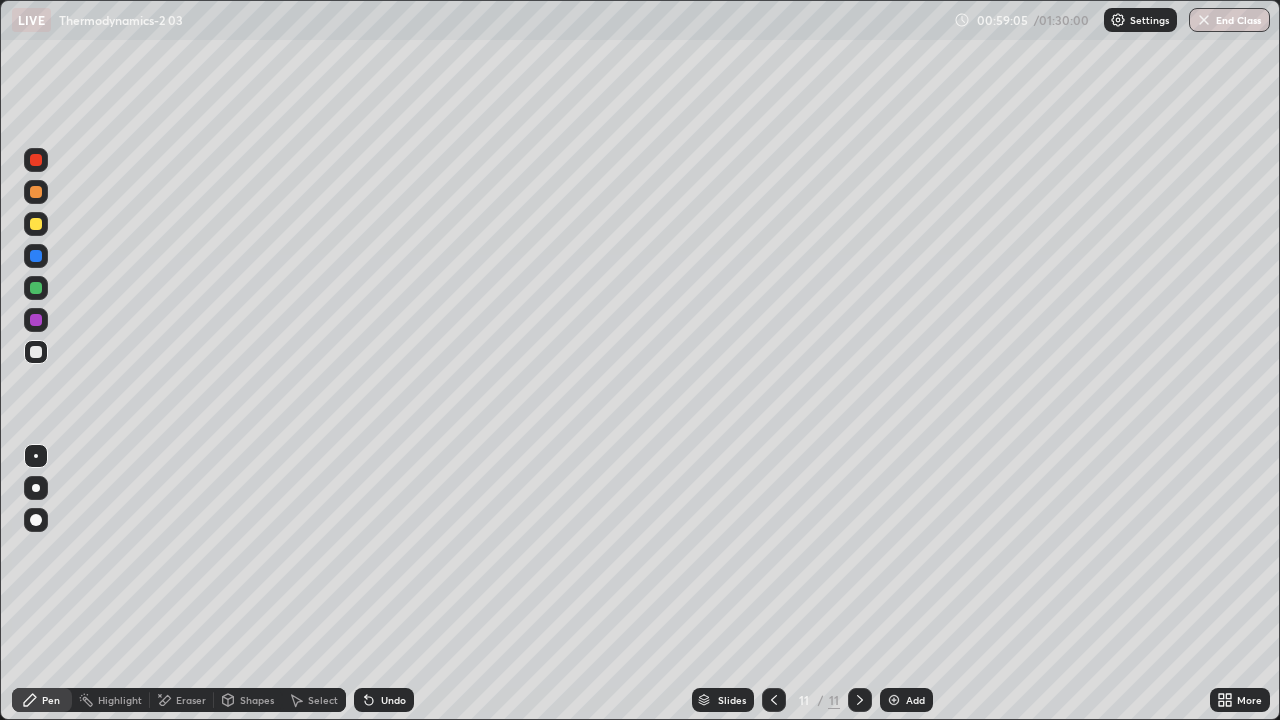 click on "Shapes" at bounding box center [257, 700] 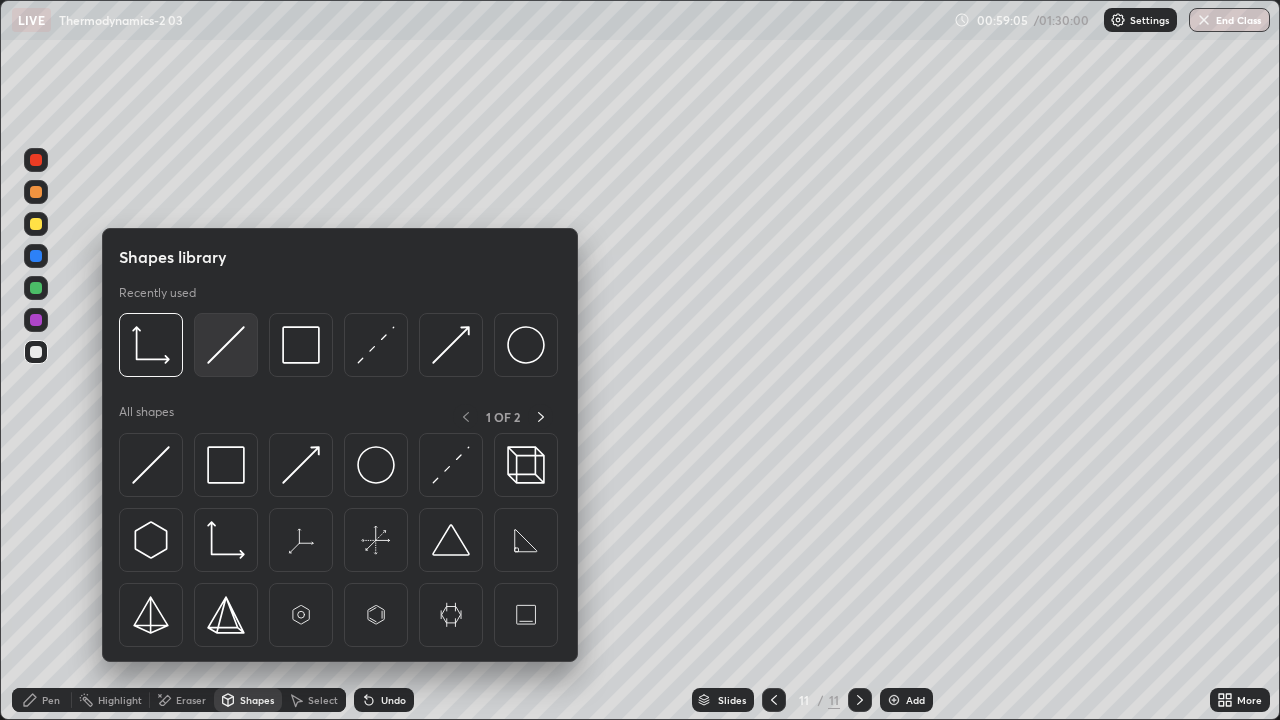 click at bounding box center [226, 345] 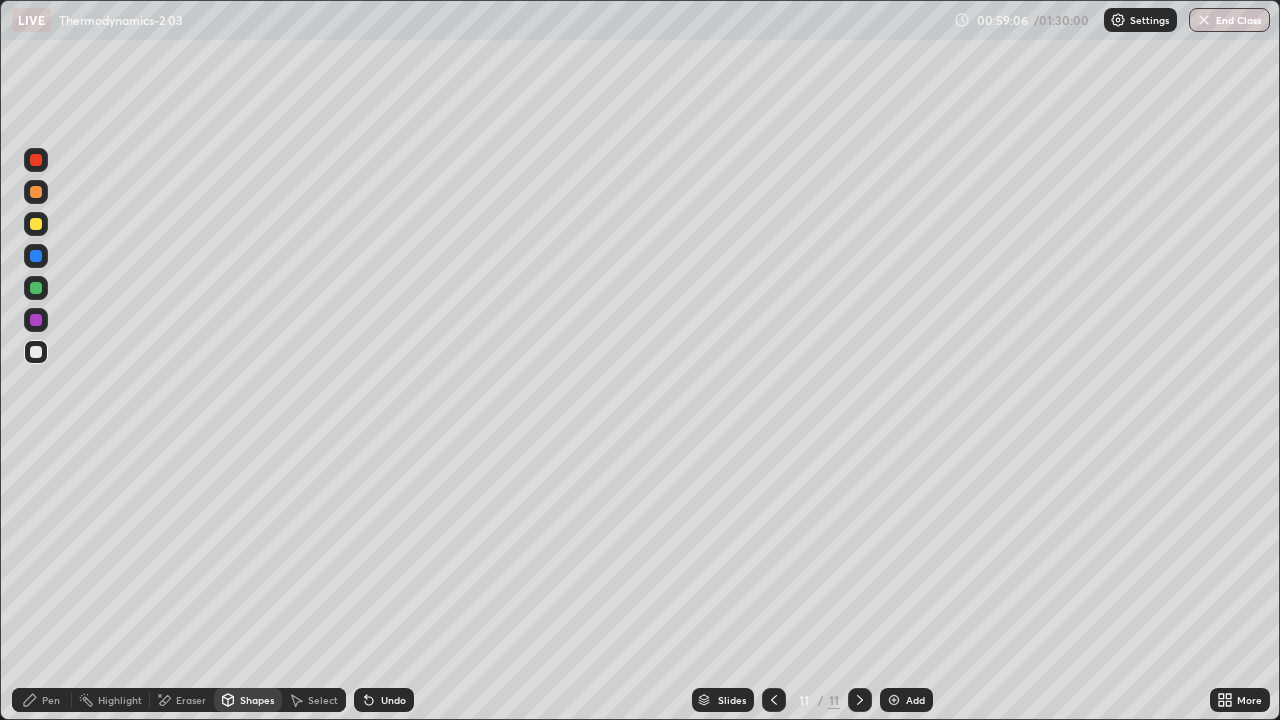 click at bounding box center (36, 288) 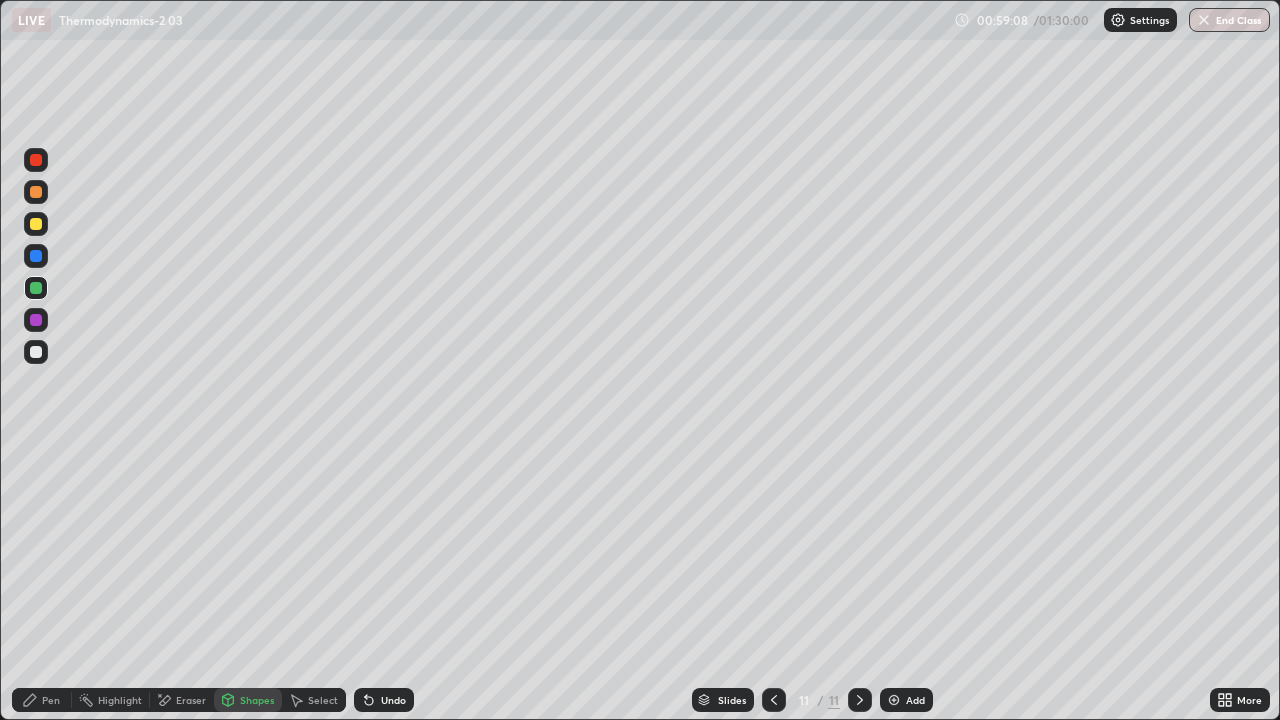click on "Pen" at bounding box center [51, 700] 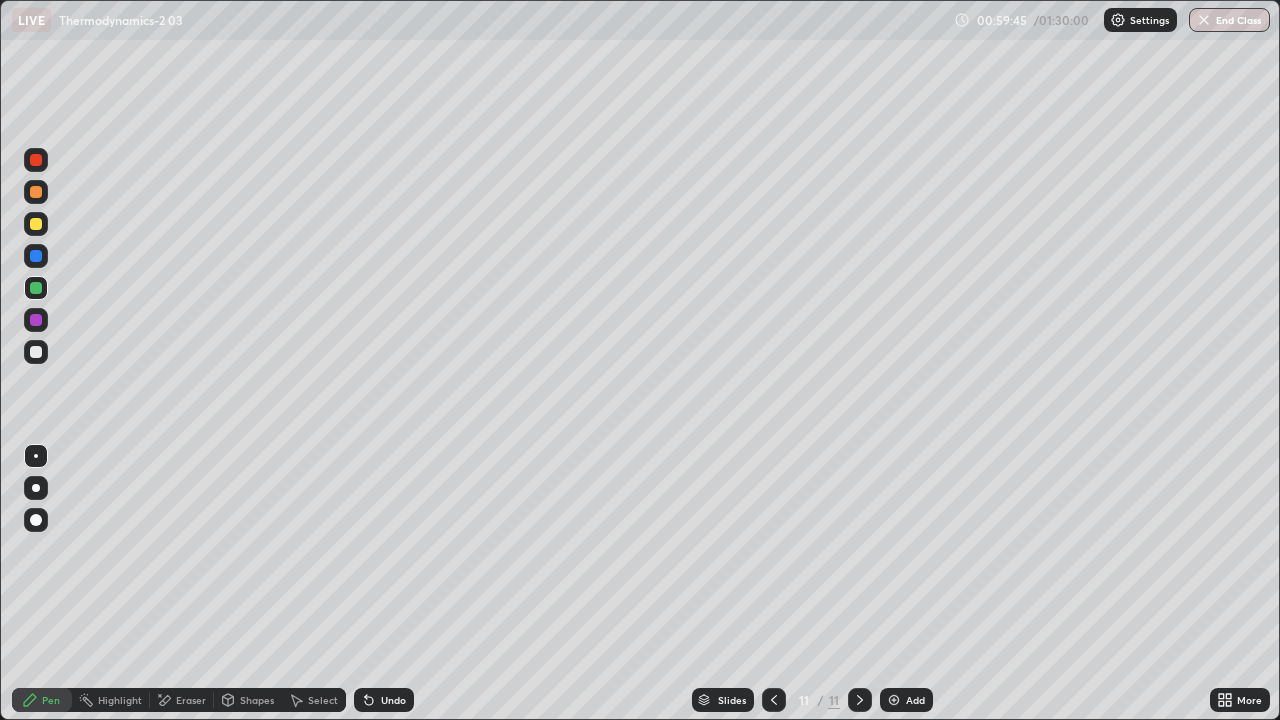 click on "Undo" at bounding box center [393, 700] 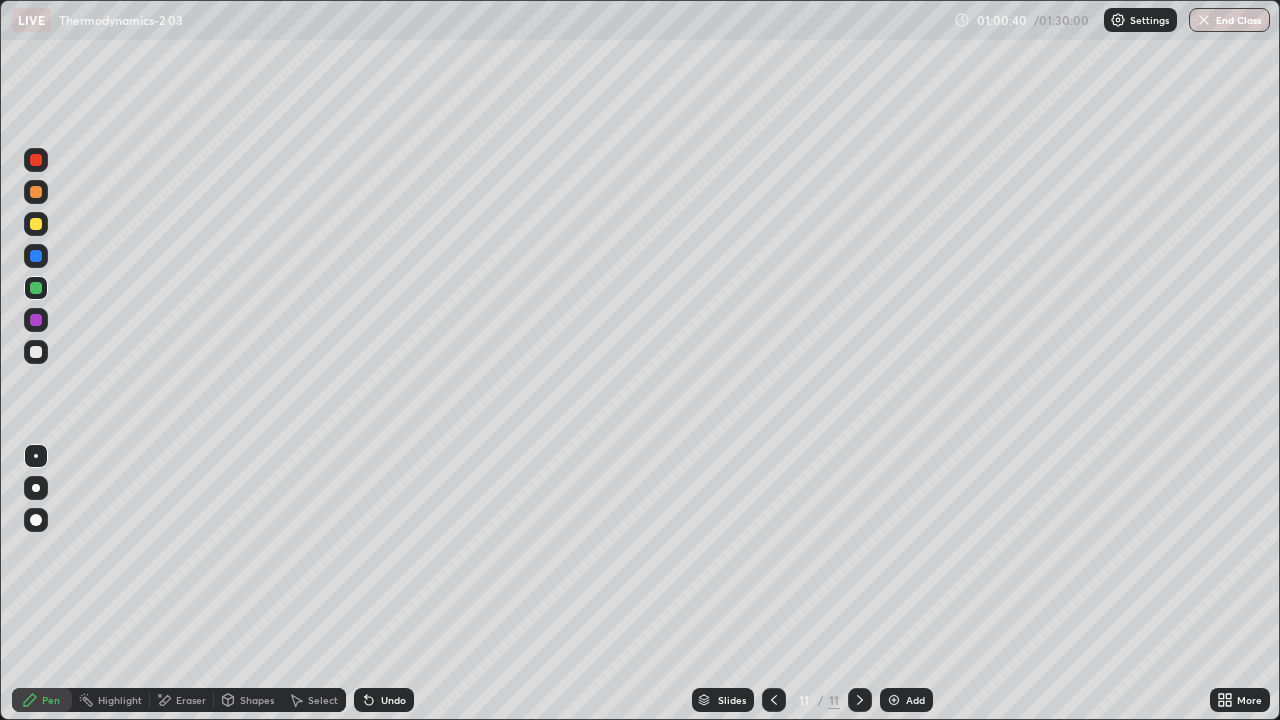 click on "Undo" at bounding box center (384, 700) 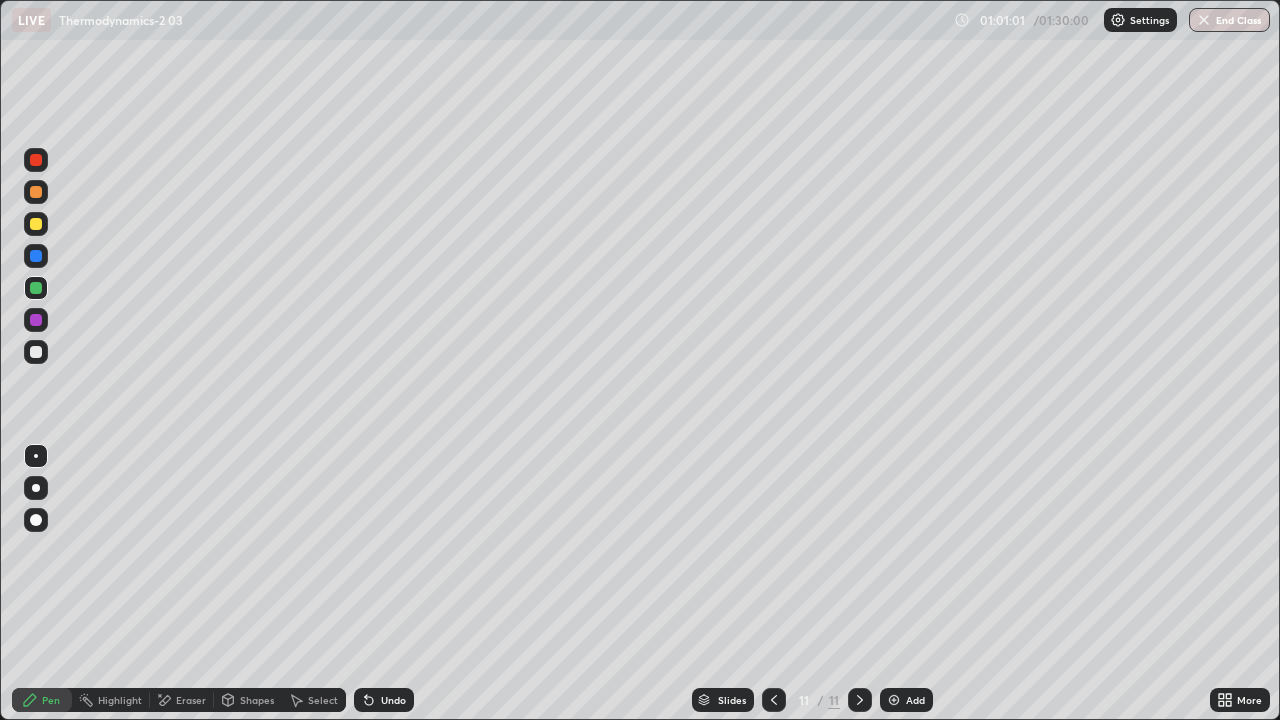 click 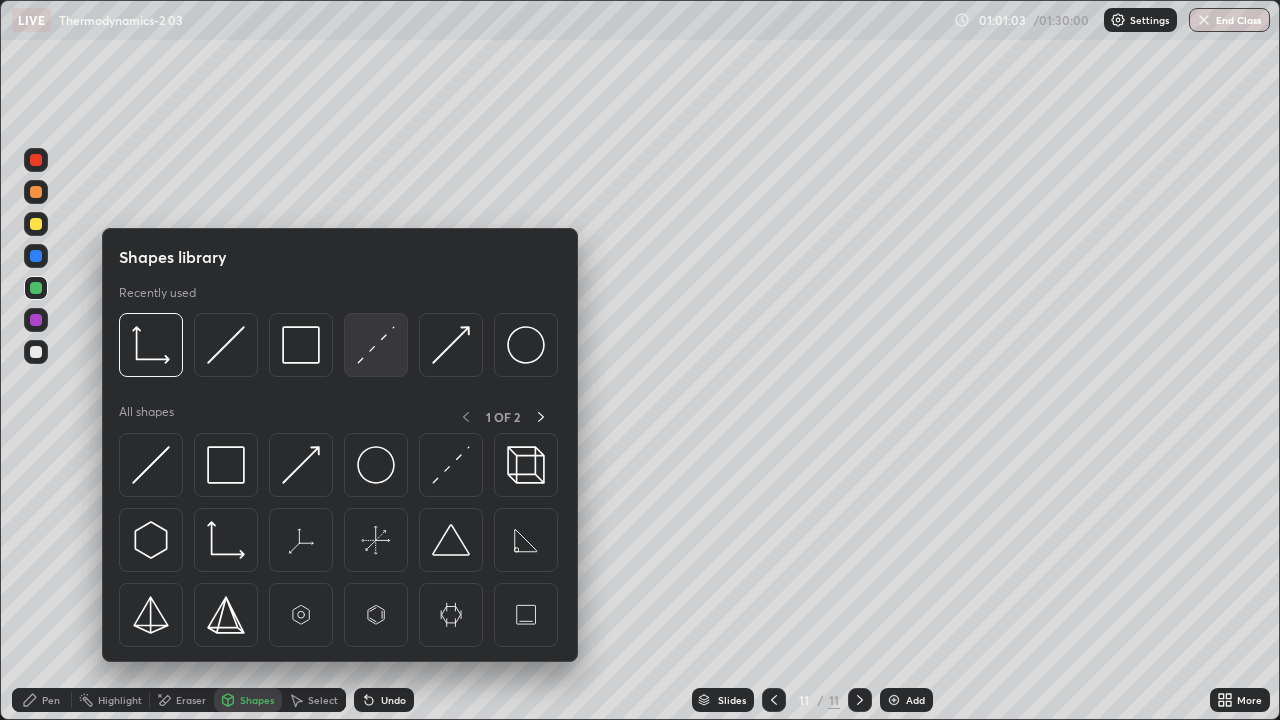 click at bounding box center [376, 345] 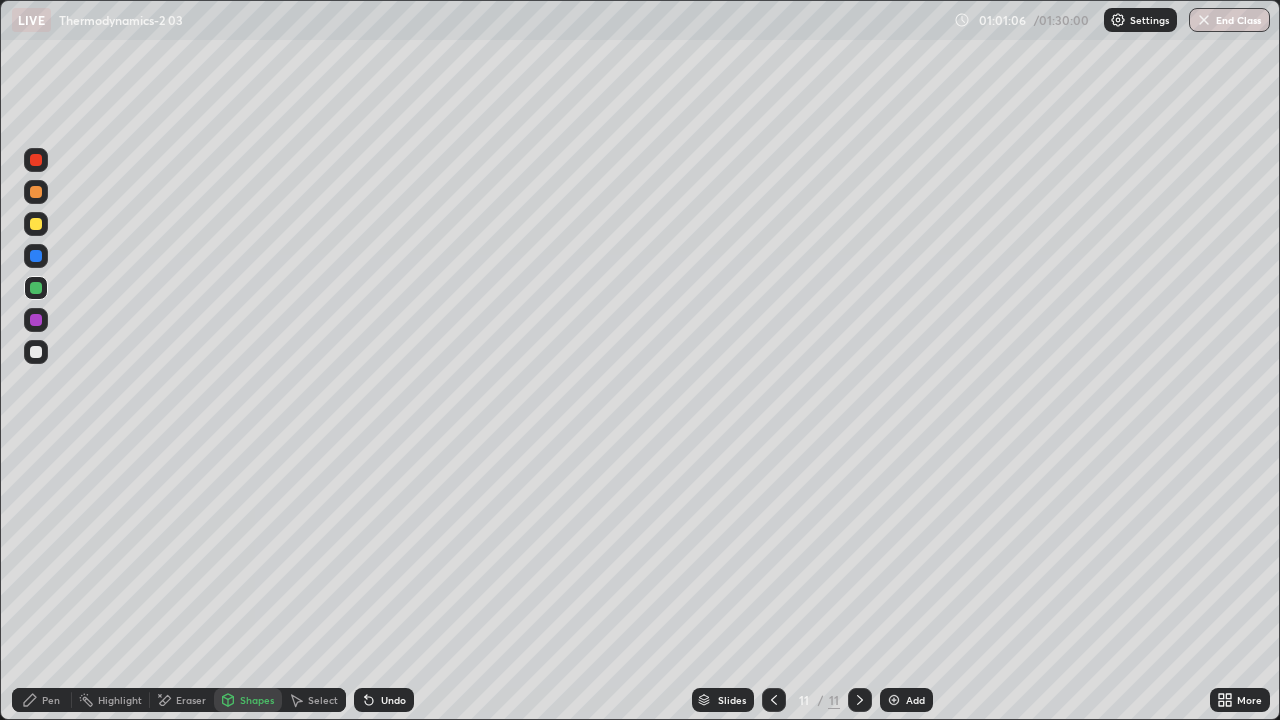 click on "Pen" at bounding box center (42, 700) 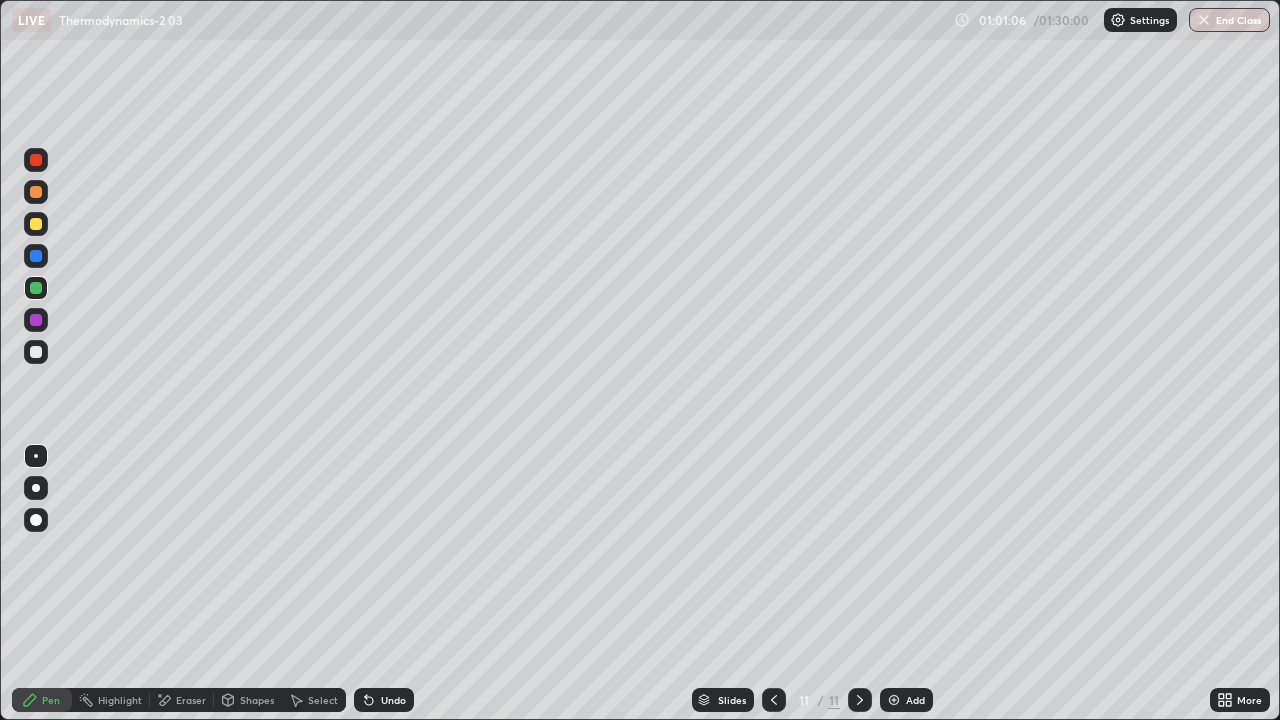 click at bounding box center (36, 320) 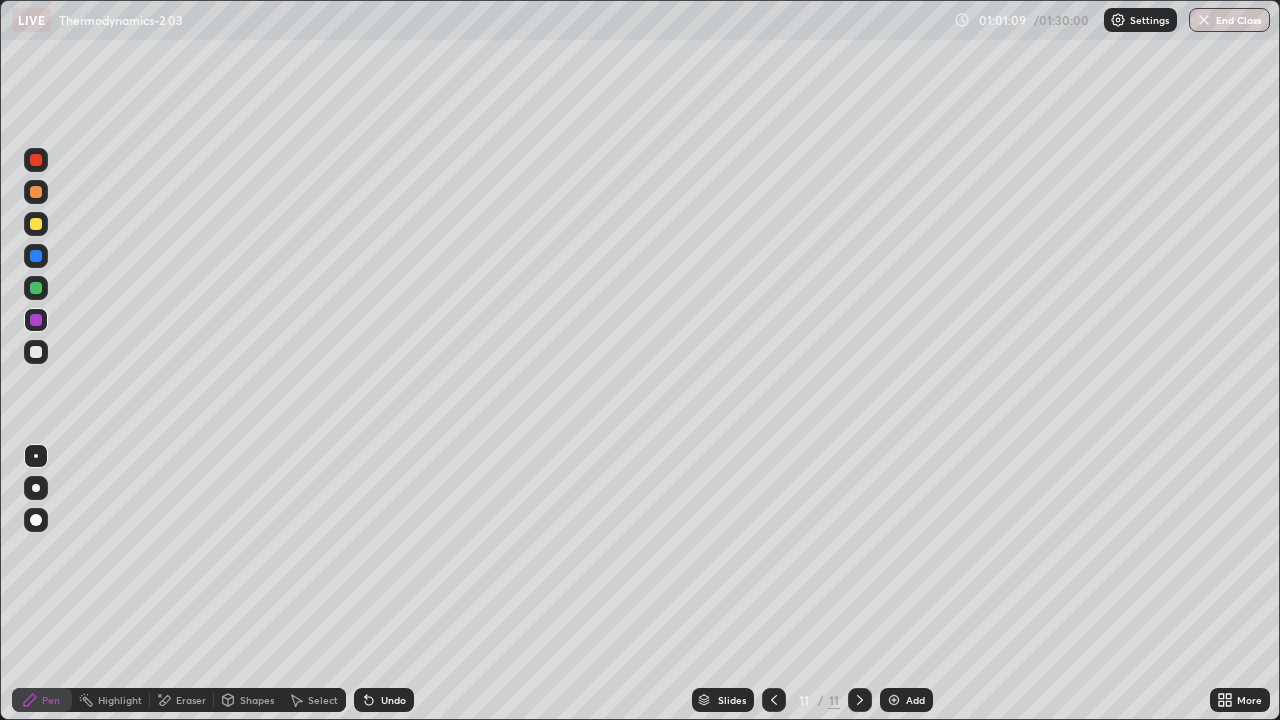 click at bounding box center [36, 352] 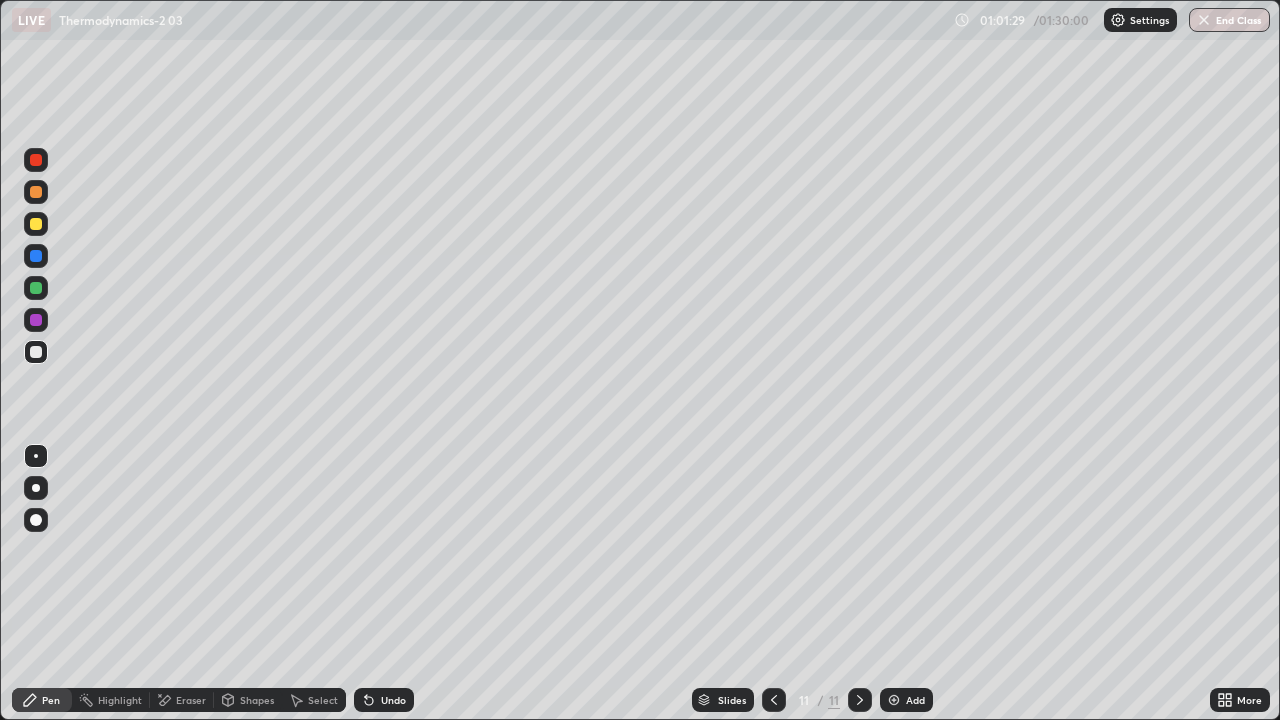 click on "Undo" at bounding box center (384, 700) 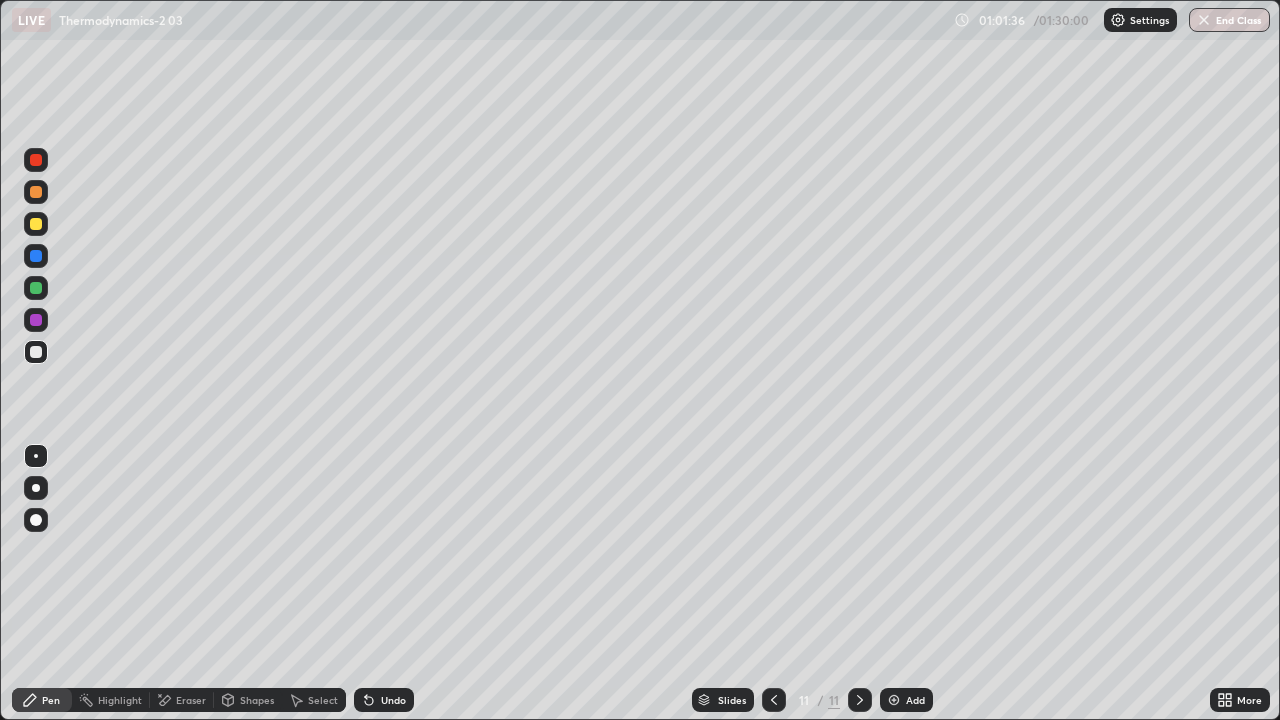 click on "Eraser" at bounding box center [182, 700] 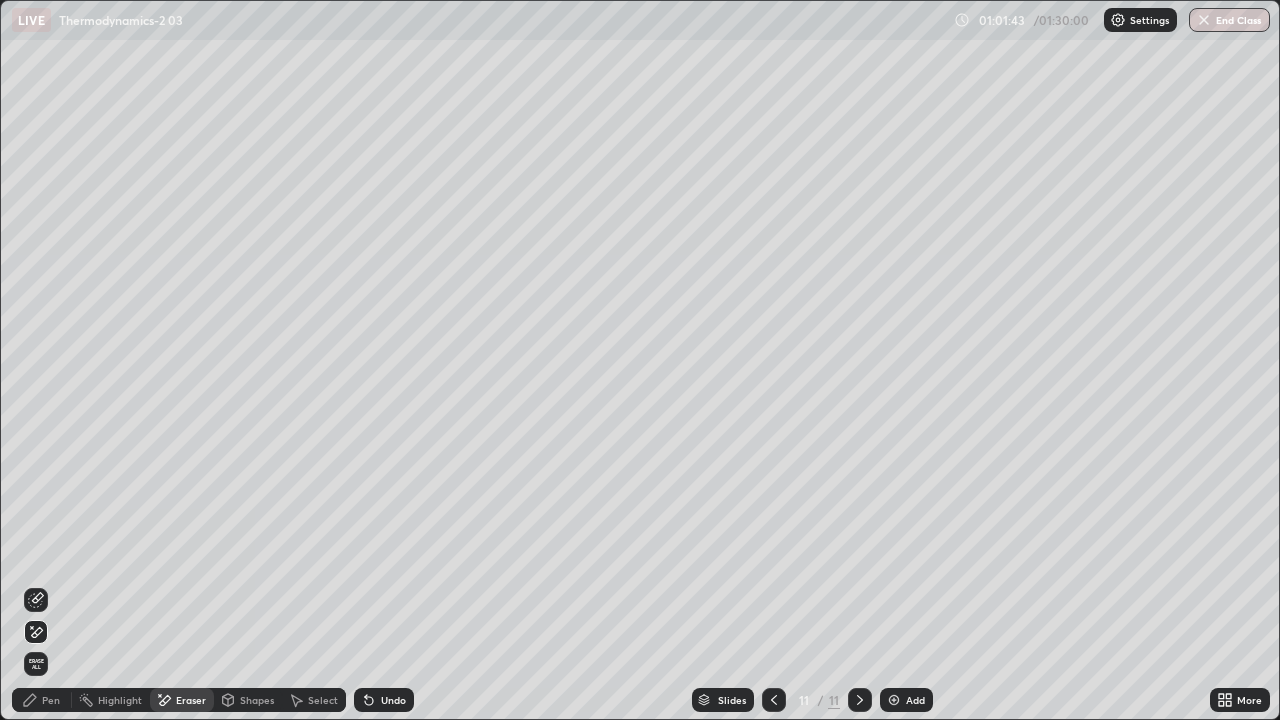 click on "Pen" at bounding box center (42, 700) 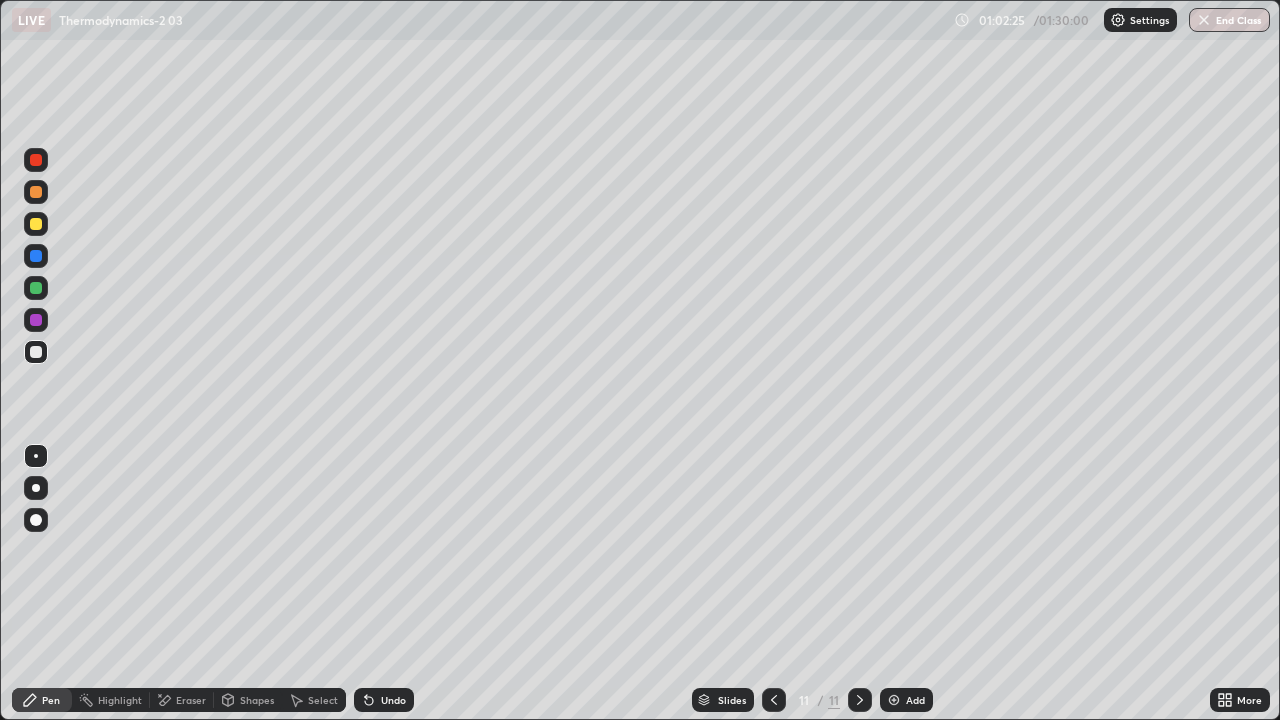click on "Shapes" at bounding box center (257, 700) 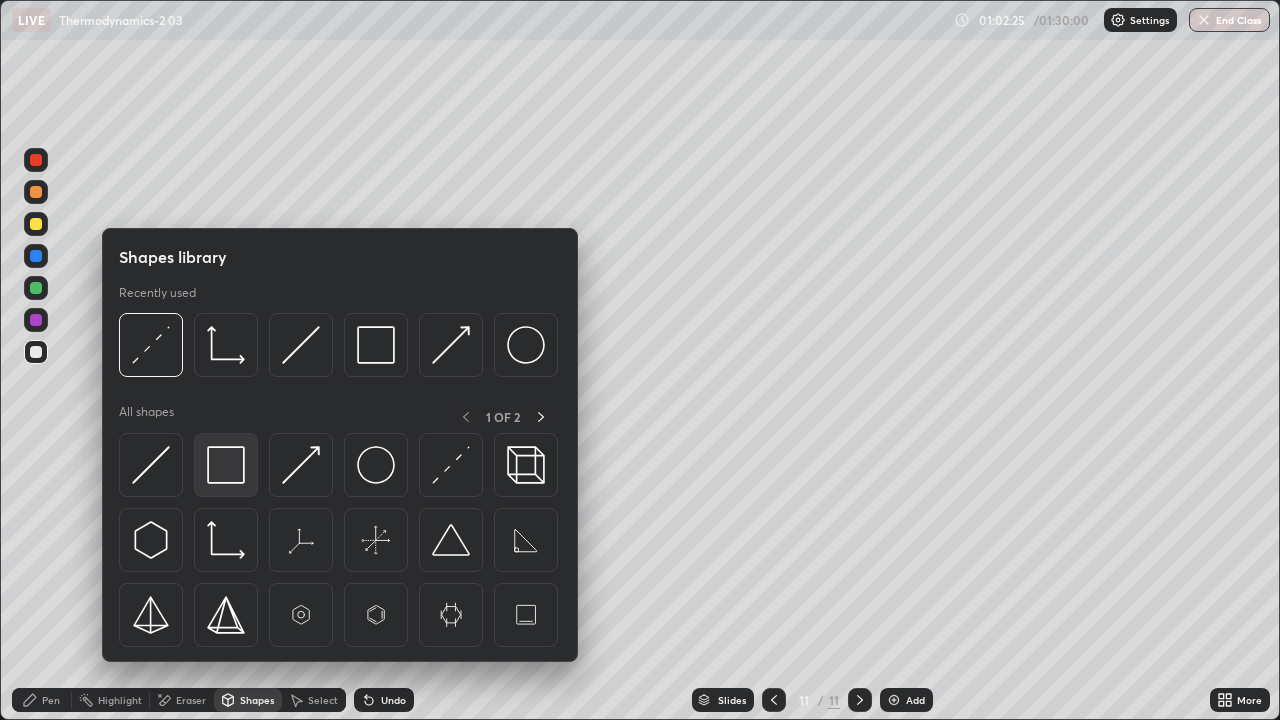 click at bounding box center [226, 465] 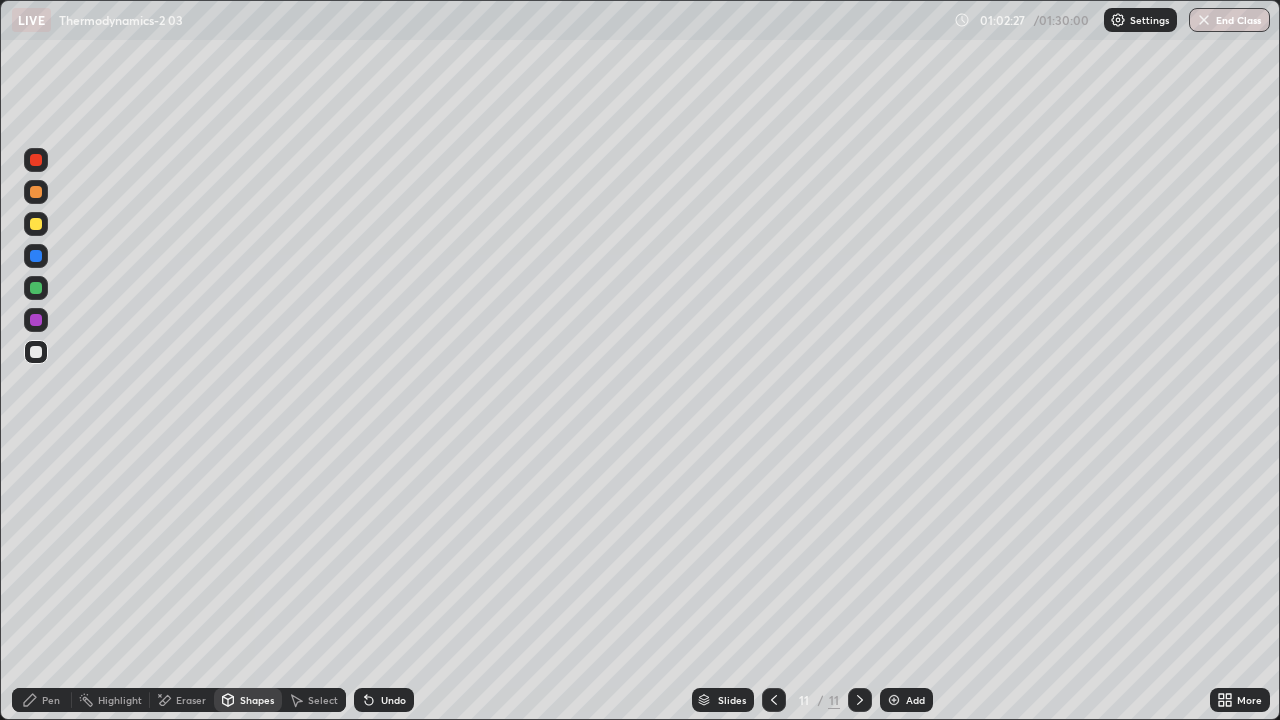 click at bounding box center [36, 224] 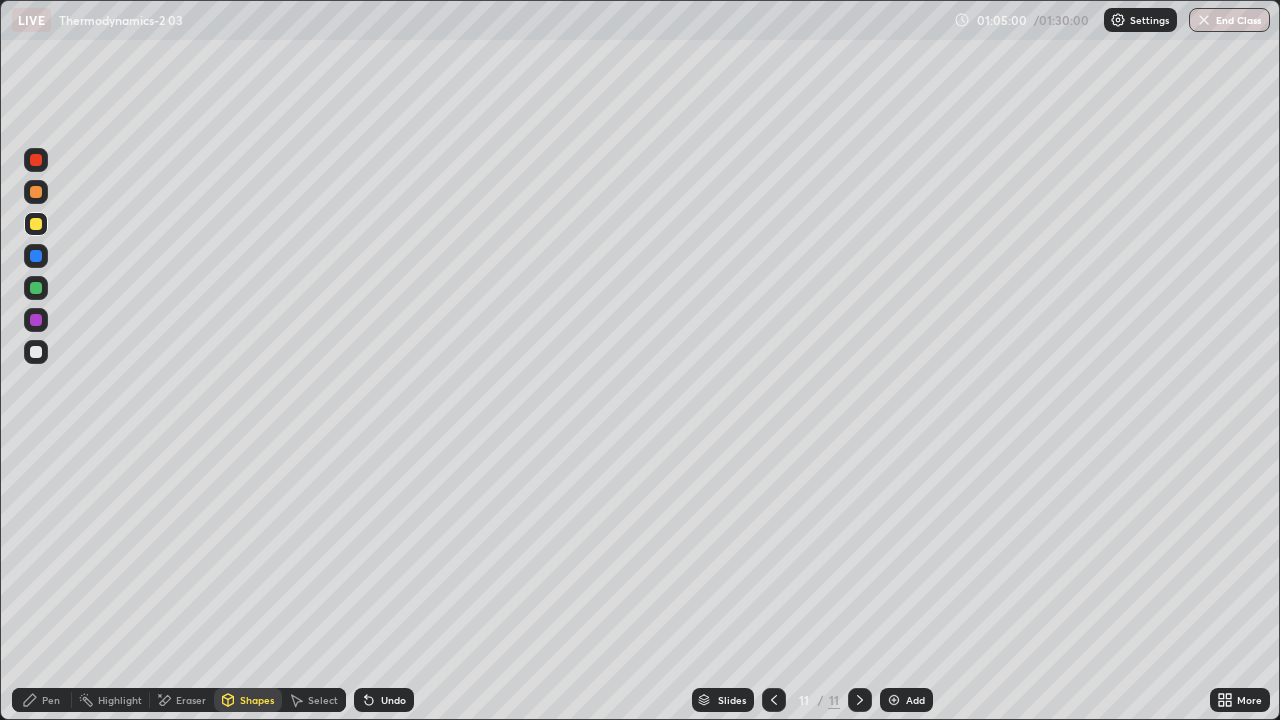 click on "Pen" at bounding box center (51, 700) 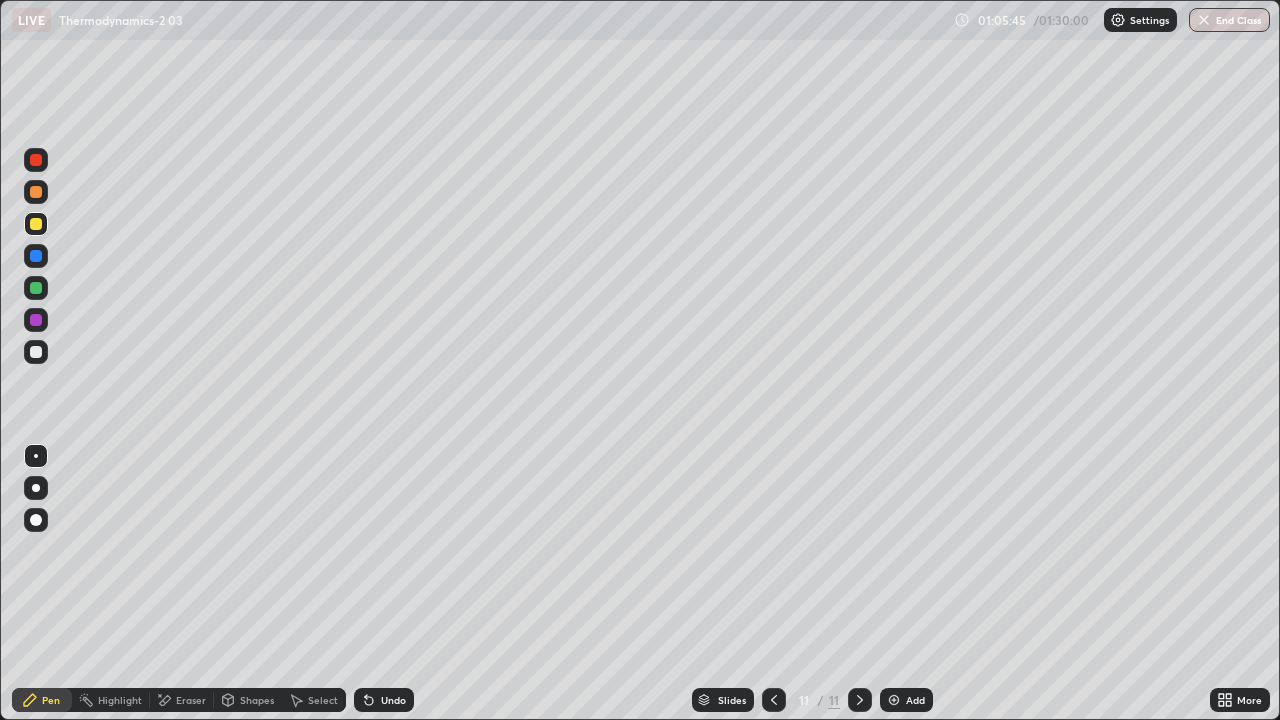 click on "Add" at bounding box center [906, 700] 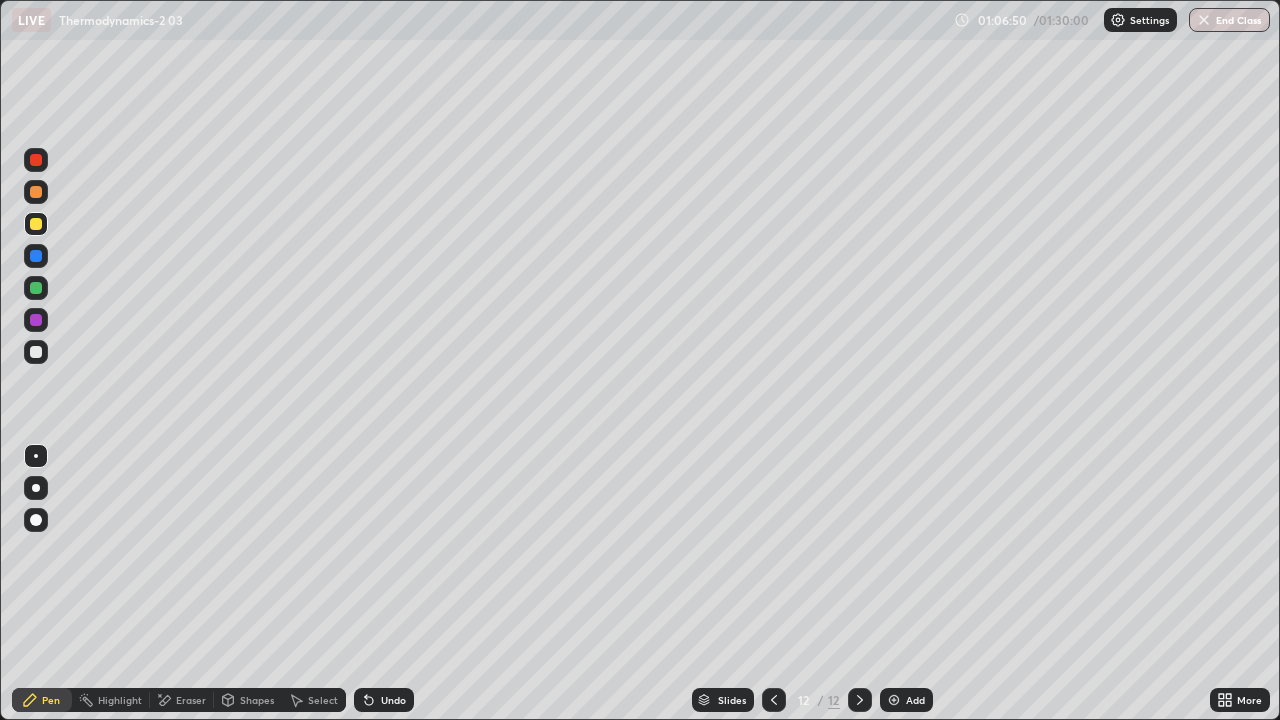 click on "Shapes" at bounding box center [248, 700] 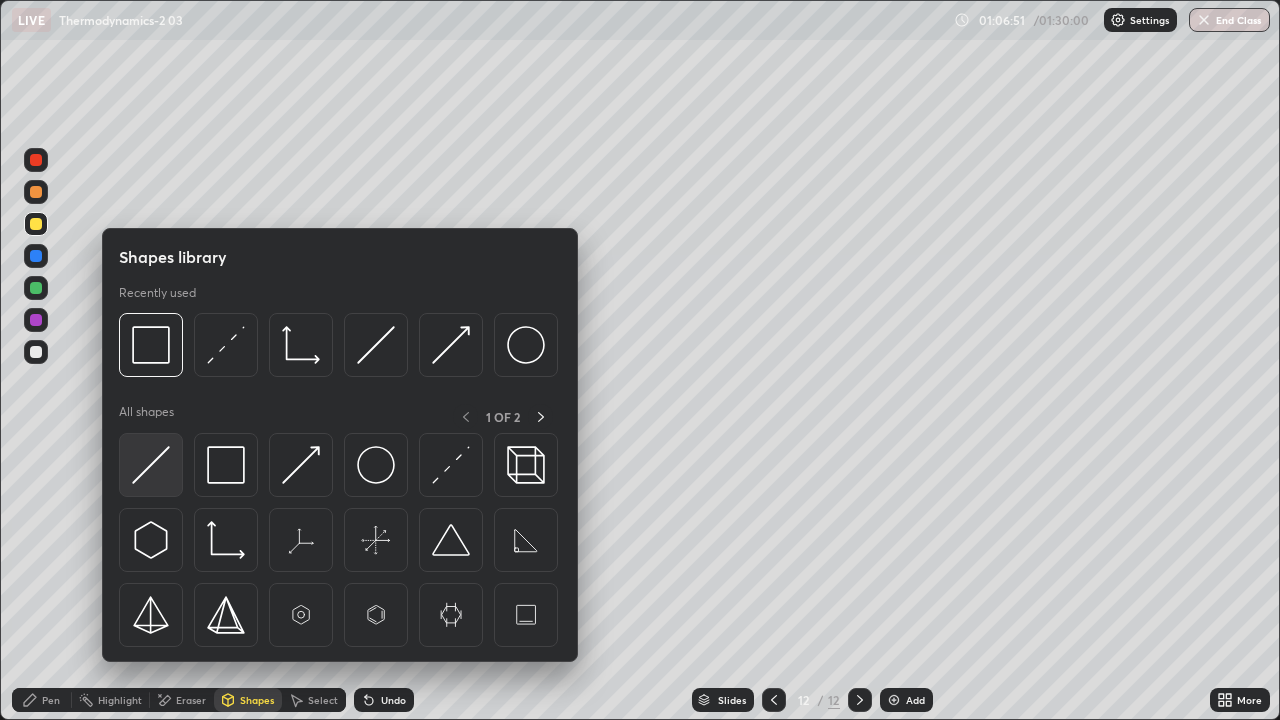 click at bounding box center [151, 465] 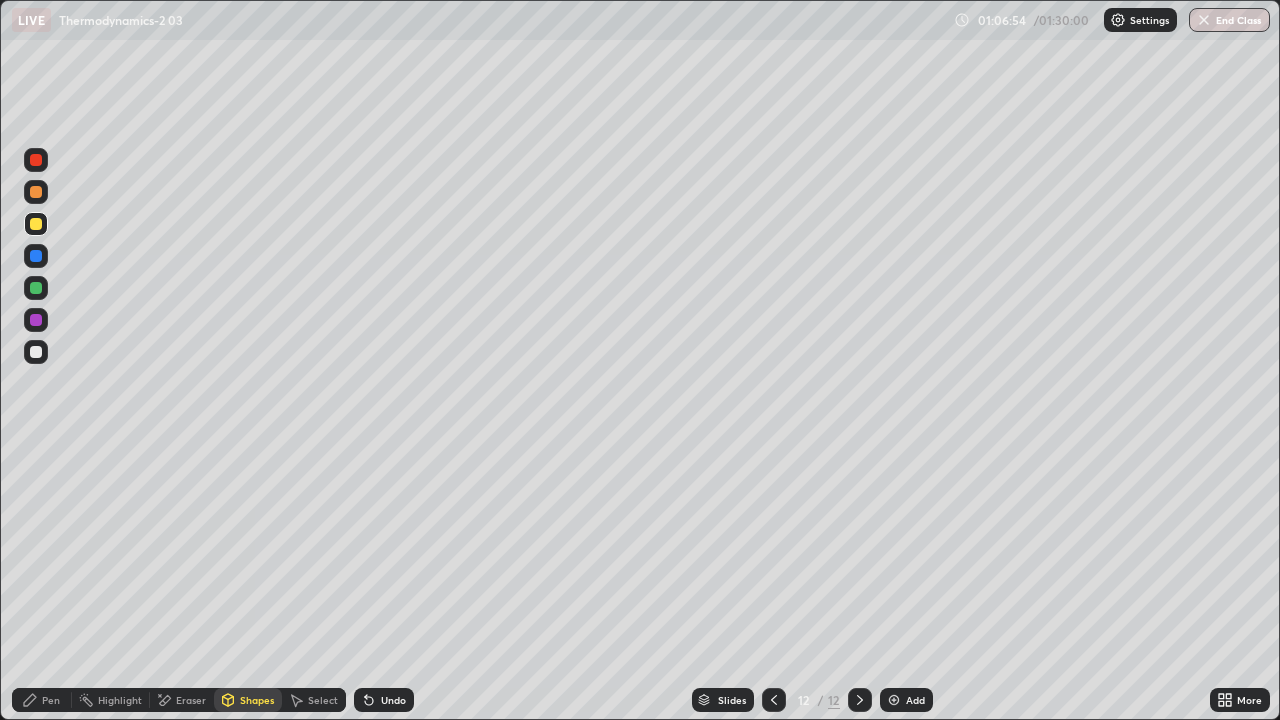 click 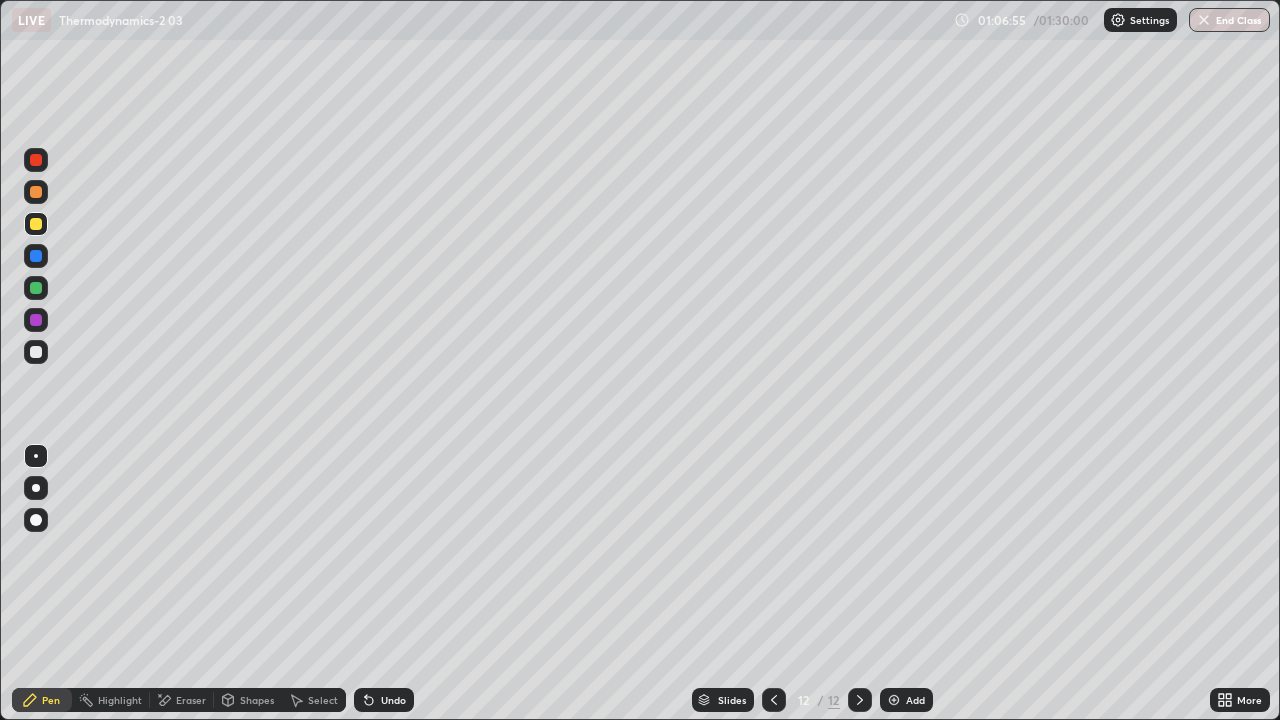 click at bounding box center [36, 288] 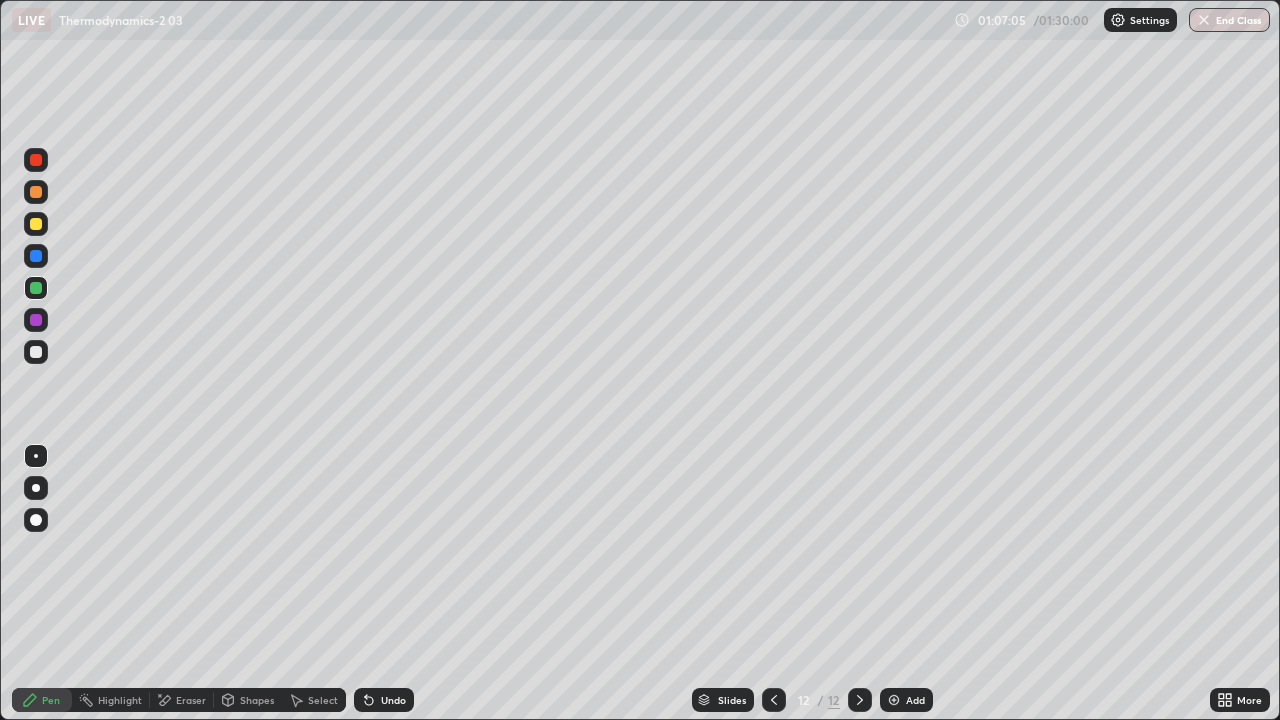 click at bounding box center (36, 320) 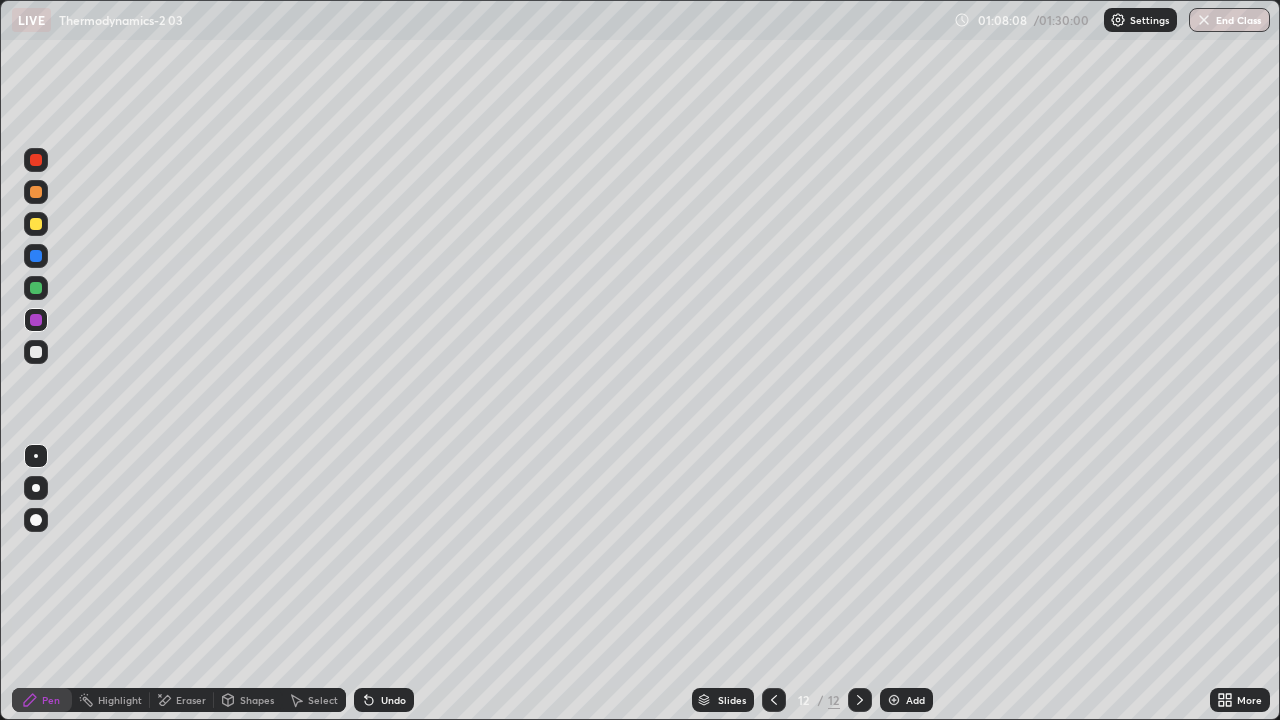 click at bounding box center [36, 352] 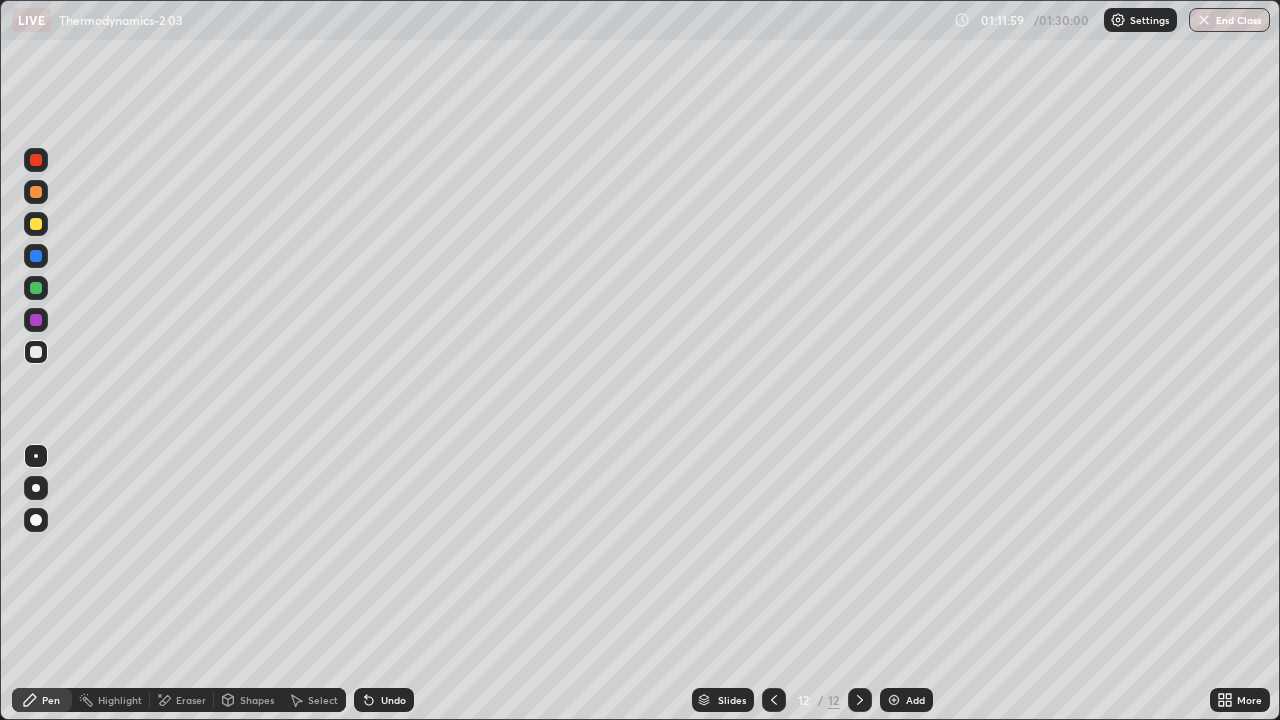 click at bounding box center [894, 700] 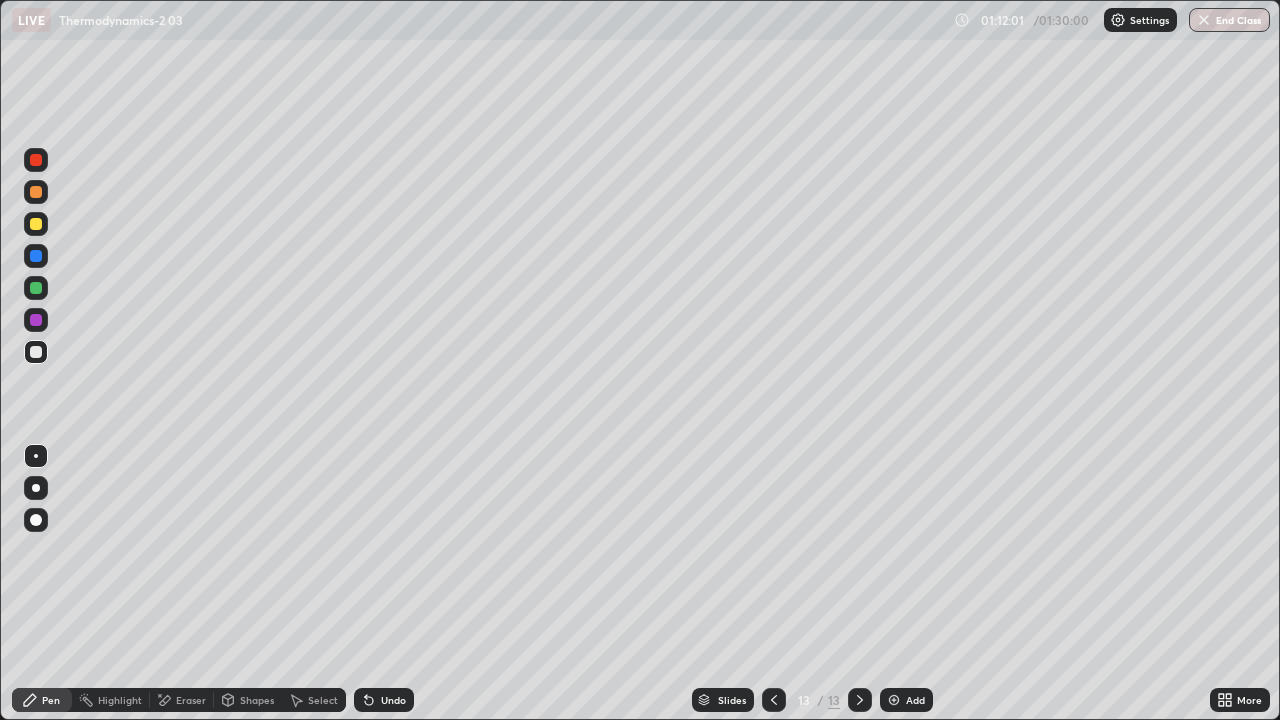 click at bounding box center (36, 352) 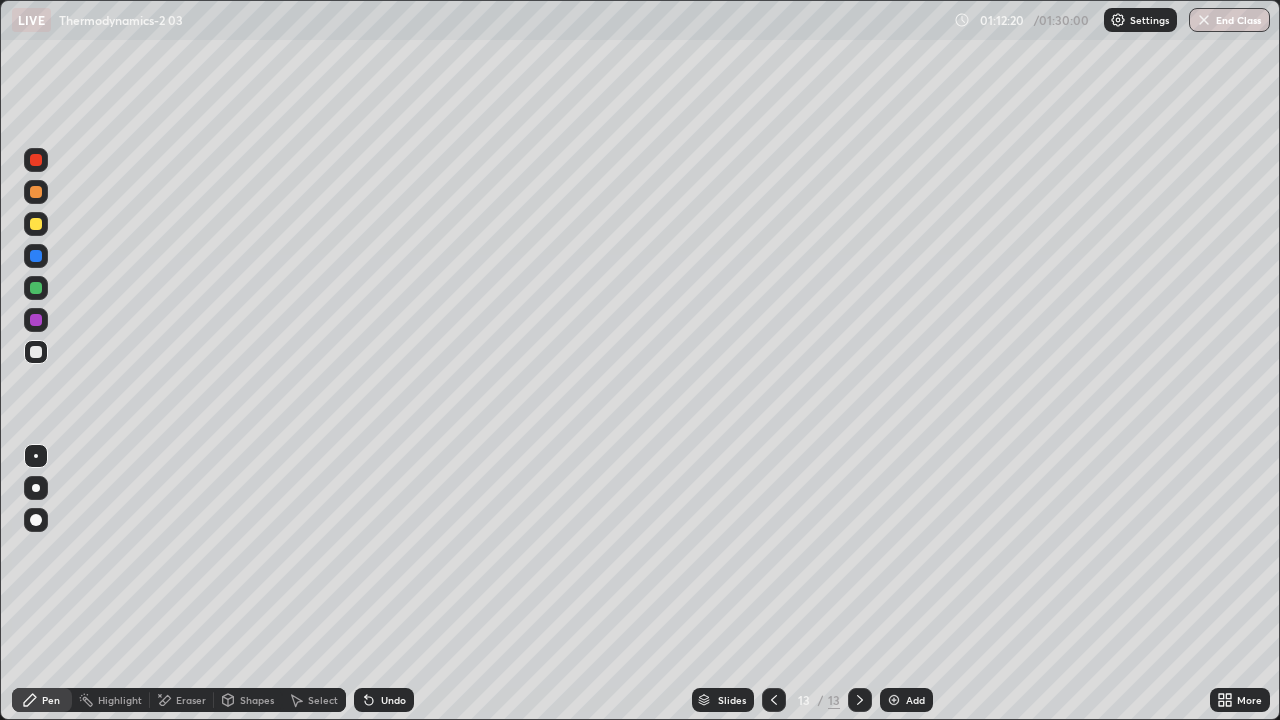 click on "Shapes" at bounding box center (257, 700) 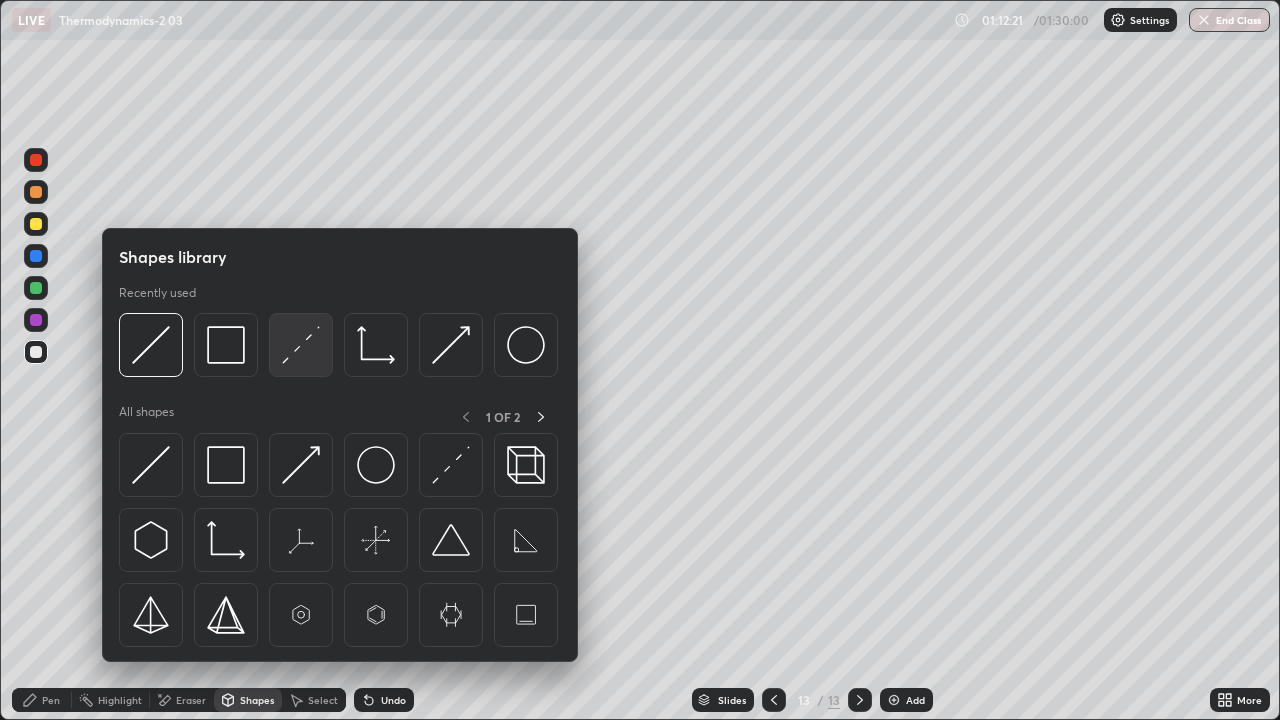 click at bounding box center [301, 345] 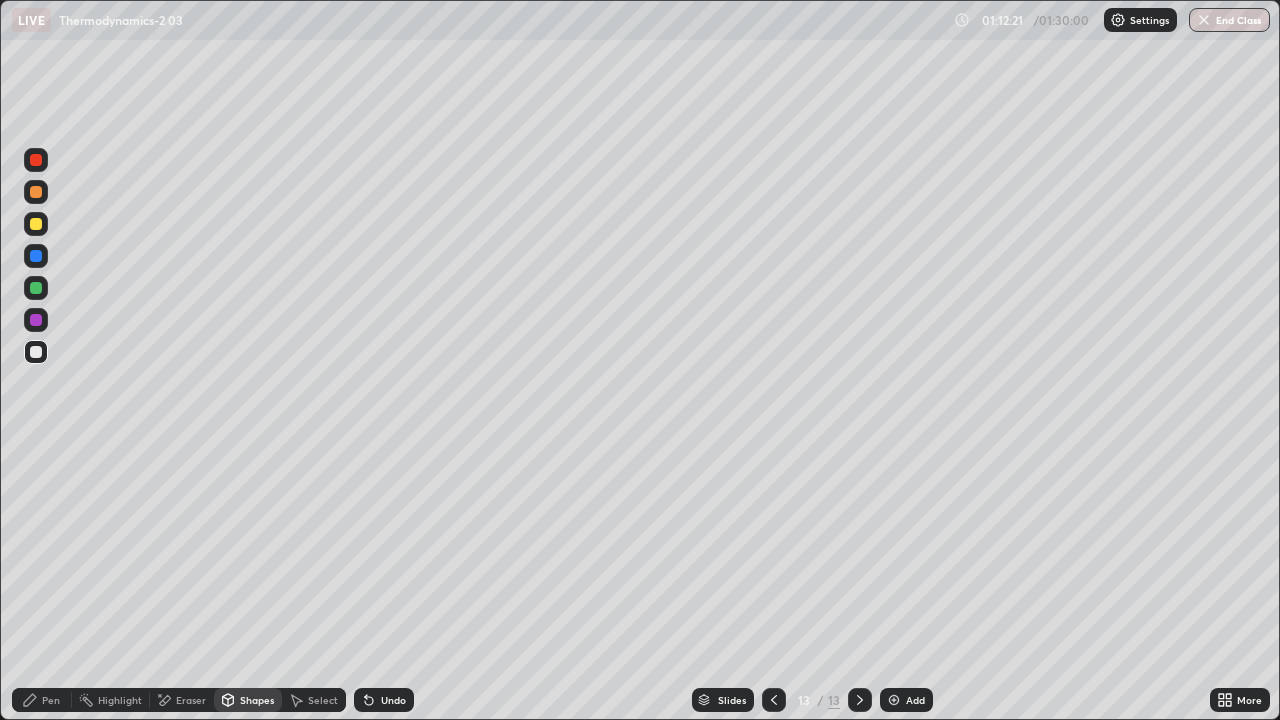 click at bounding box center (36, 288) 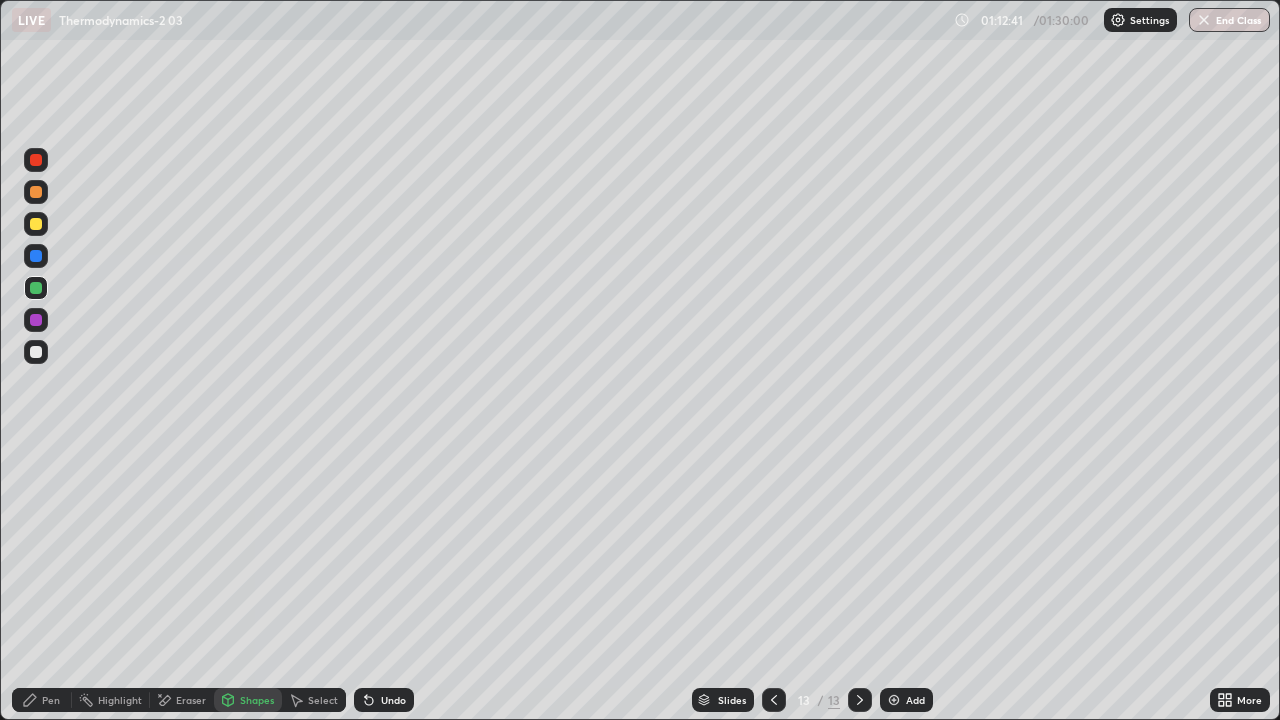 click at bounding box center (36, 288) 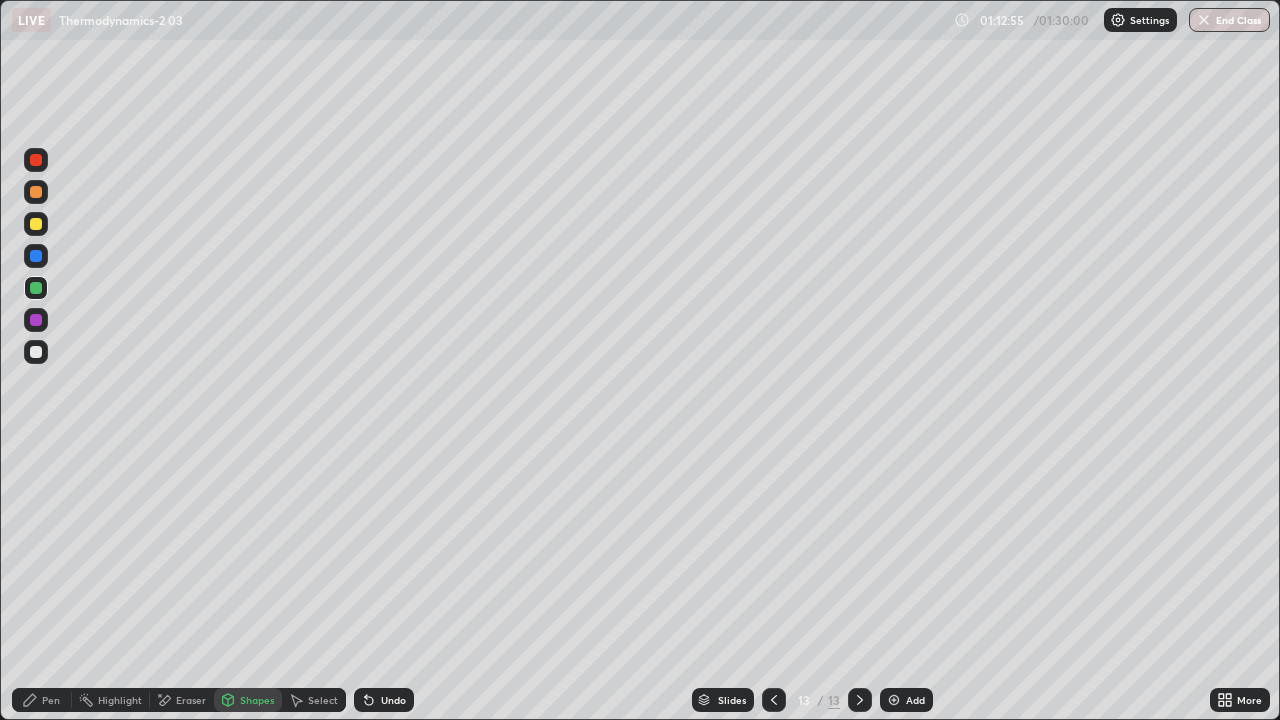 click 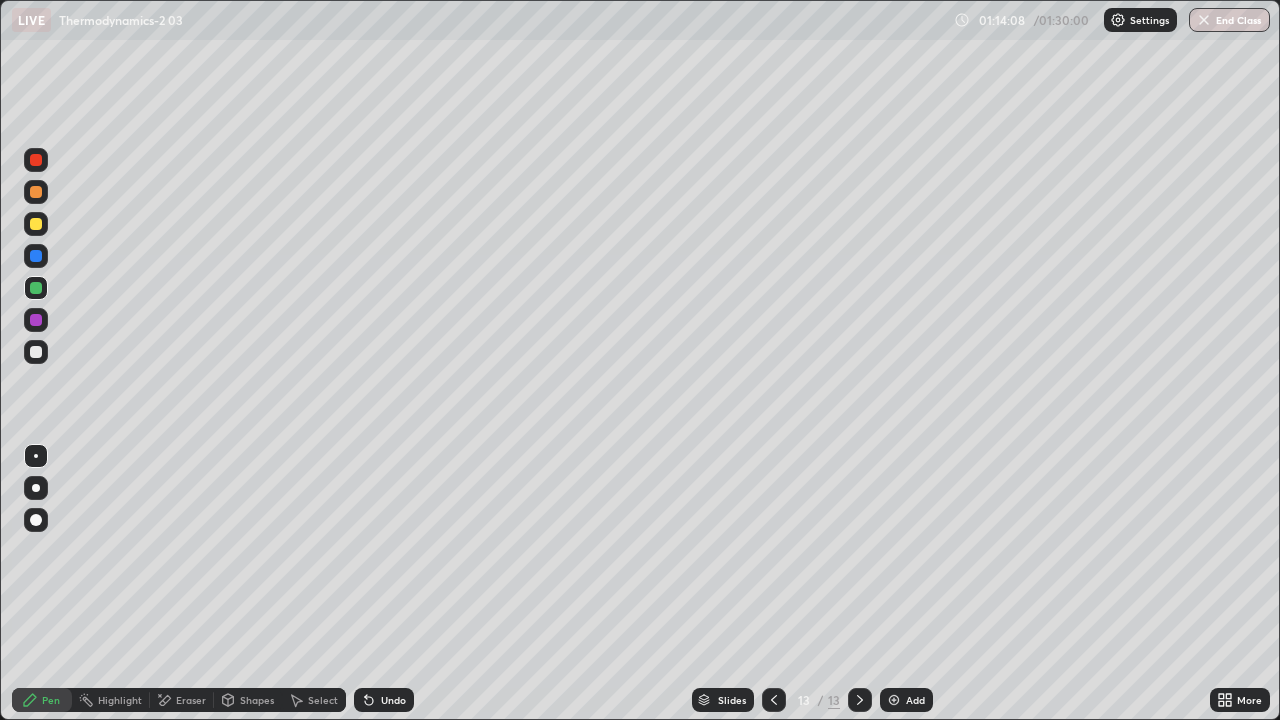 click at bounding box center (894, 700) 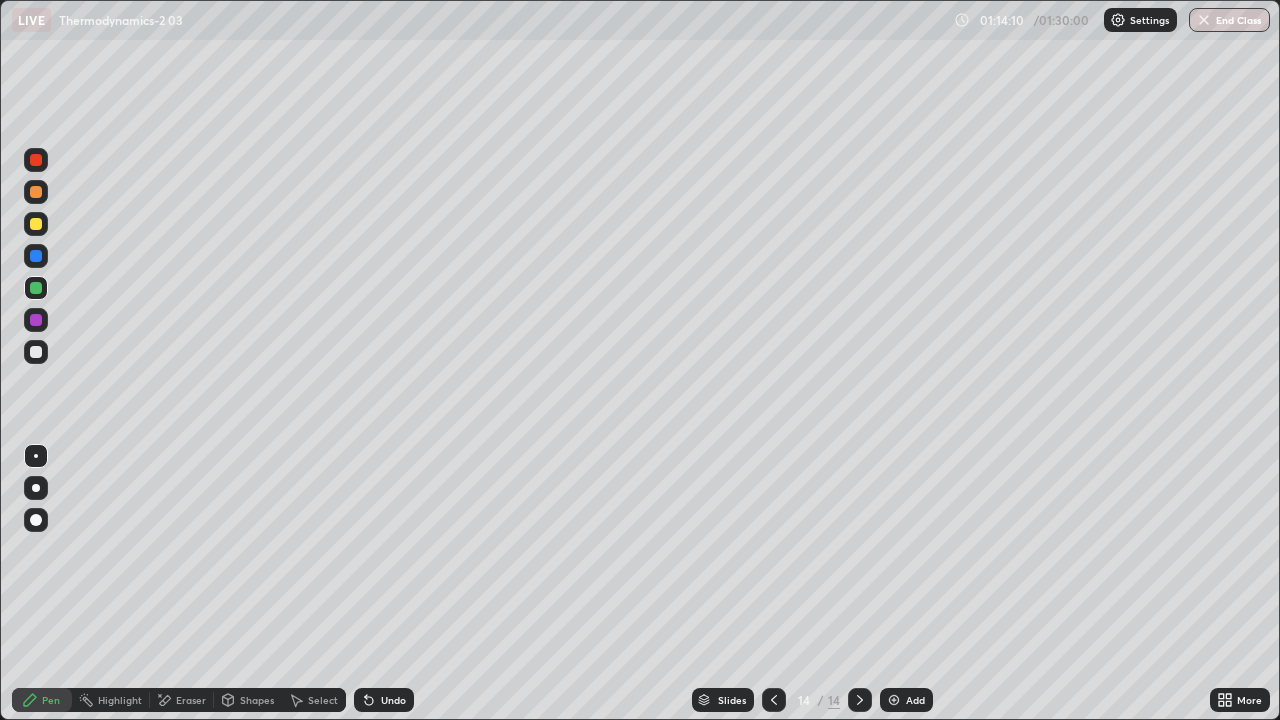click on "Shapes" at bounding box center [257, 700] 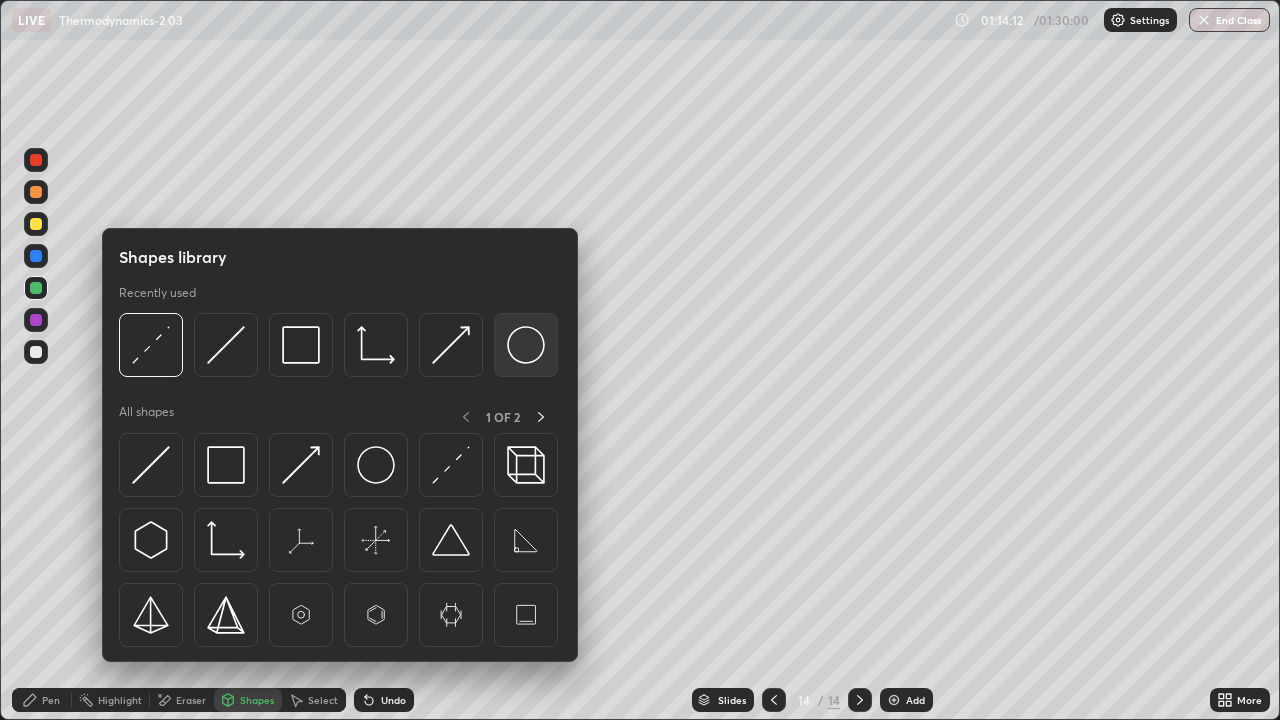 click at bounding box center (526, 345) 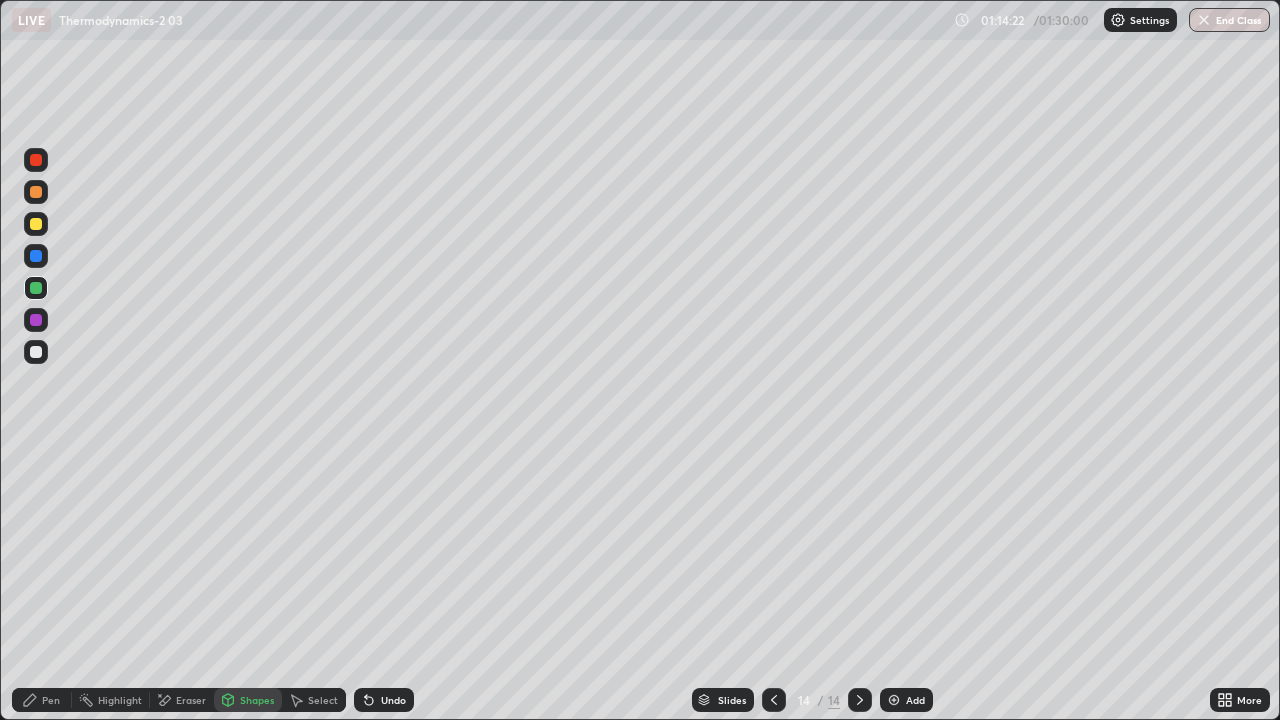 click 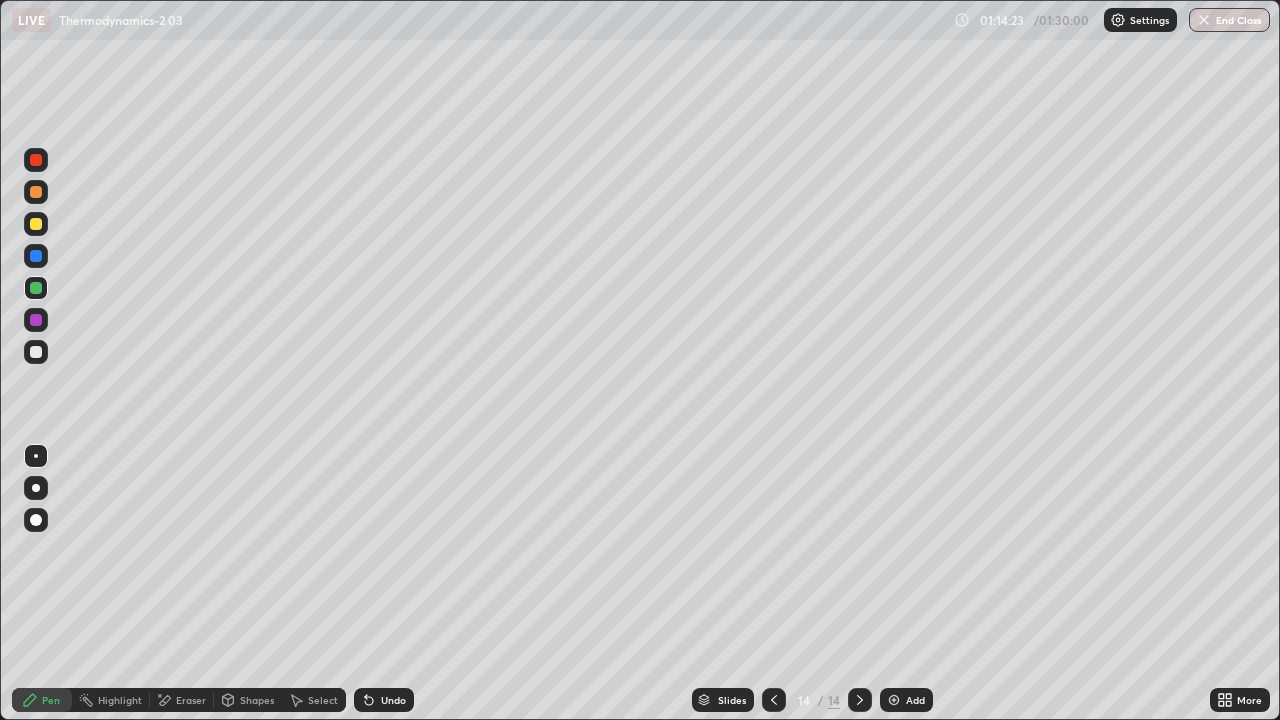 click at bounding box center (36, 352) 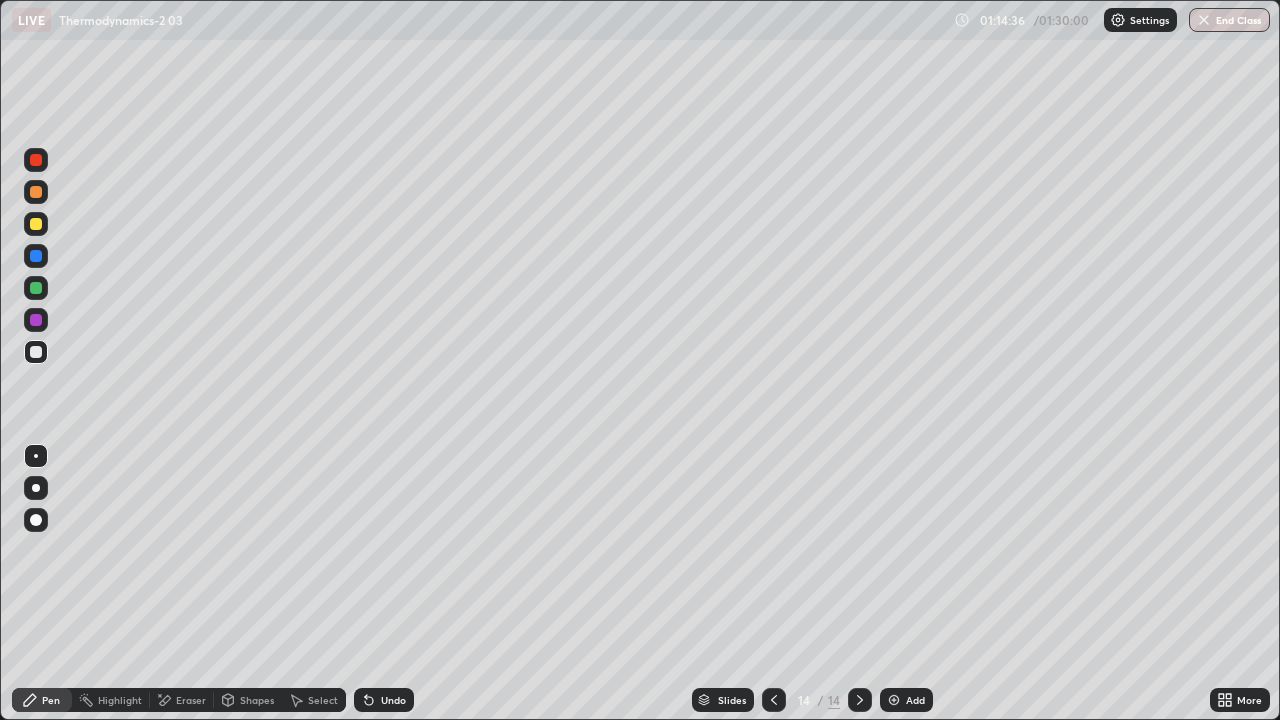 click on "Undo" at bounding box center (393, 700) 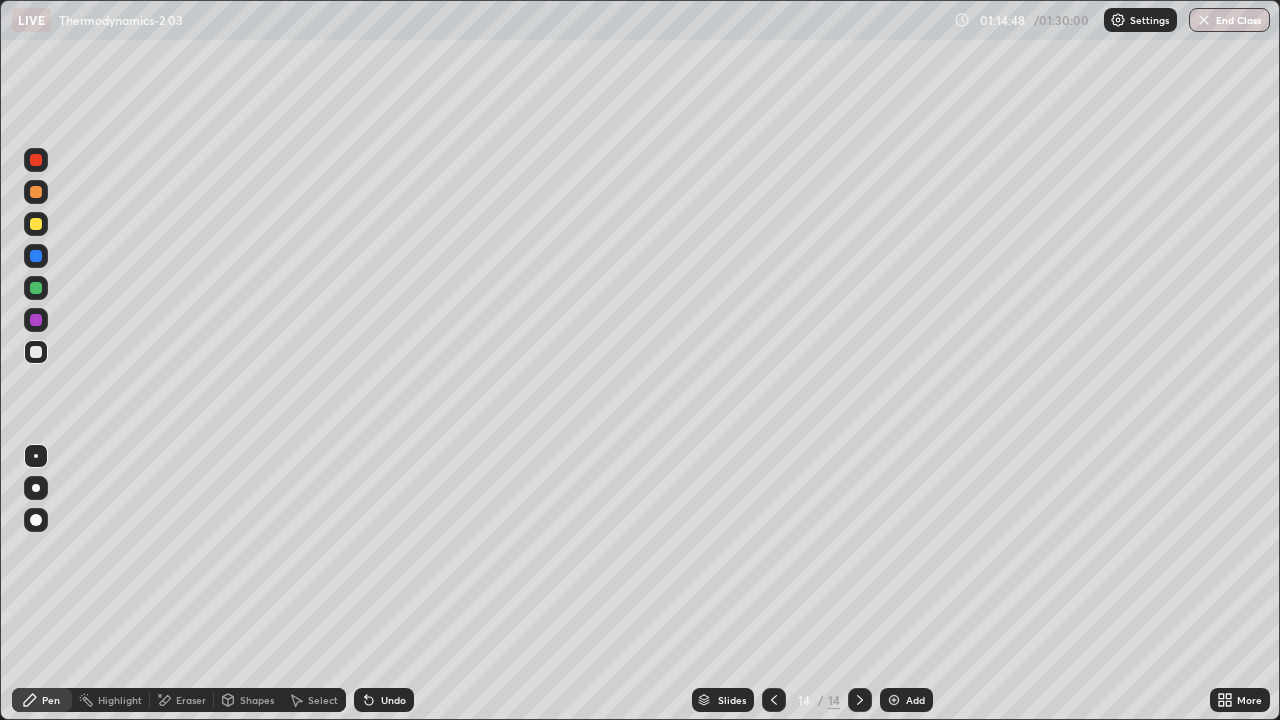 click on "Eraser" at bounding box center (182, 700) 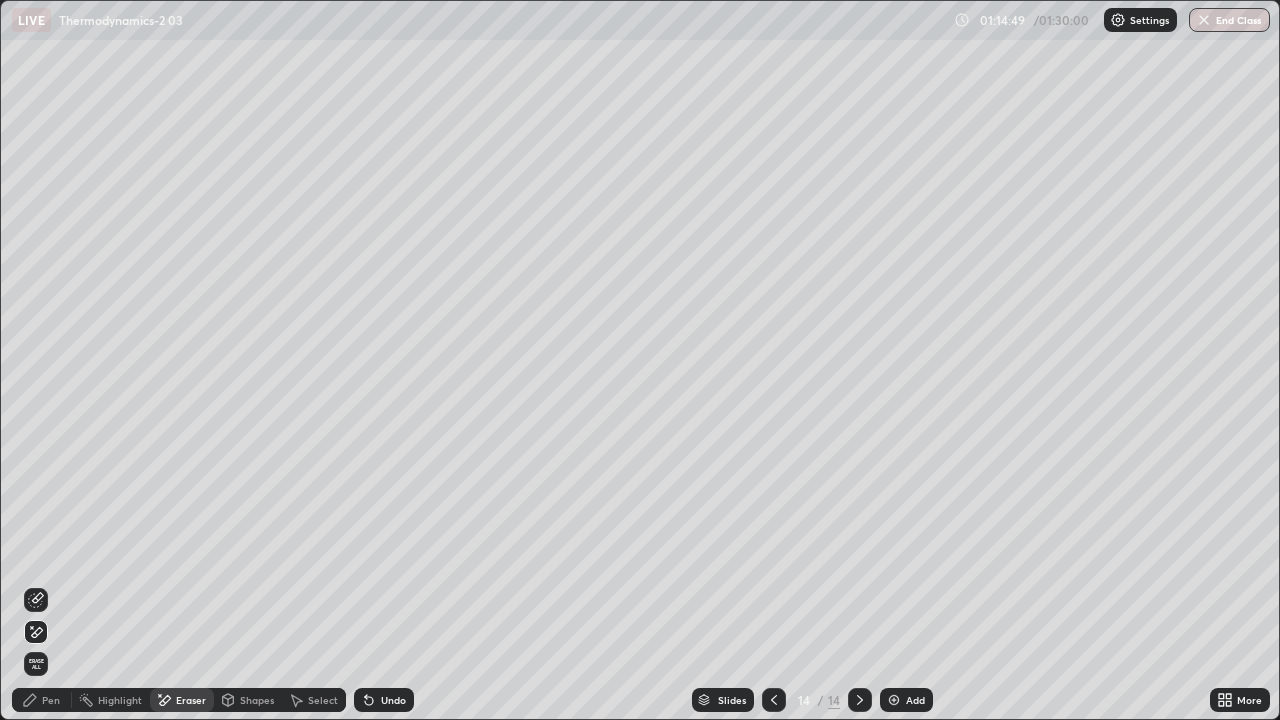 click 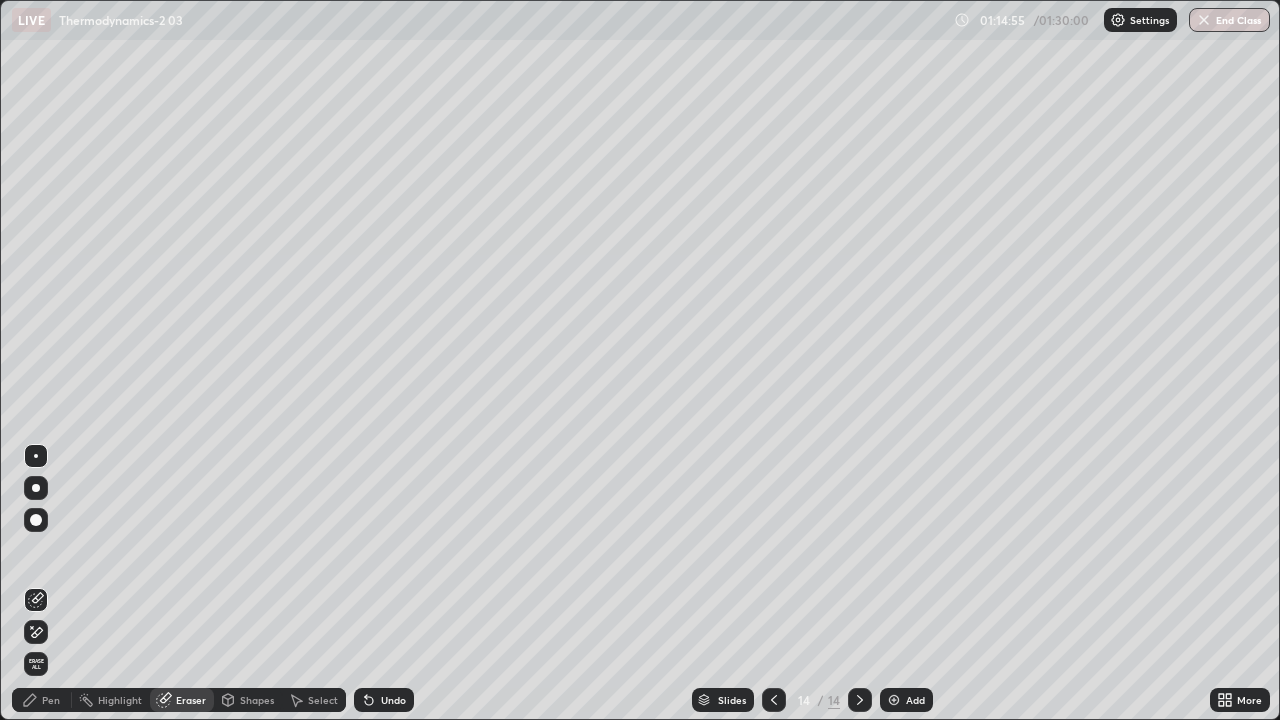 click on "Pen" at bounding box center [51, 700] 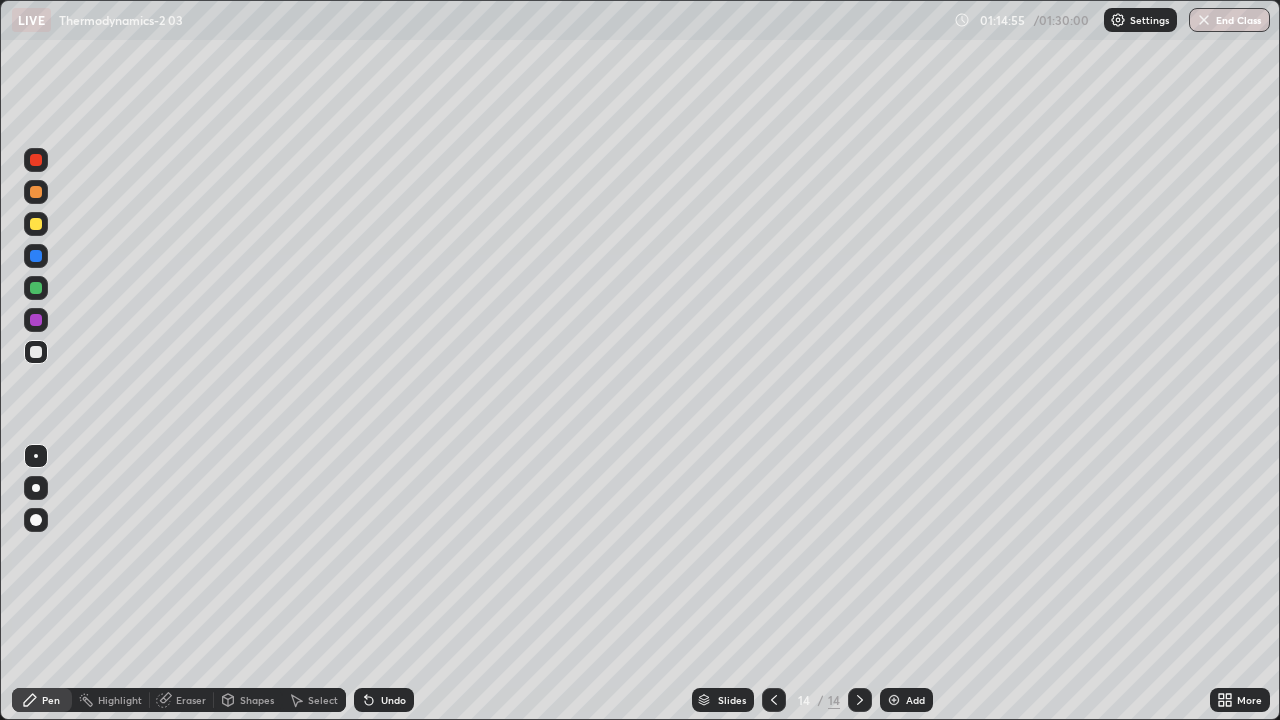 click at bounding box center [36, 288] 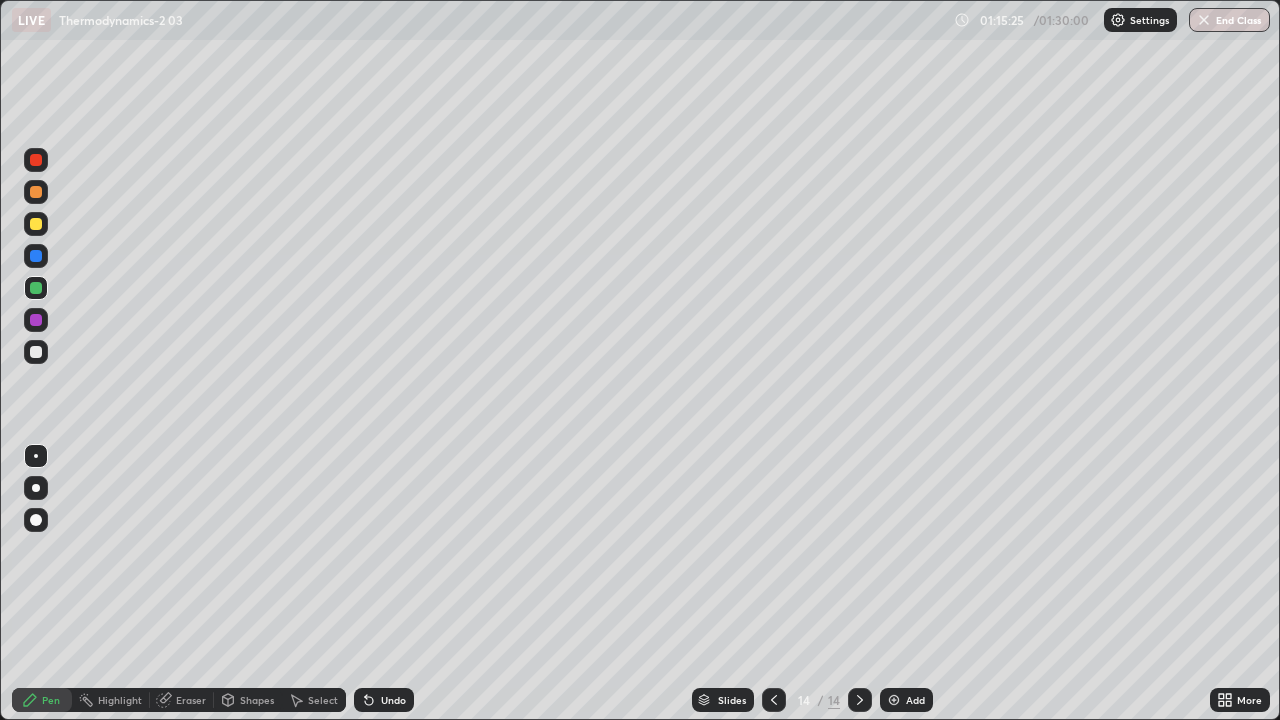 click at bounding box center [36, 352] 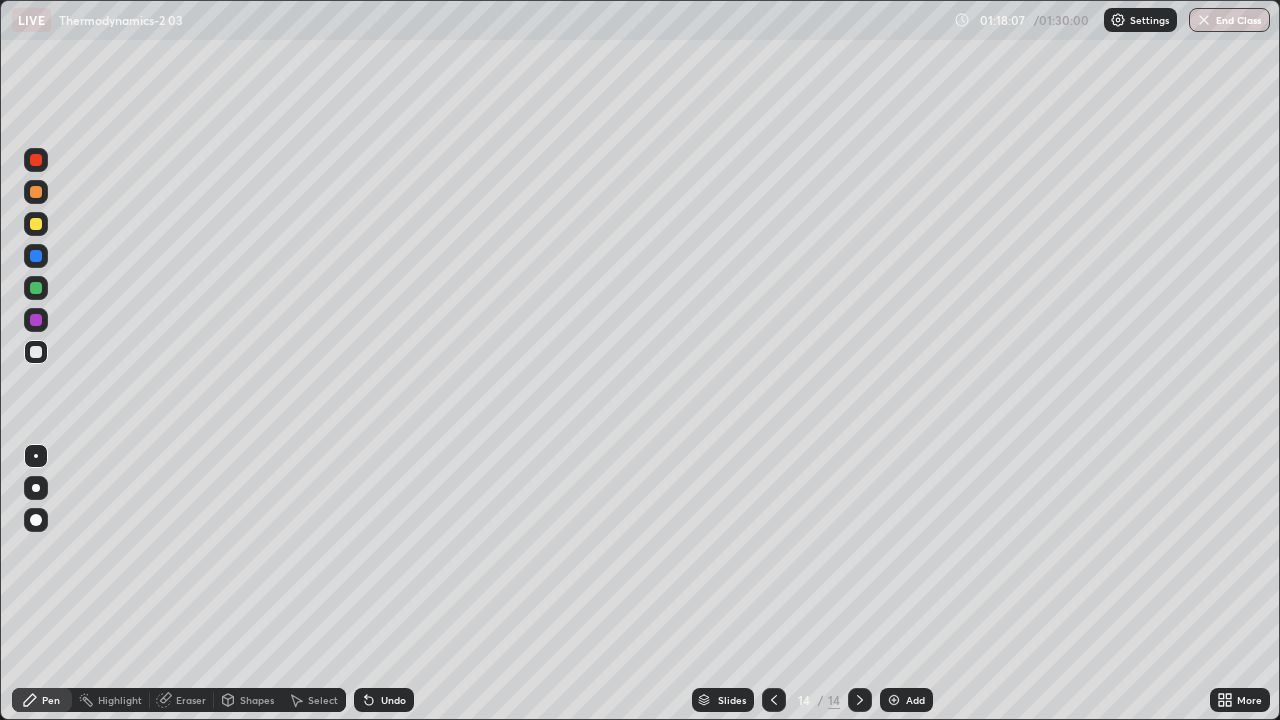 click at bounding box center (1204, 20) 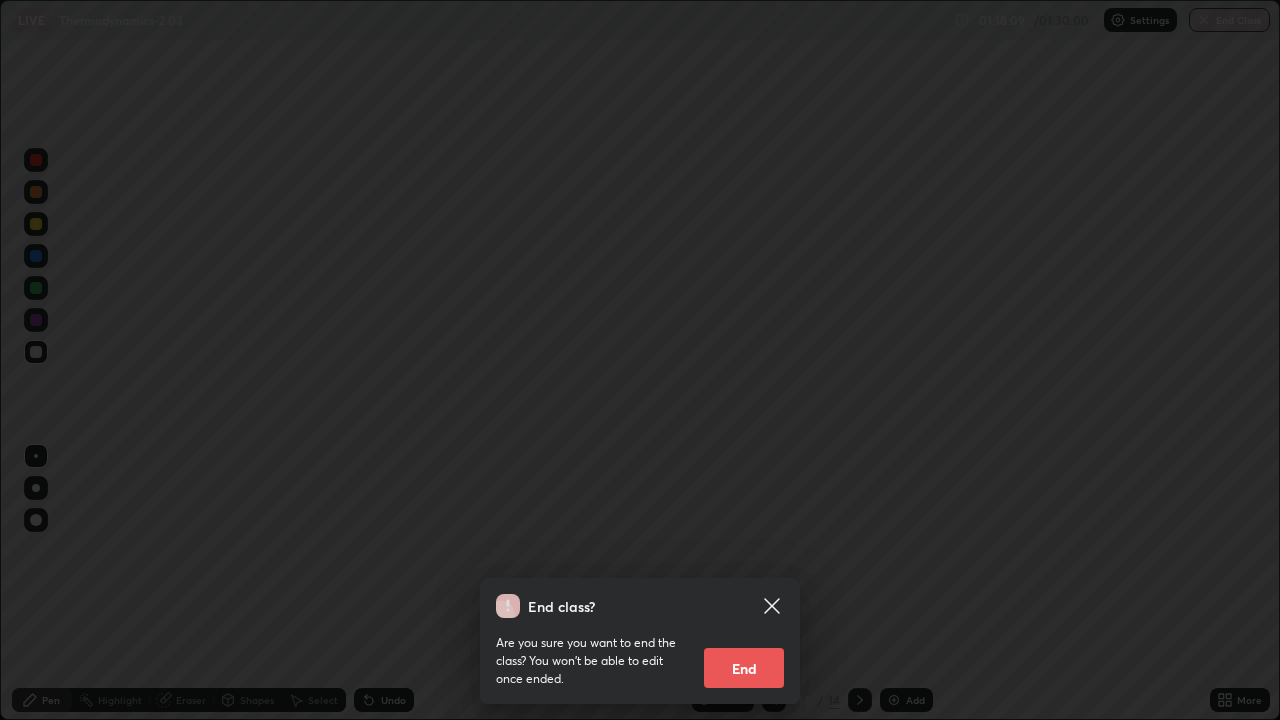 click on "End" at bounding box center [744, 668] 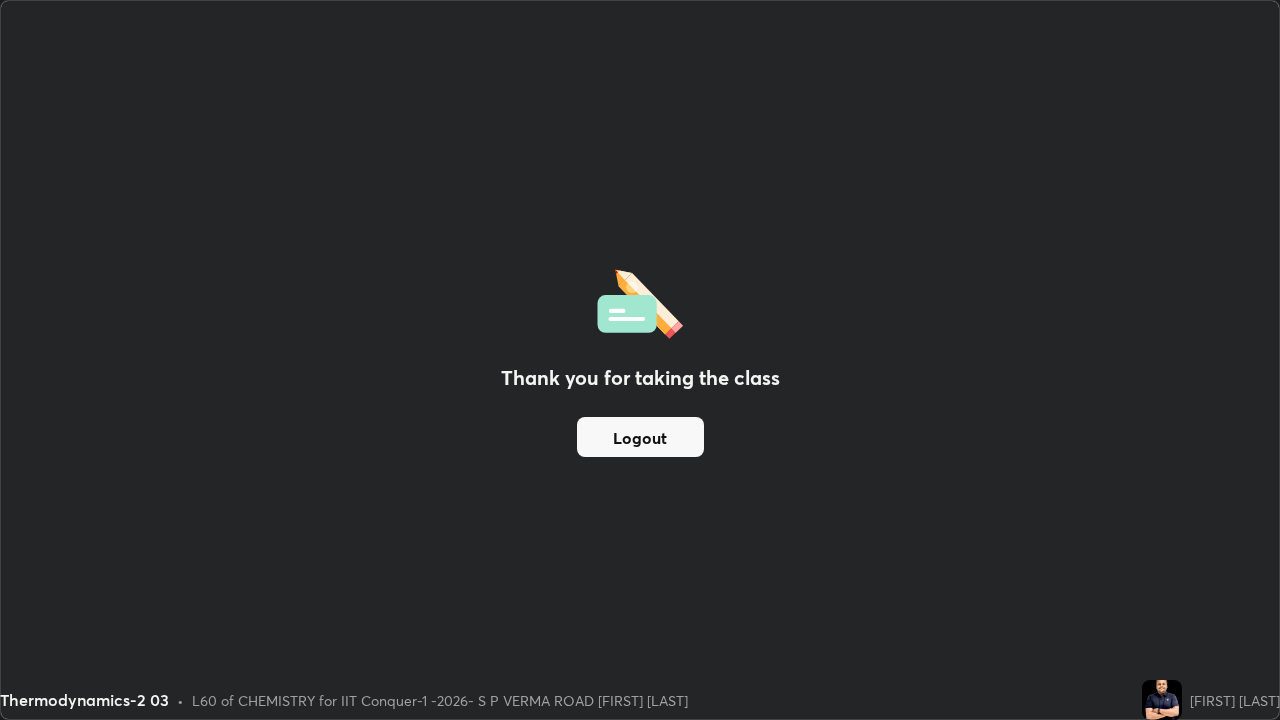 click on "Logout" at bounding box center (640, 437) 